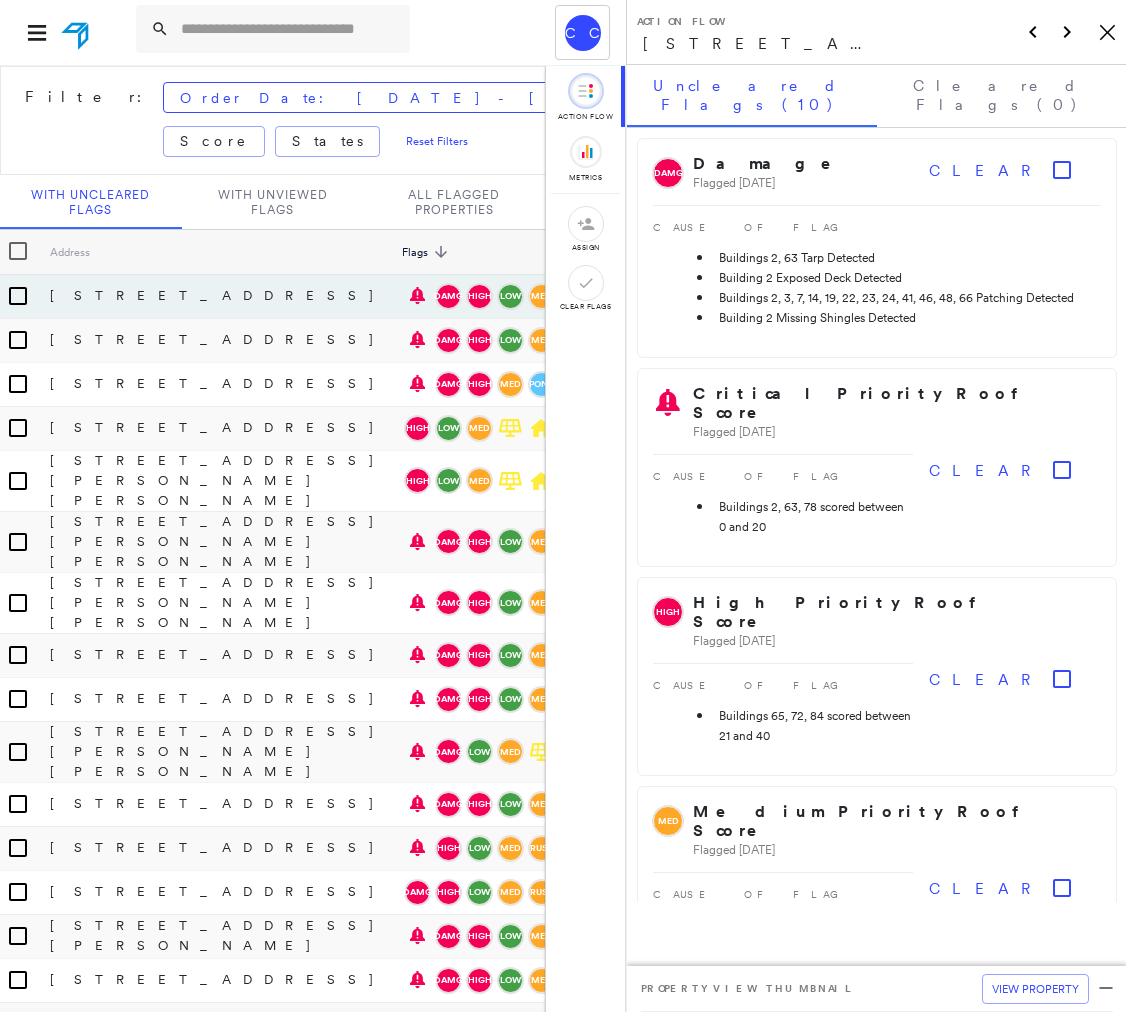 scroll, scrollTop: 0, scrollLeft: 0, axis: both 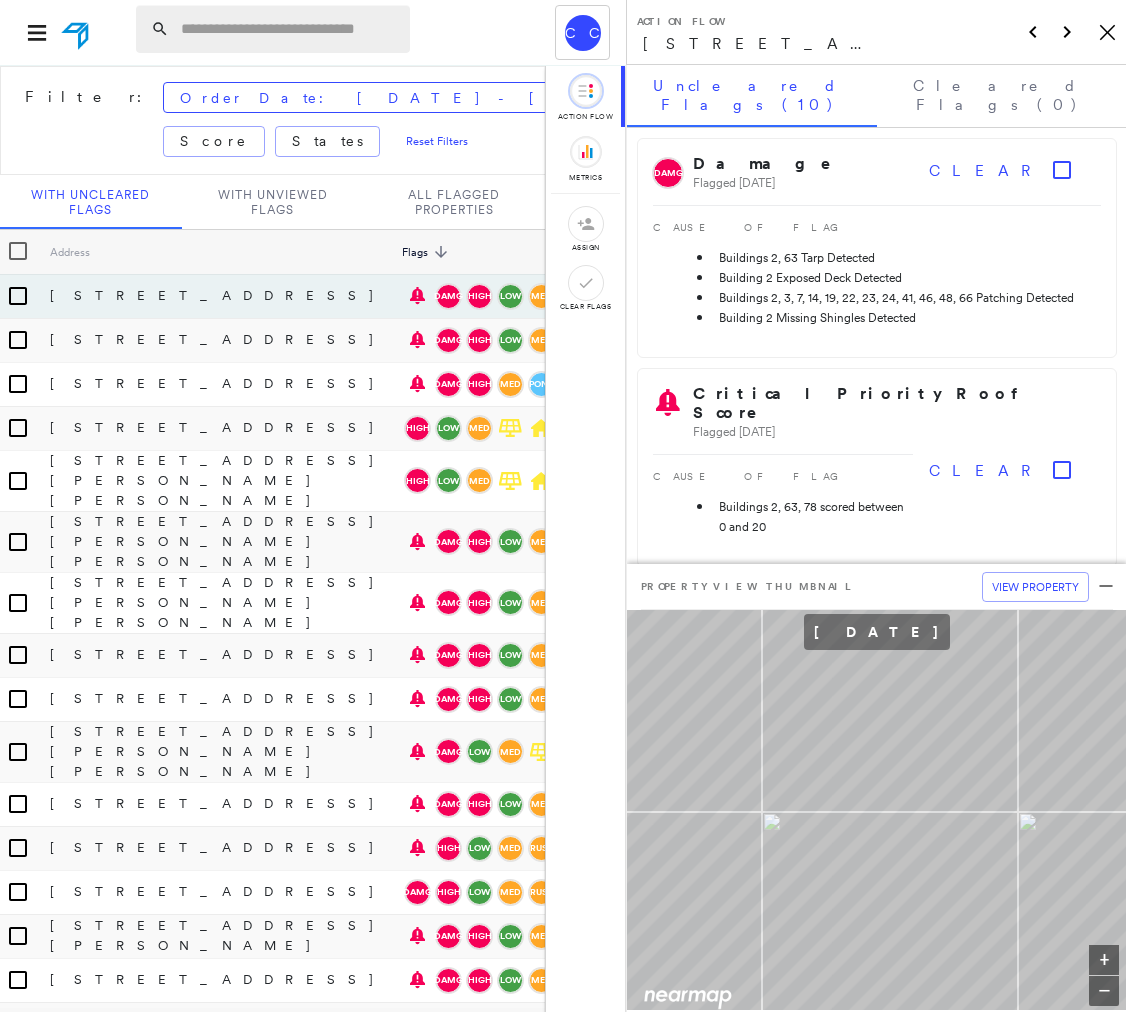 click at bounding box center (289, 29) 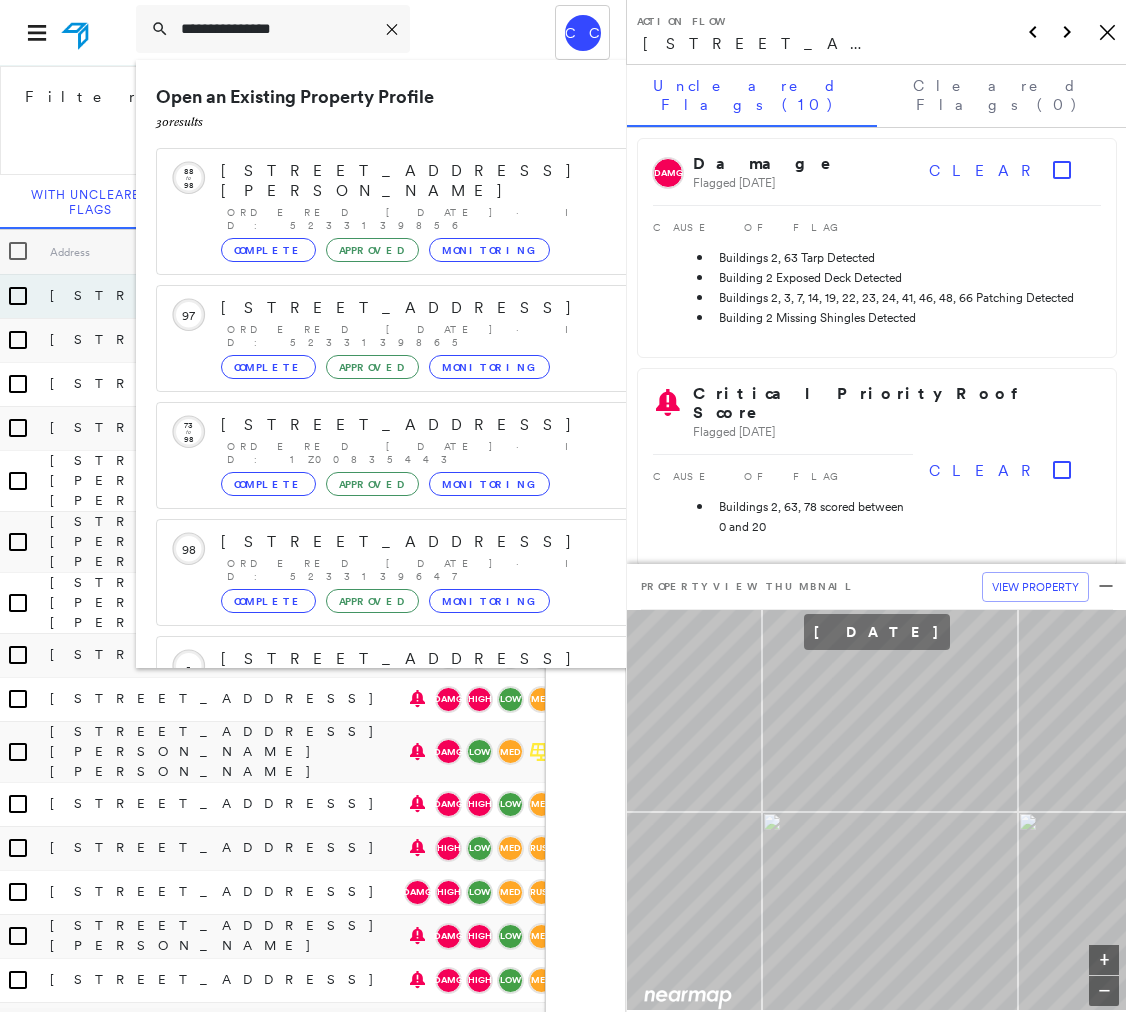 scroll, scrollTop: 302, scrollLeft: 0, axis: vertical 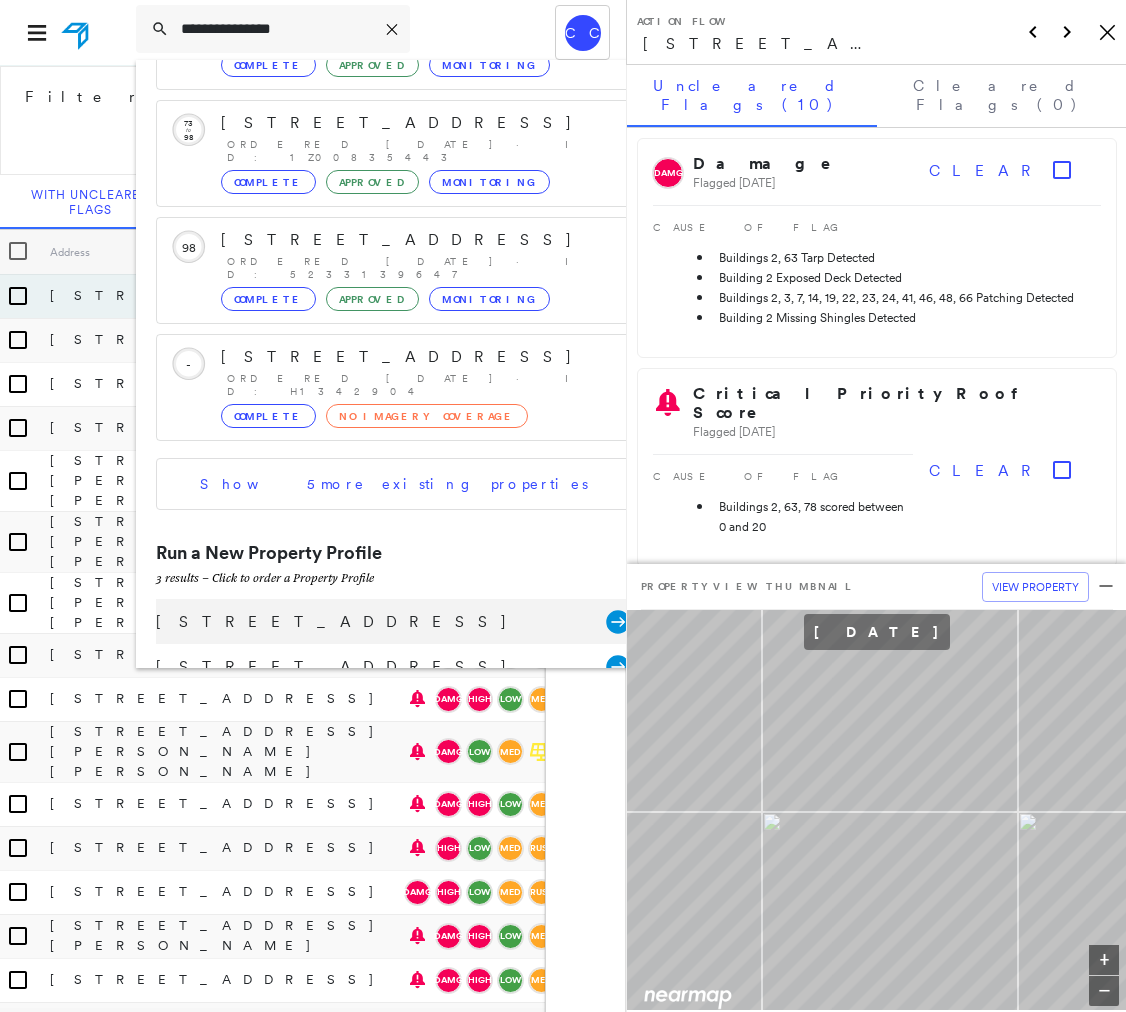 type on "**********" 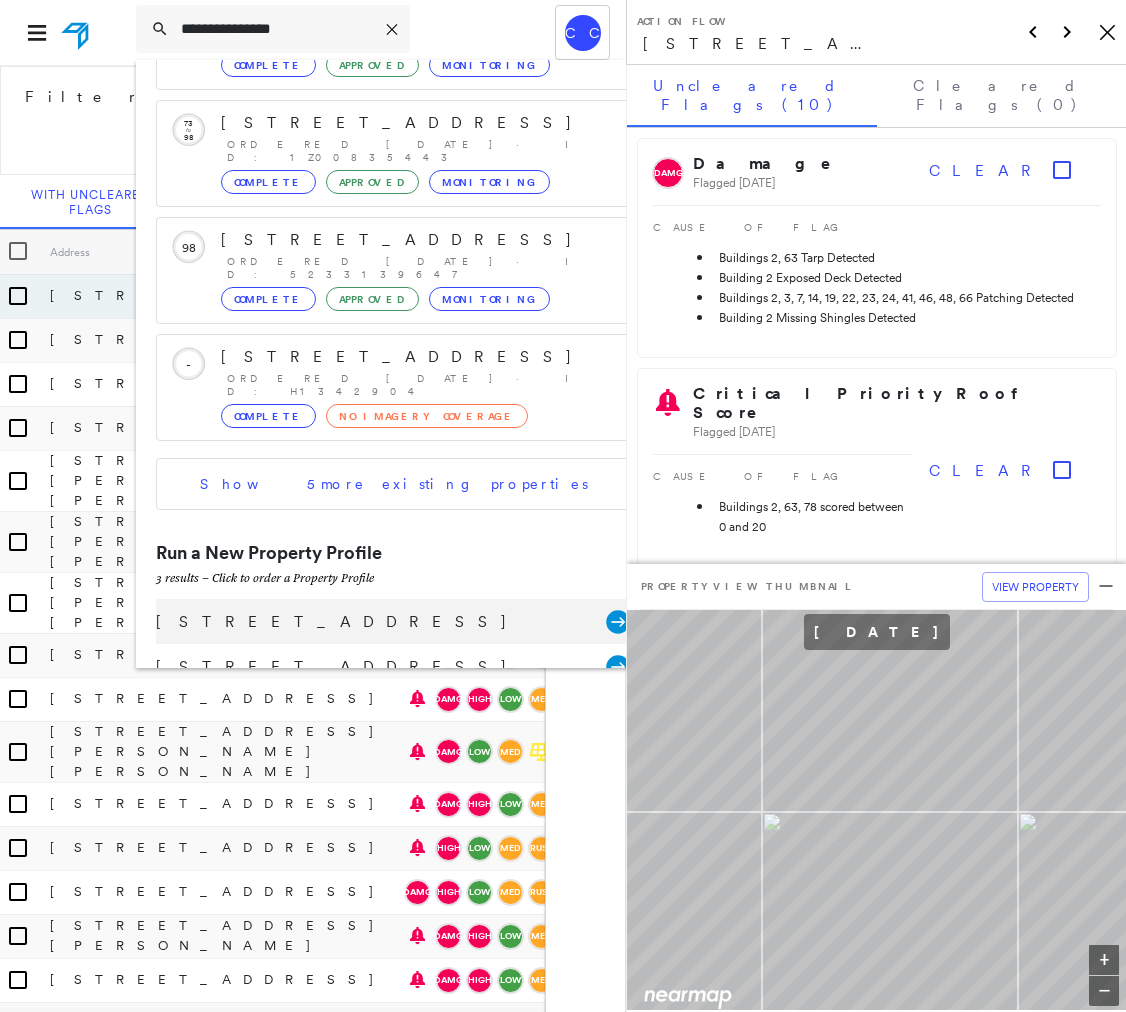 click on "[STREET_ADDRESS]" at bounding box center [381, 622] 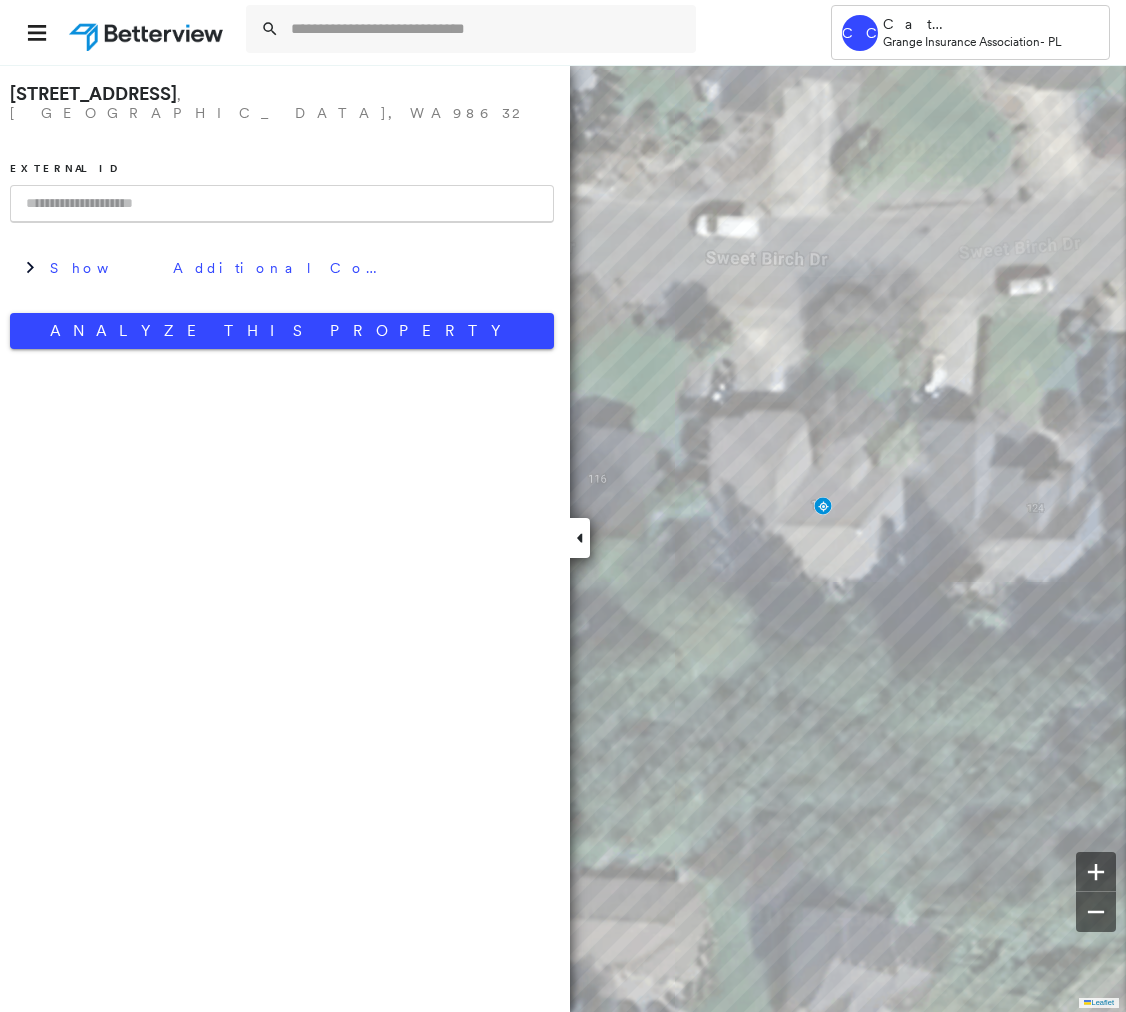 click at bounding box center [282, 204] 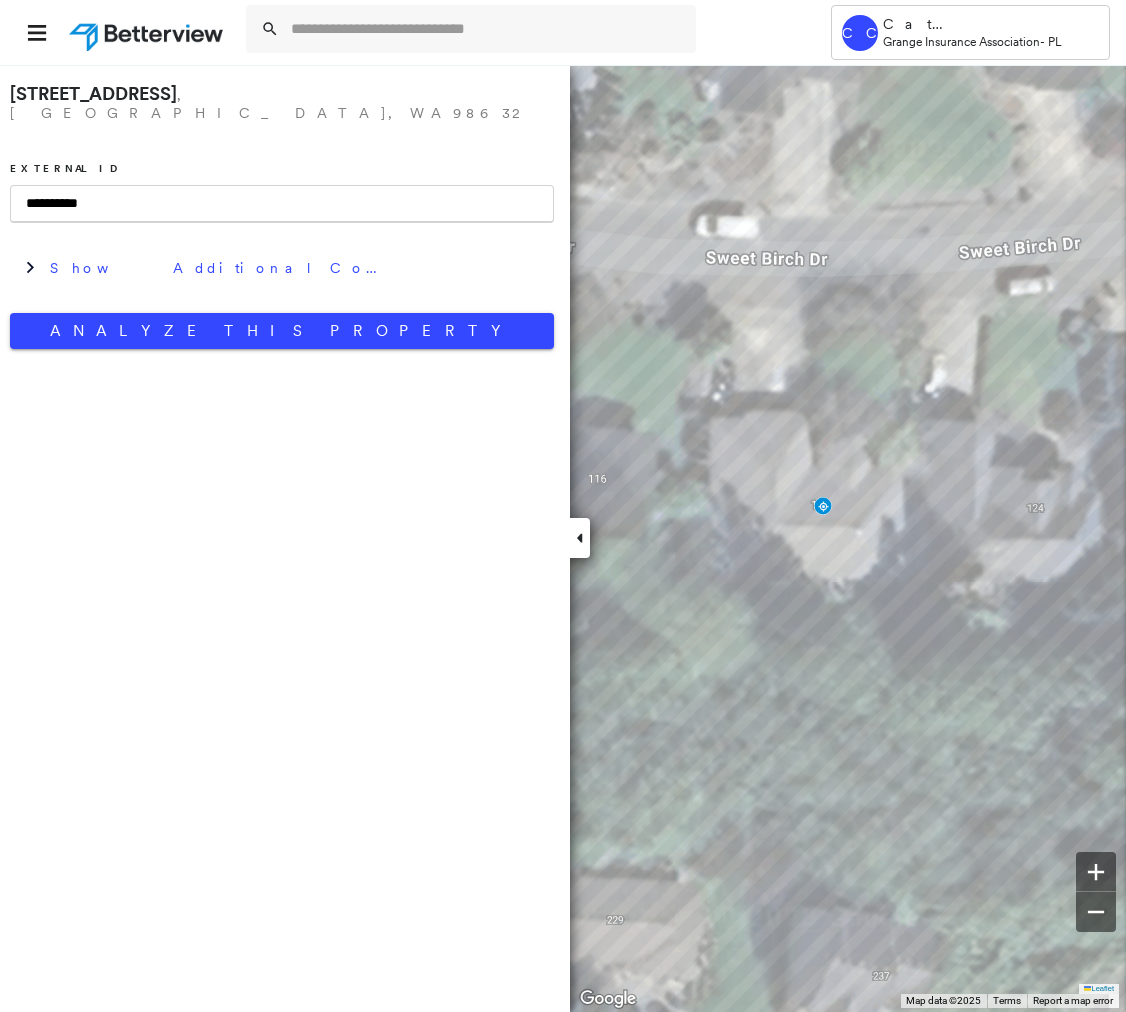 type on "**********" 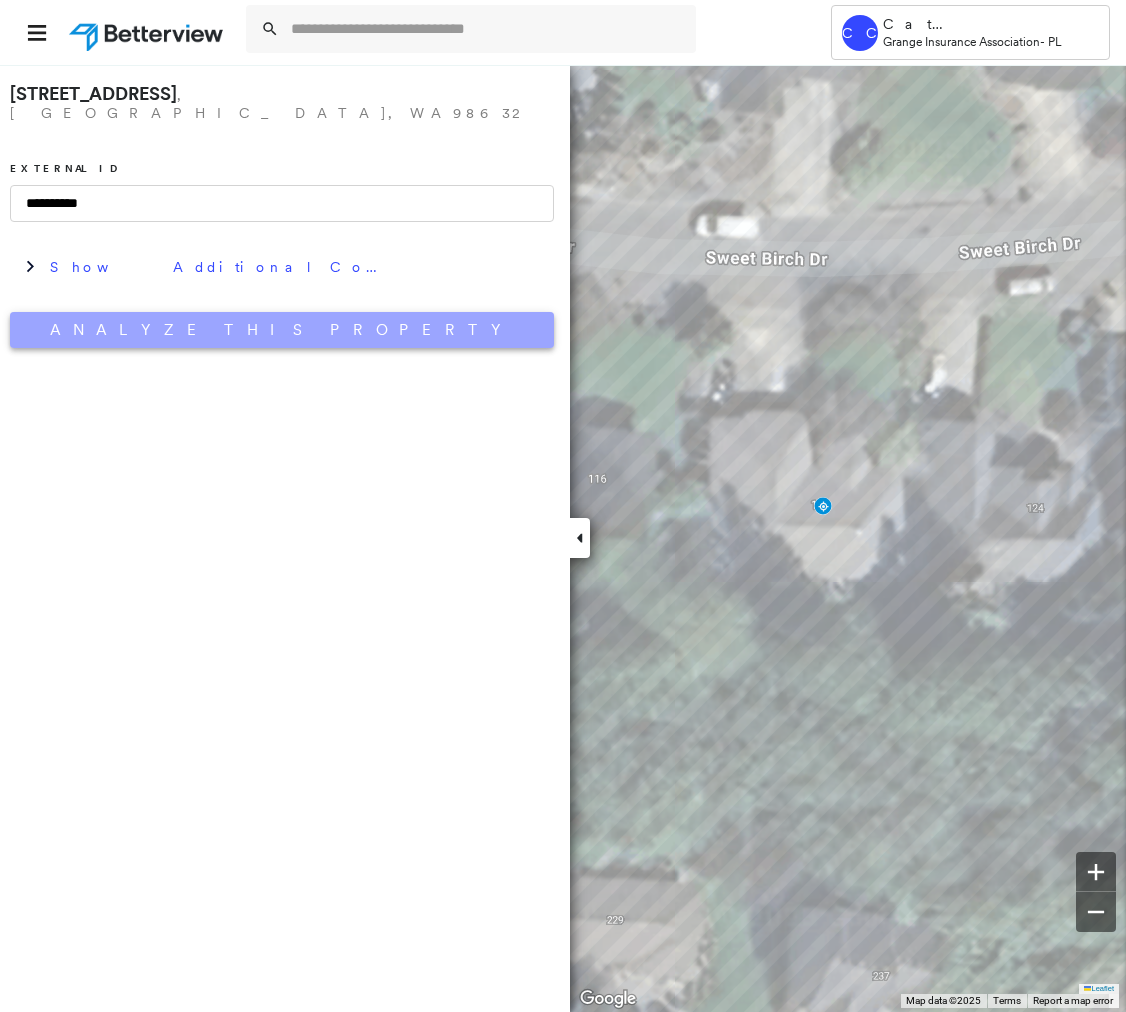 click on "Analyze This Property" at bounding box center [282, 330] 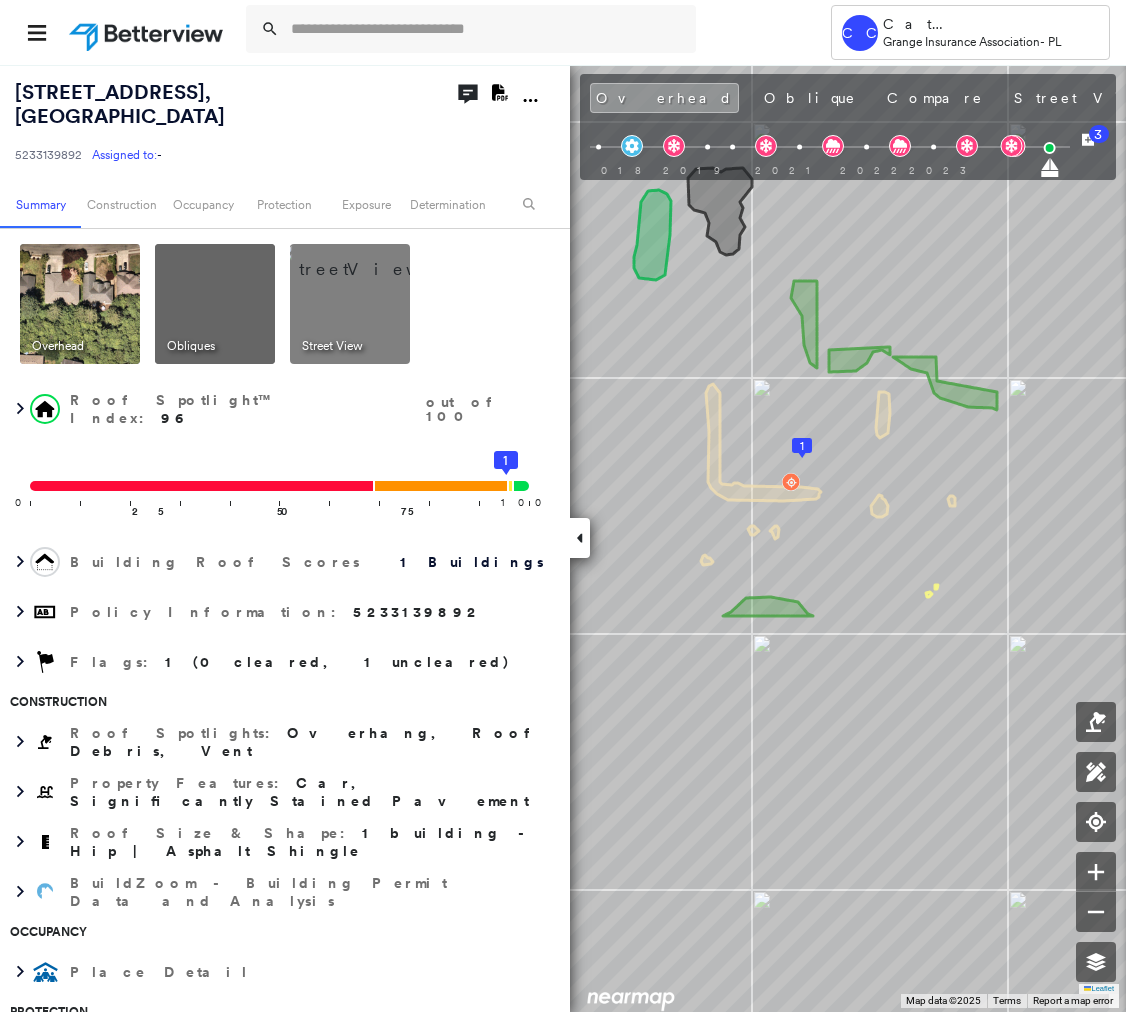 click 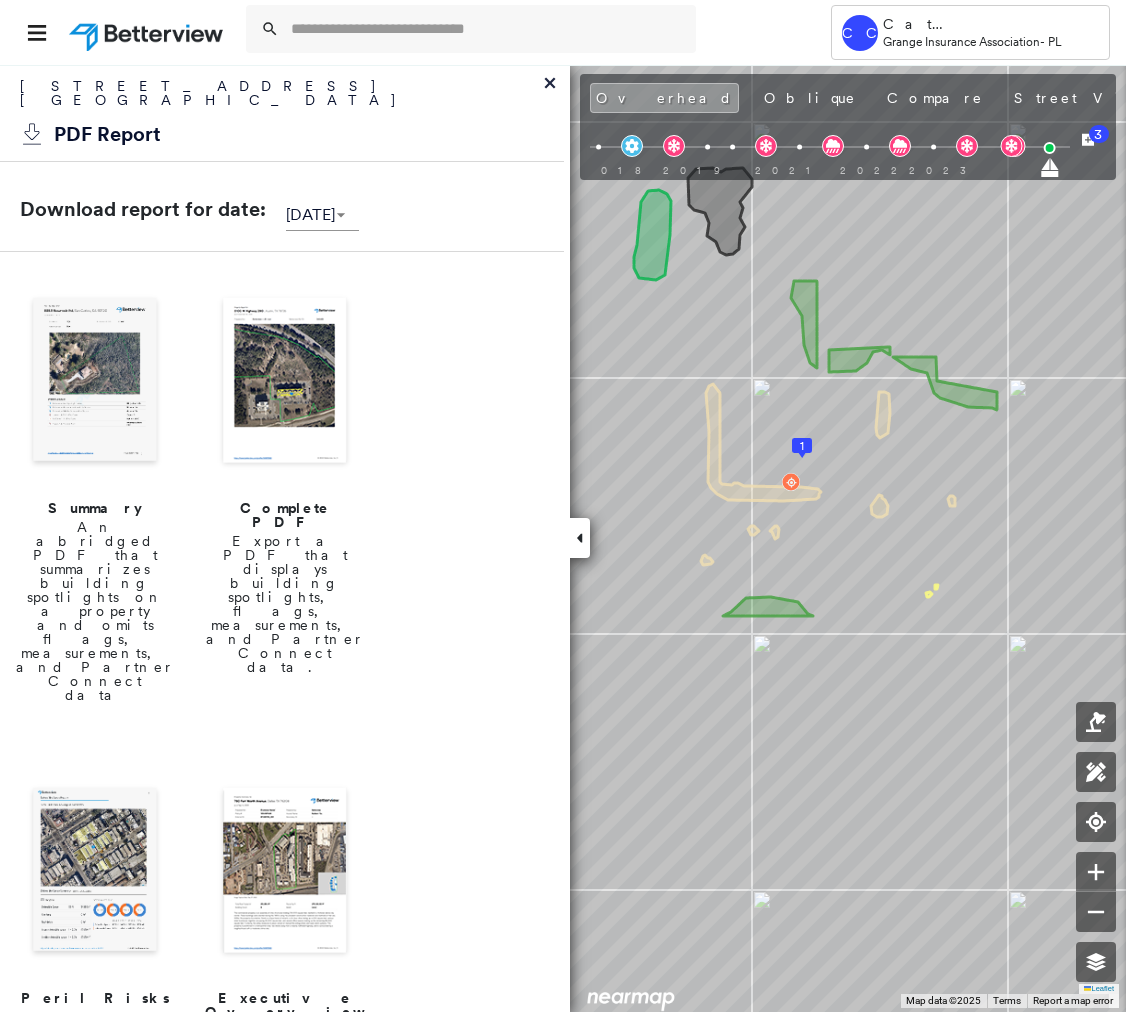 click at bounding box center (95, 382) 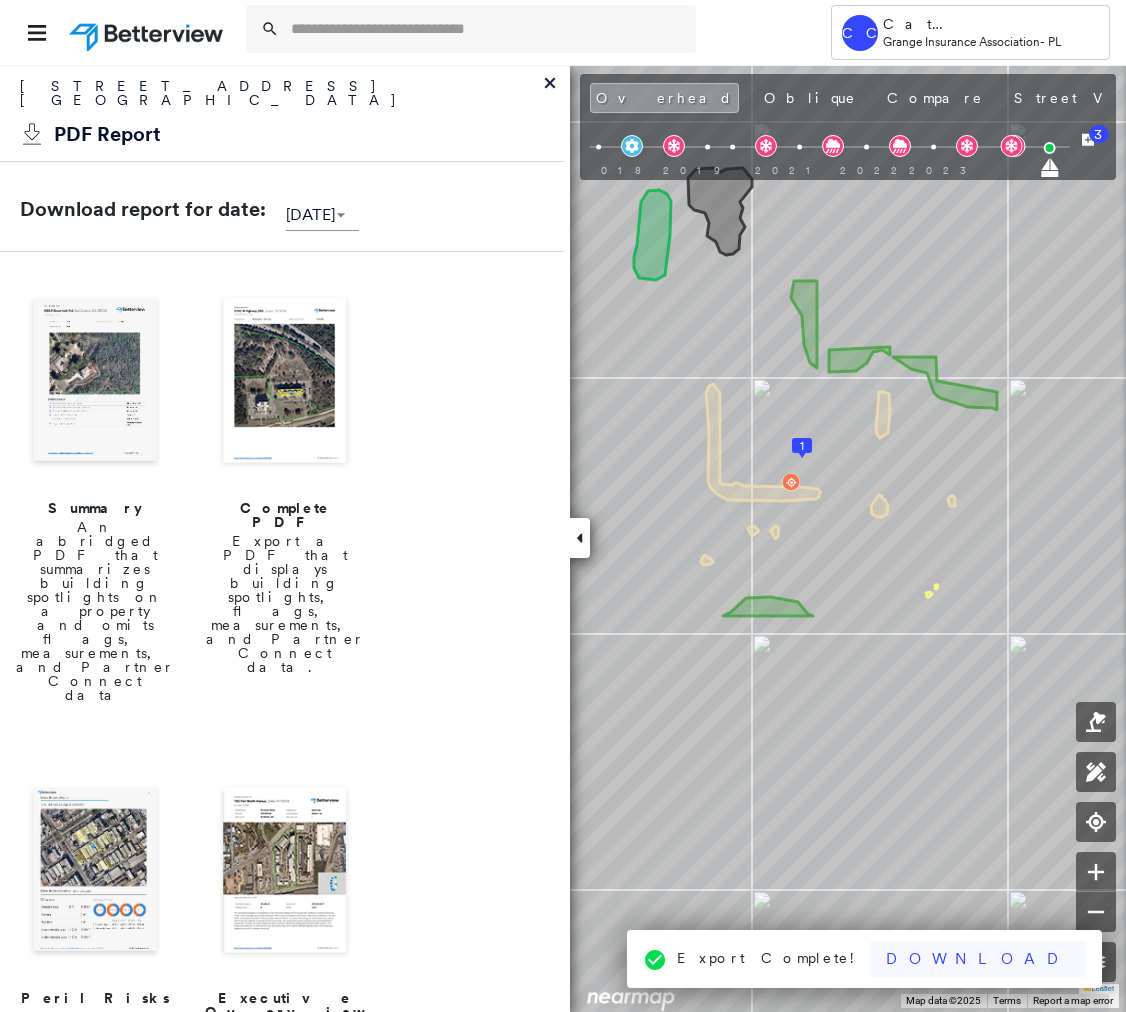 click on "Download" at bounding box center (978, 959) 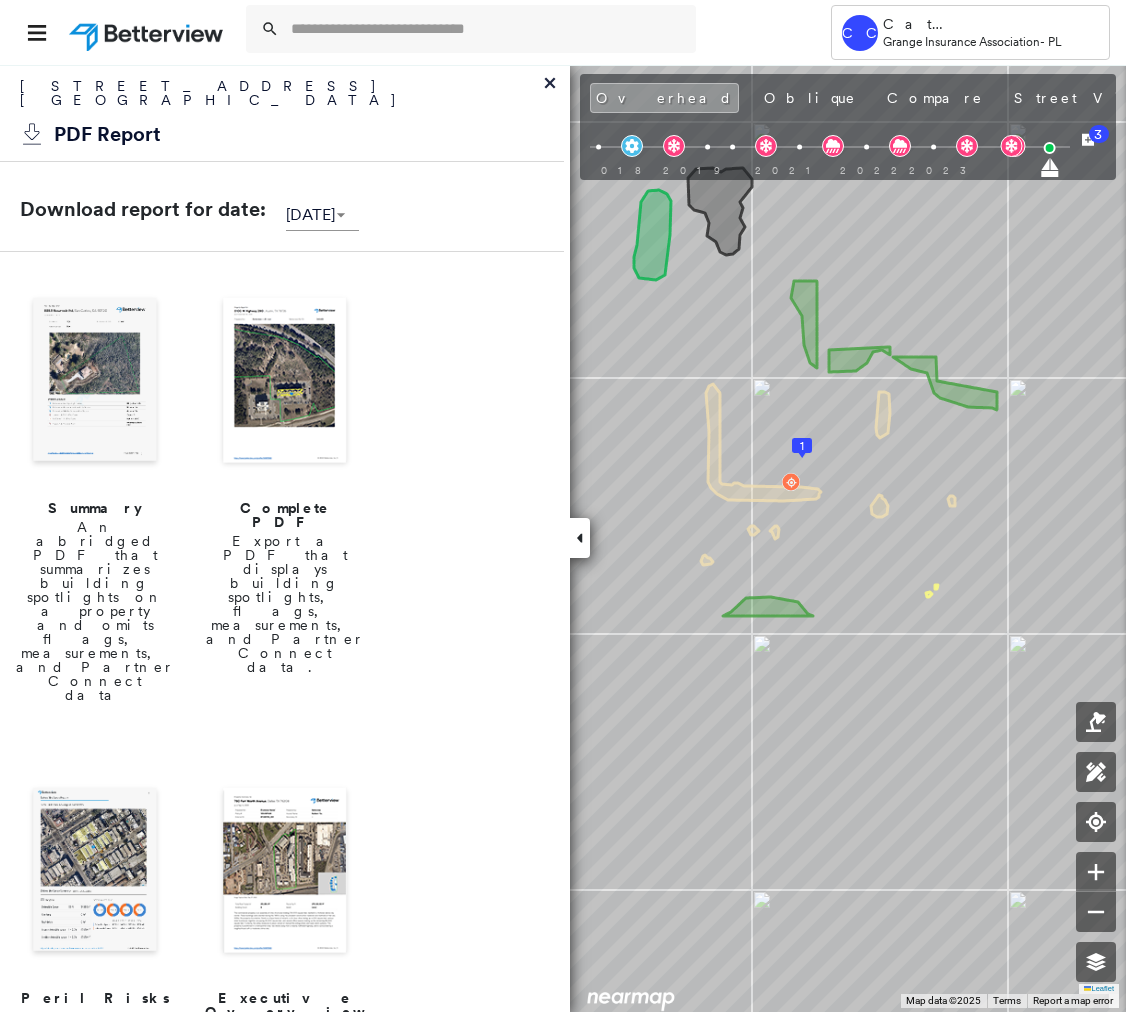 click at bounding box center [580, 538] 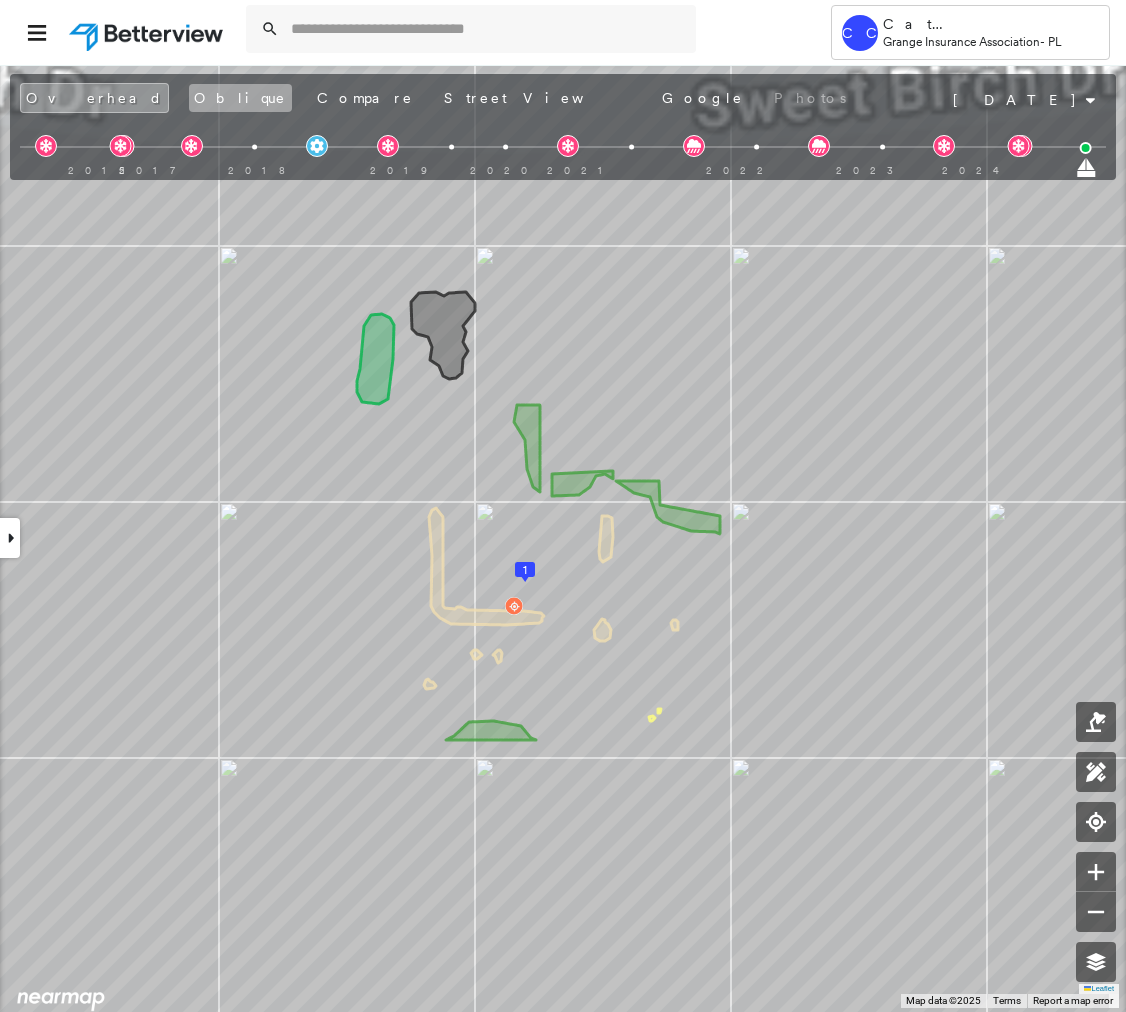 click on "Oblique" at bounding box center [240, 98] 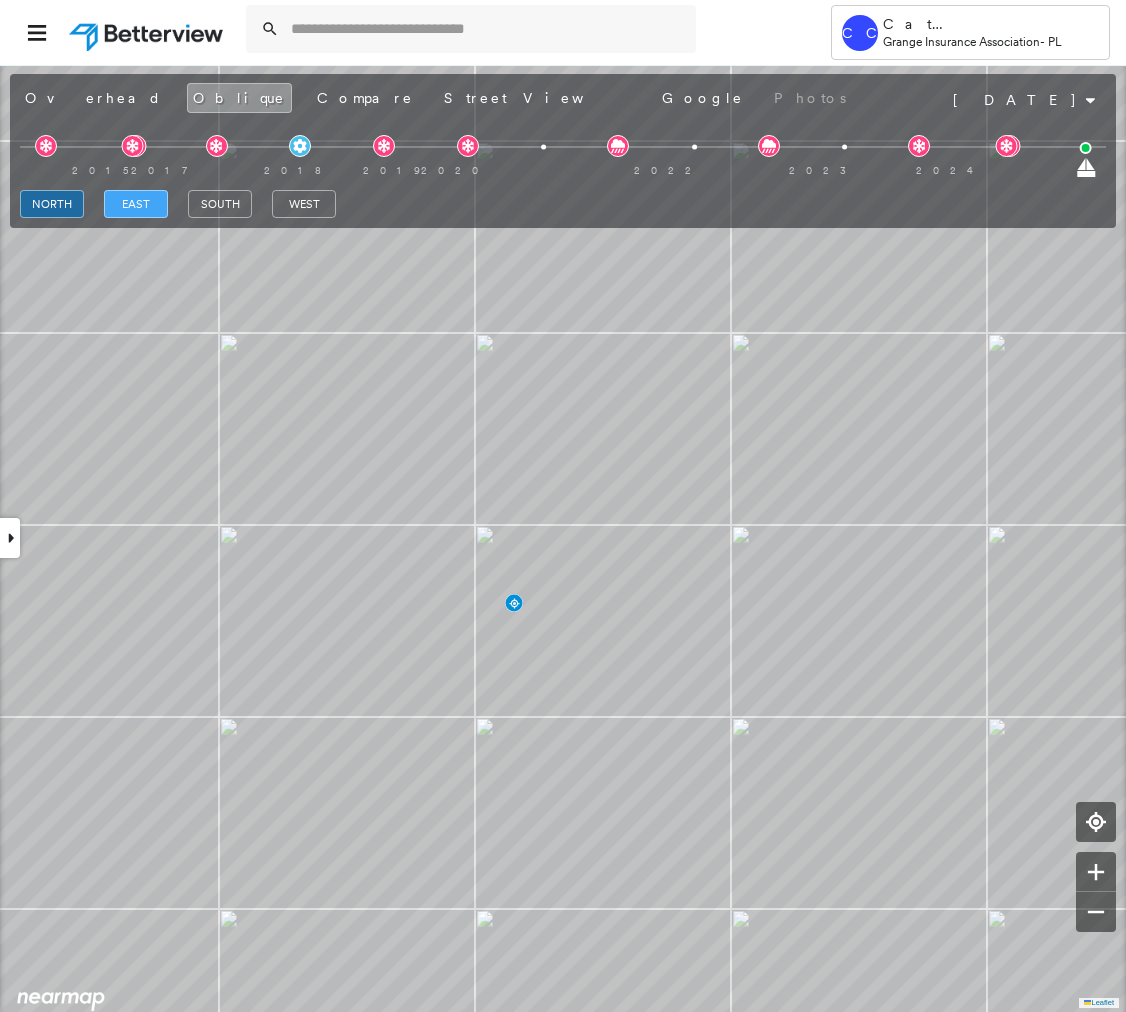 click on "east" at bounding box center [136, 204] 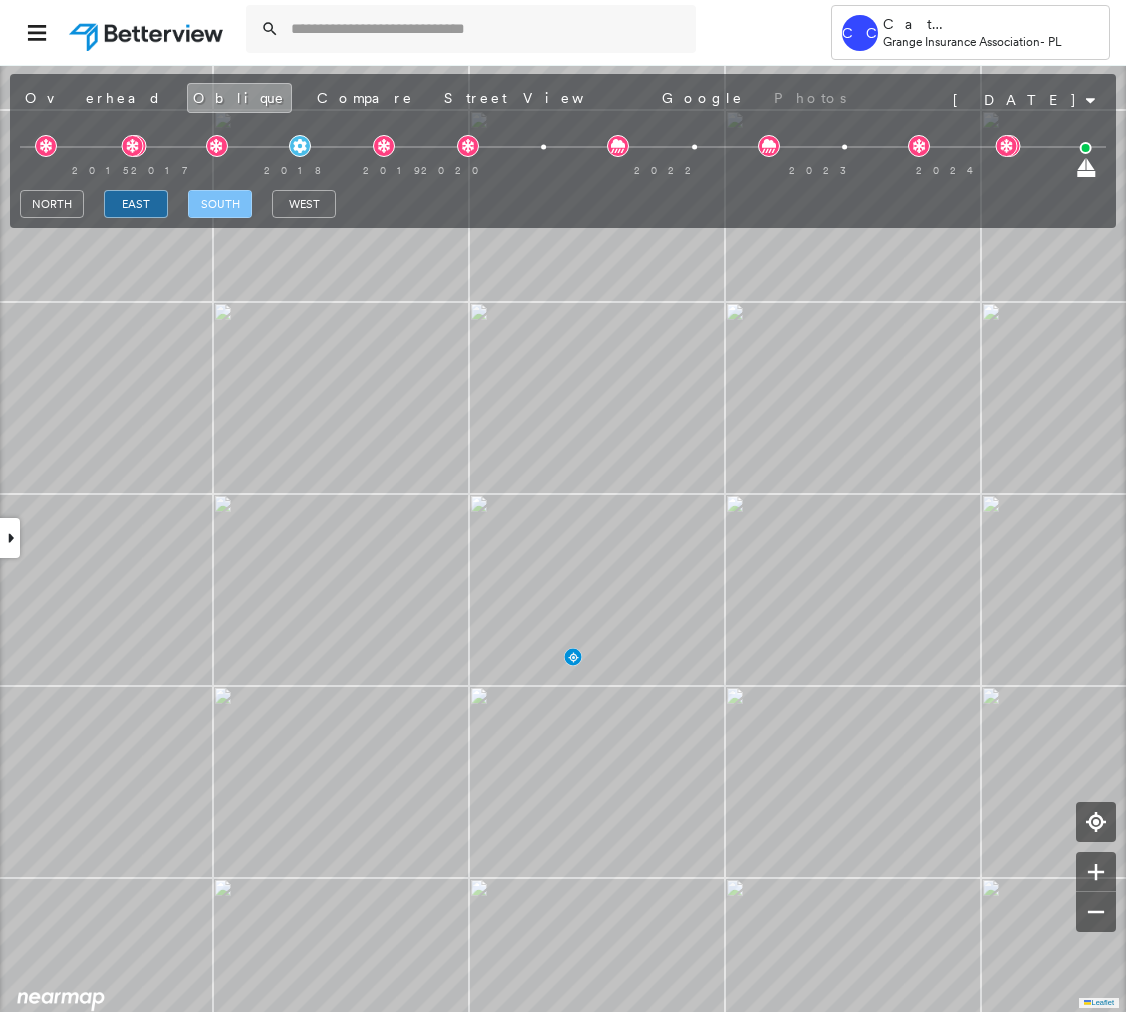 click on "south" at bounding box center (220, 204) 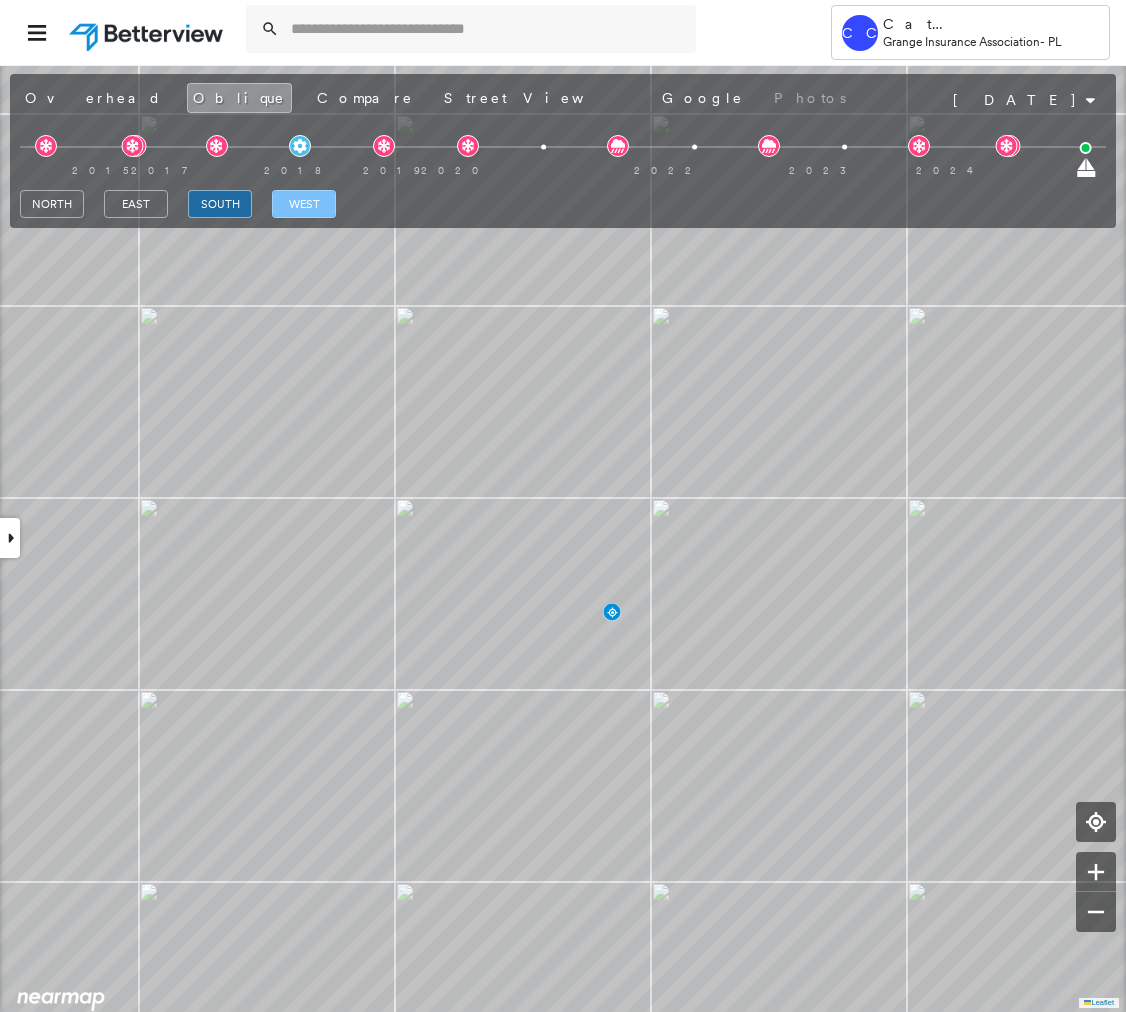 click on "west" at bounding box center [304, 204] 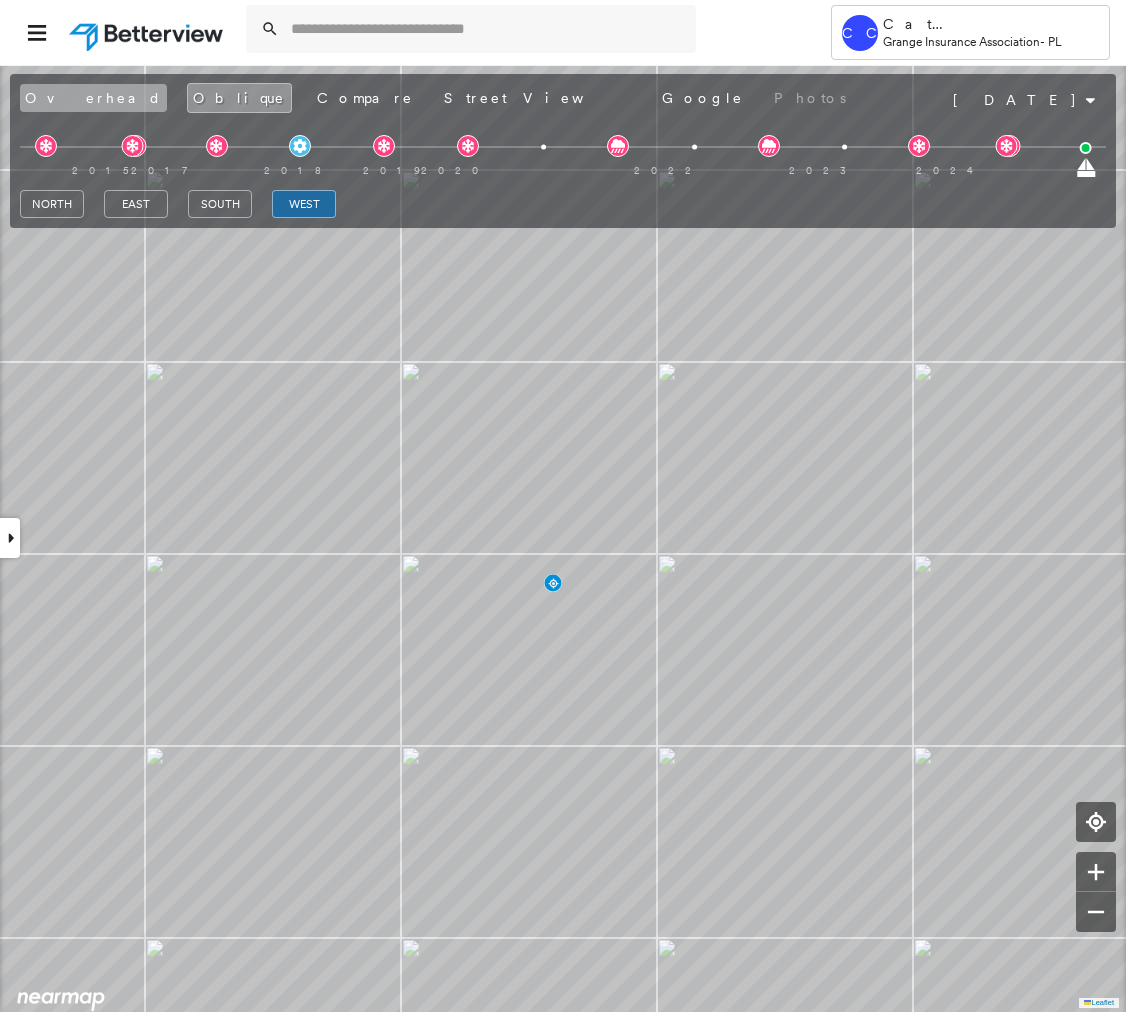 click on "Overhead" at bounding box center (93, 98) 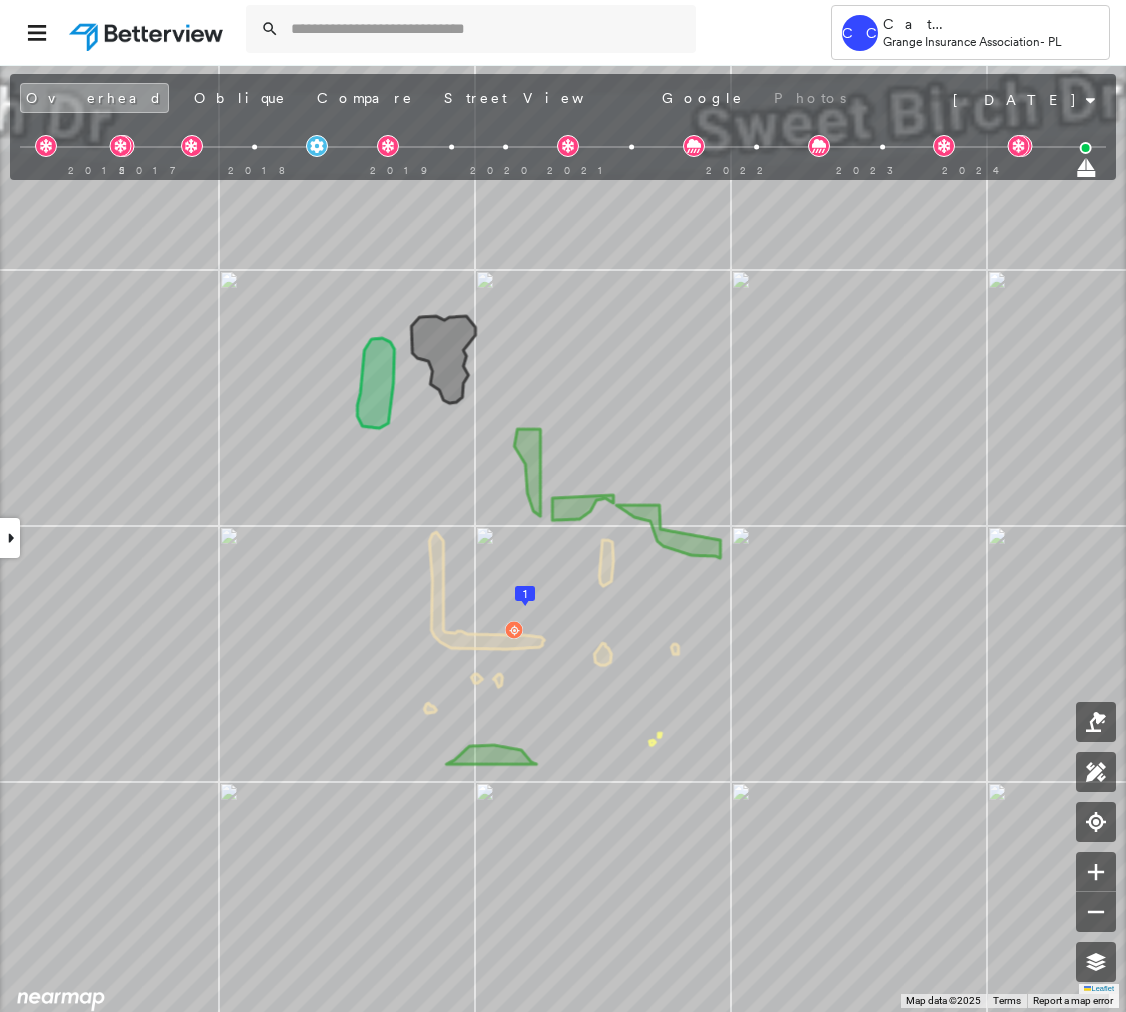 click at bounding box center (10, 538) 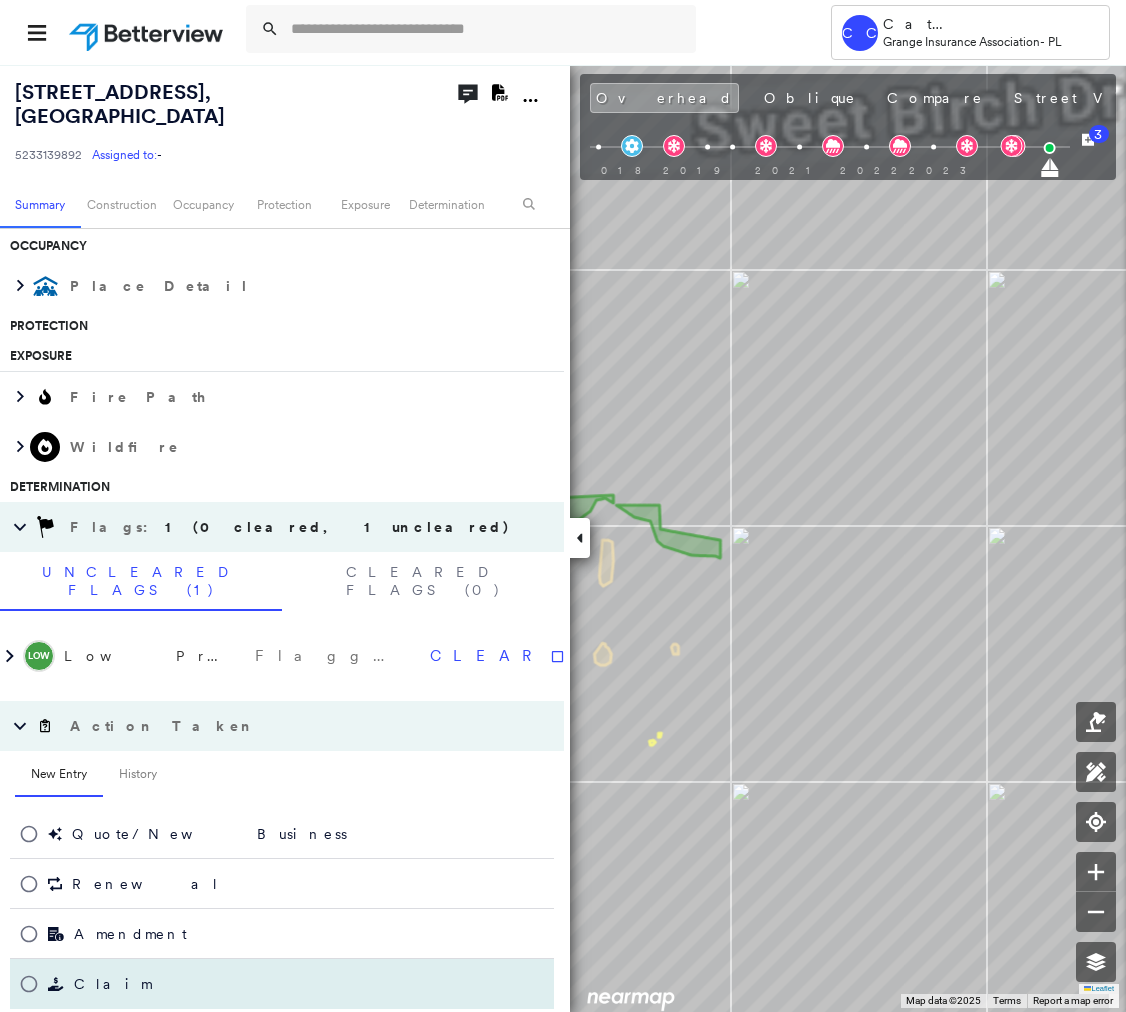 scroll, scrollTop: 756, scrollLeft: 0, axis: vertical 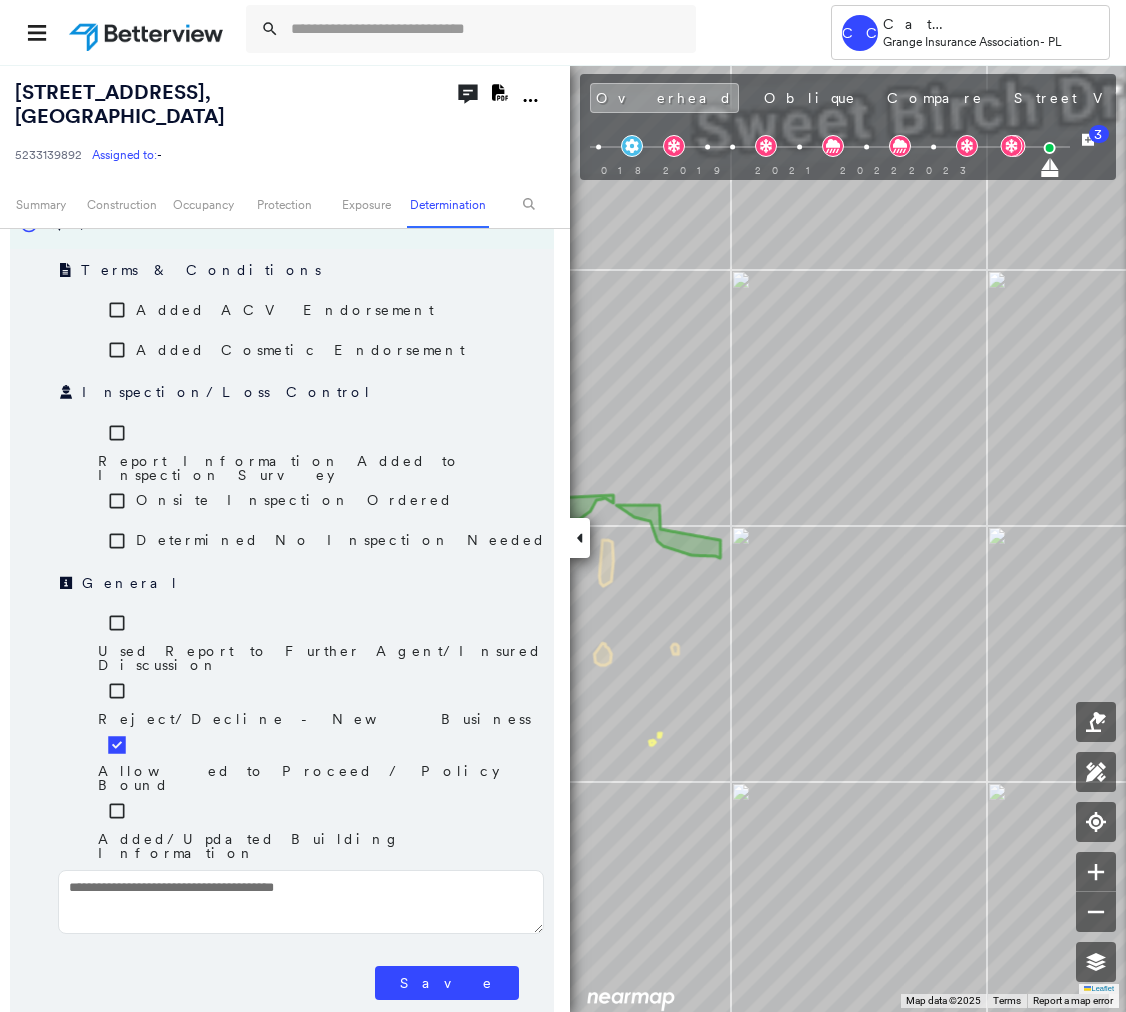 click on "Save" at bounding box center (447, 983) 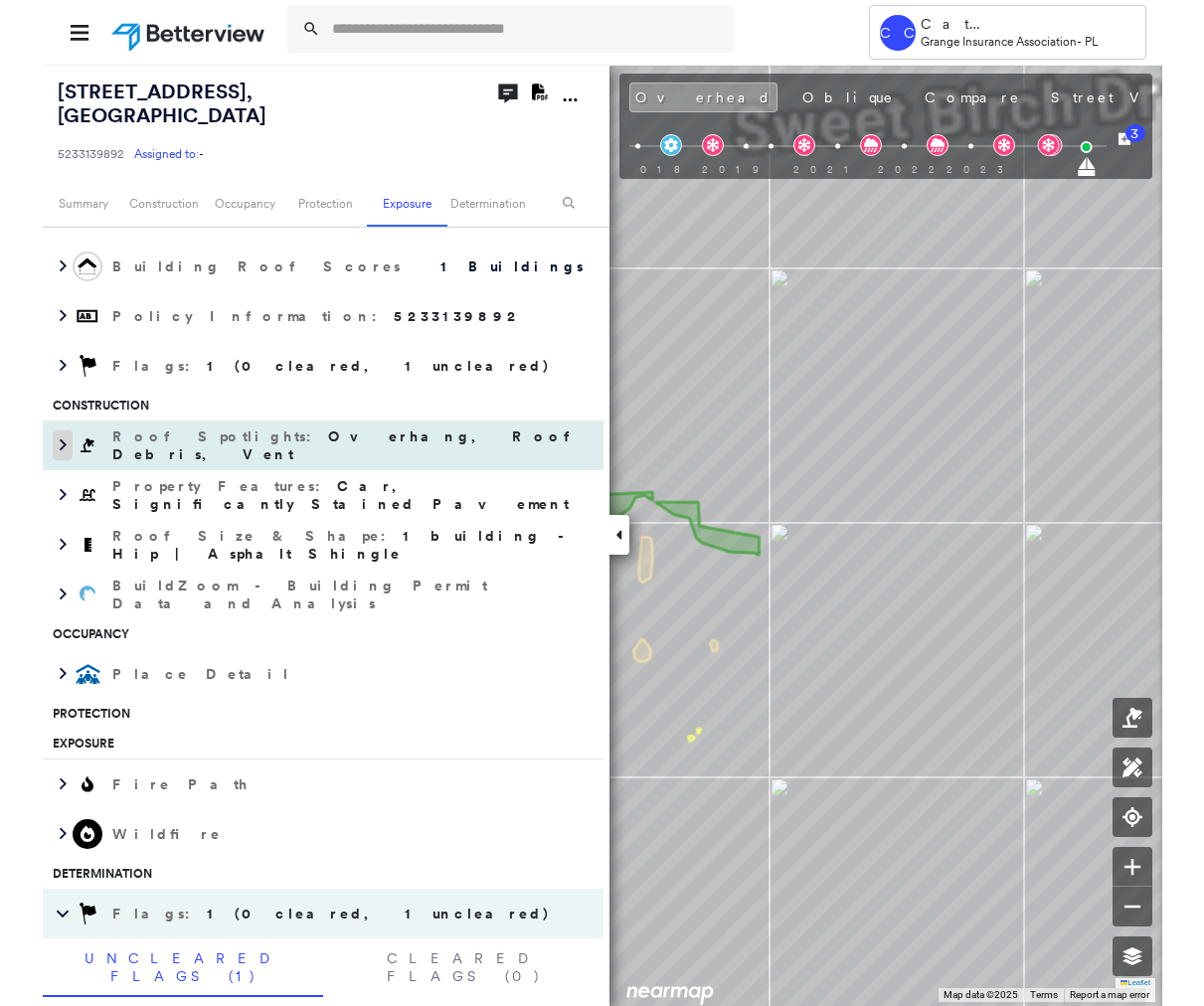 scroll, scrollTop: 271, scrollLeft: 0, axis: vertical 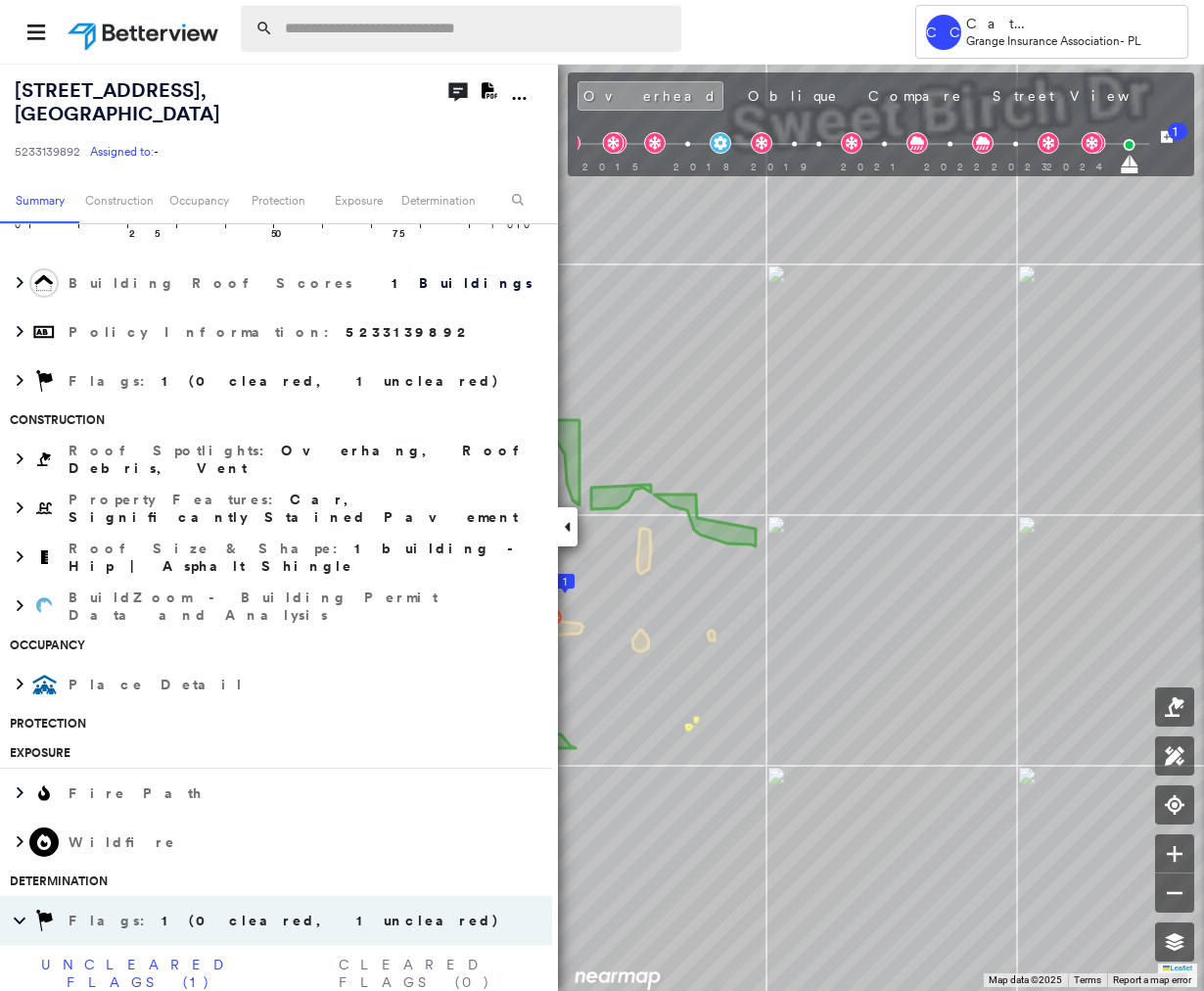 click at bounding box center (477, 28) 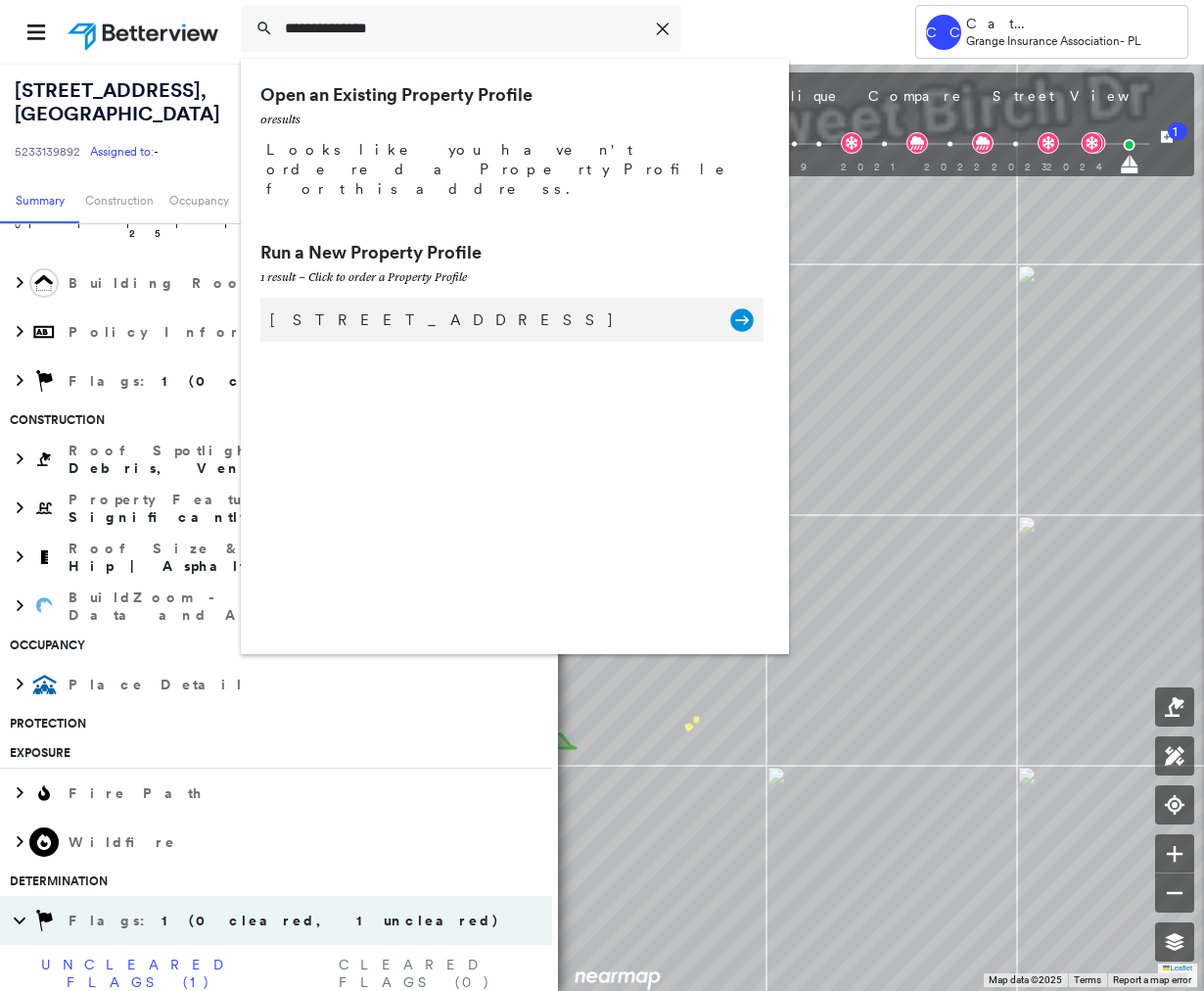 type on "**********" 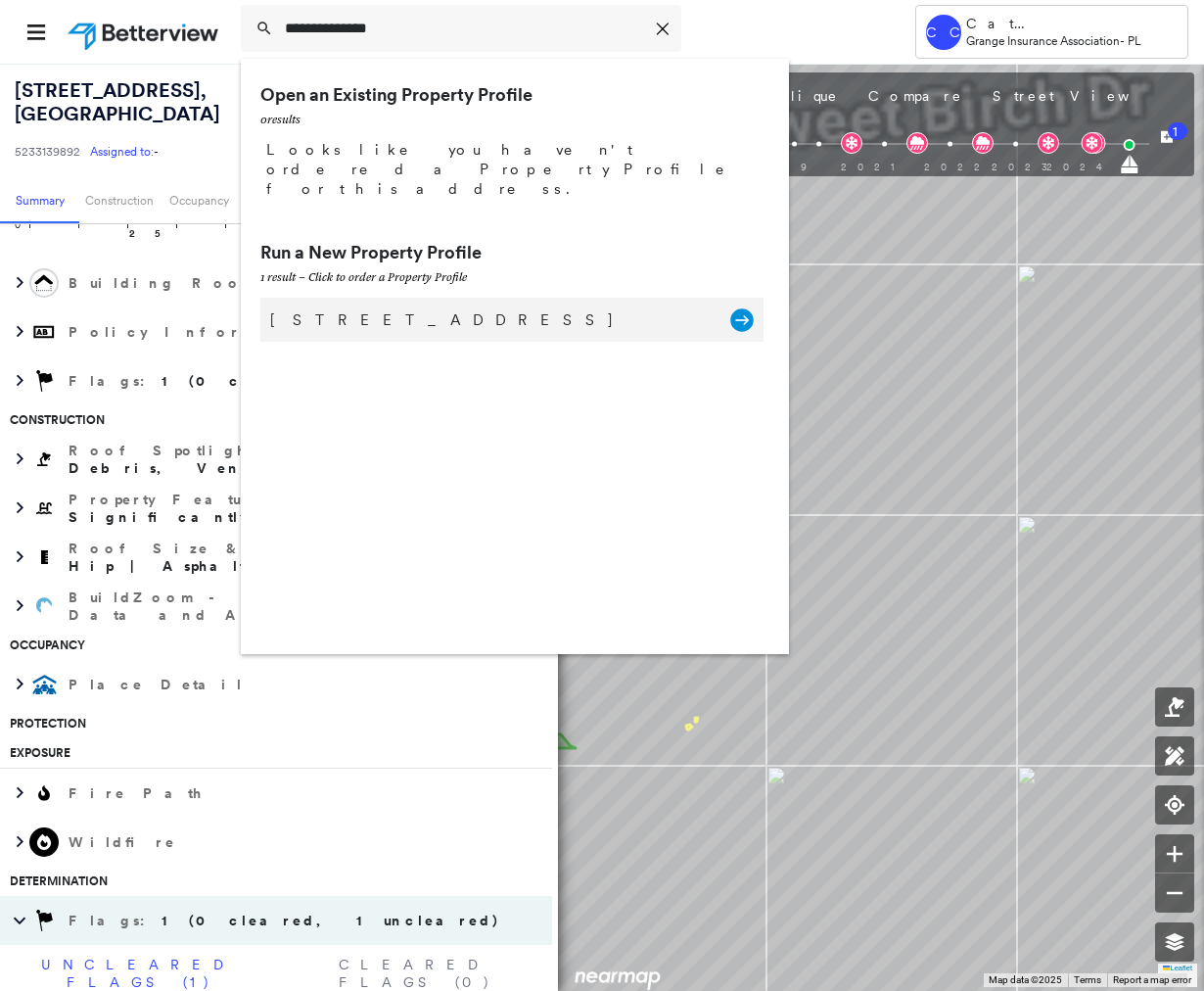 click on "[STREET_ADDRESS]" at bounding box center [490, 320] 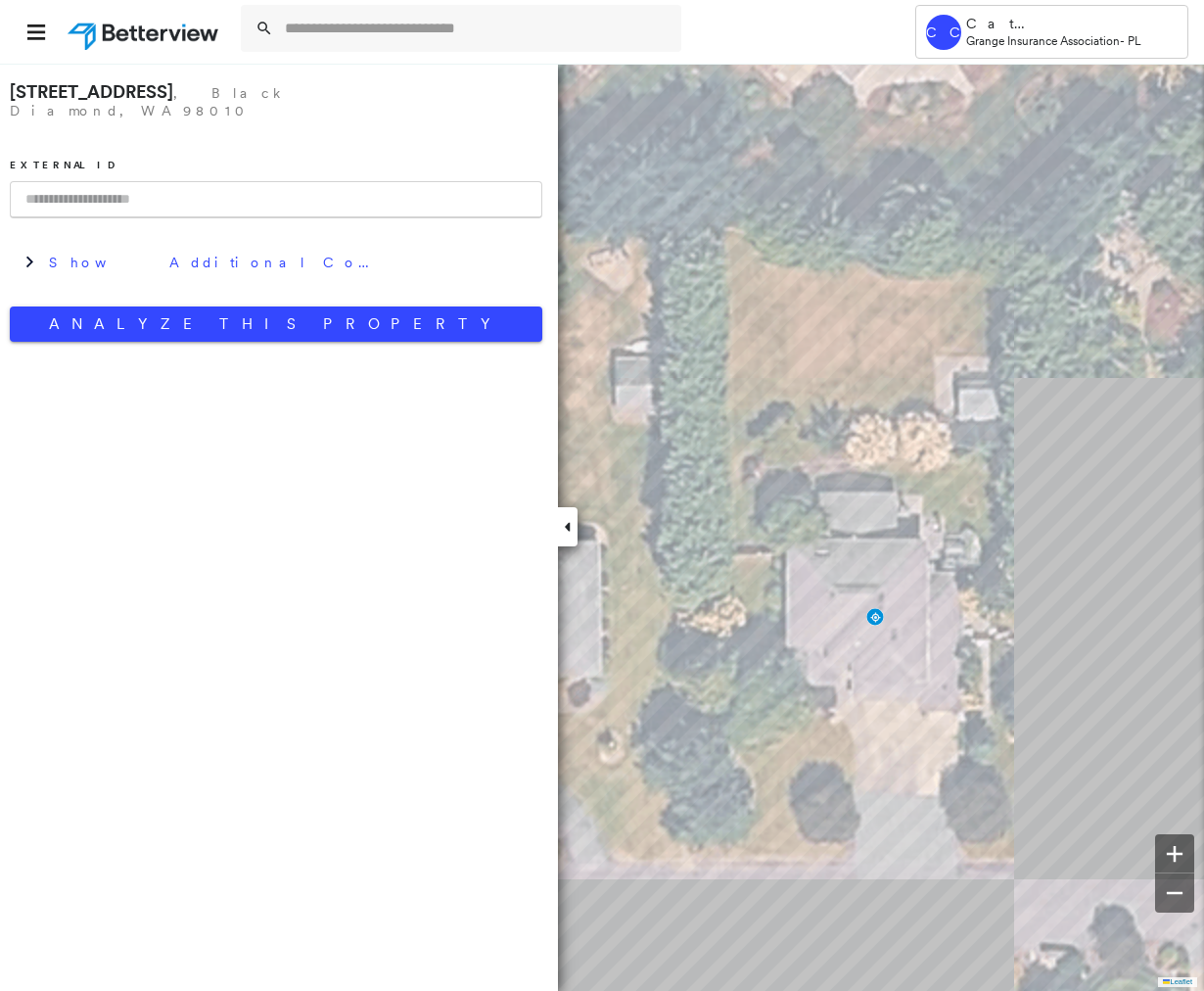 click at bounding box center (276, 200) 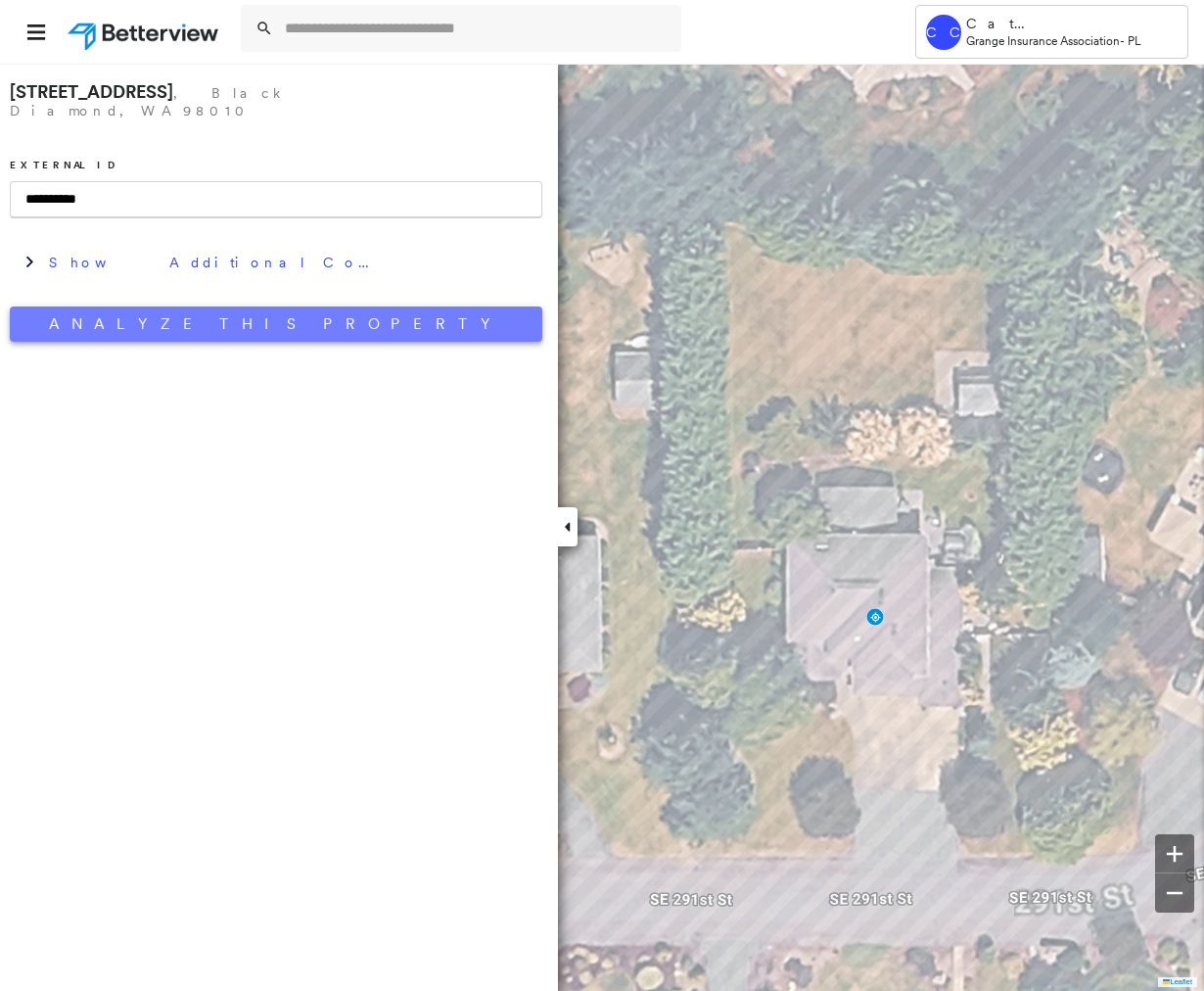 type on "**********" 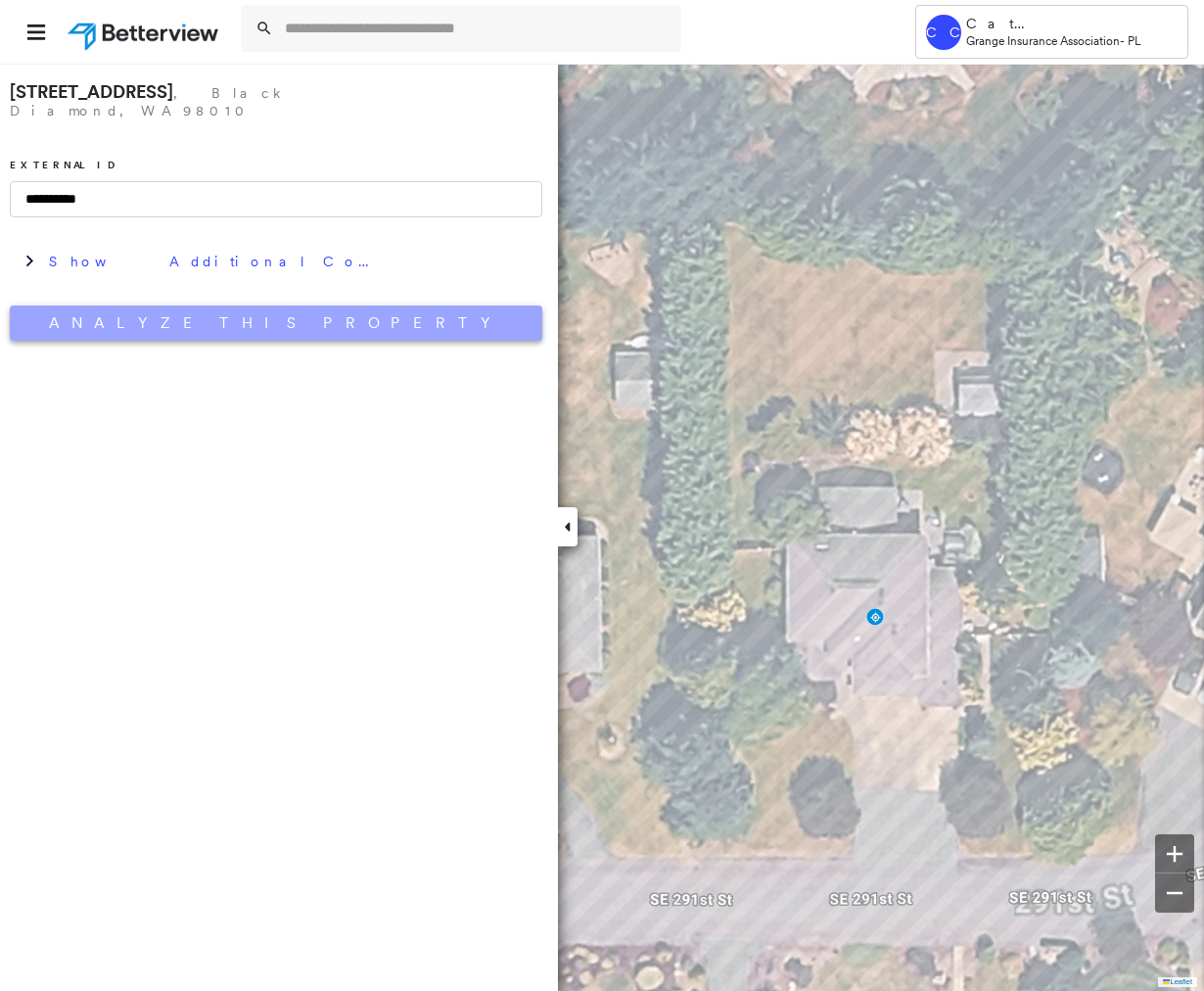 click on "Analyze This Property" at bounding box center [276, 323] 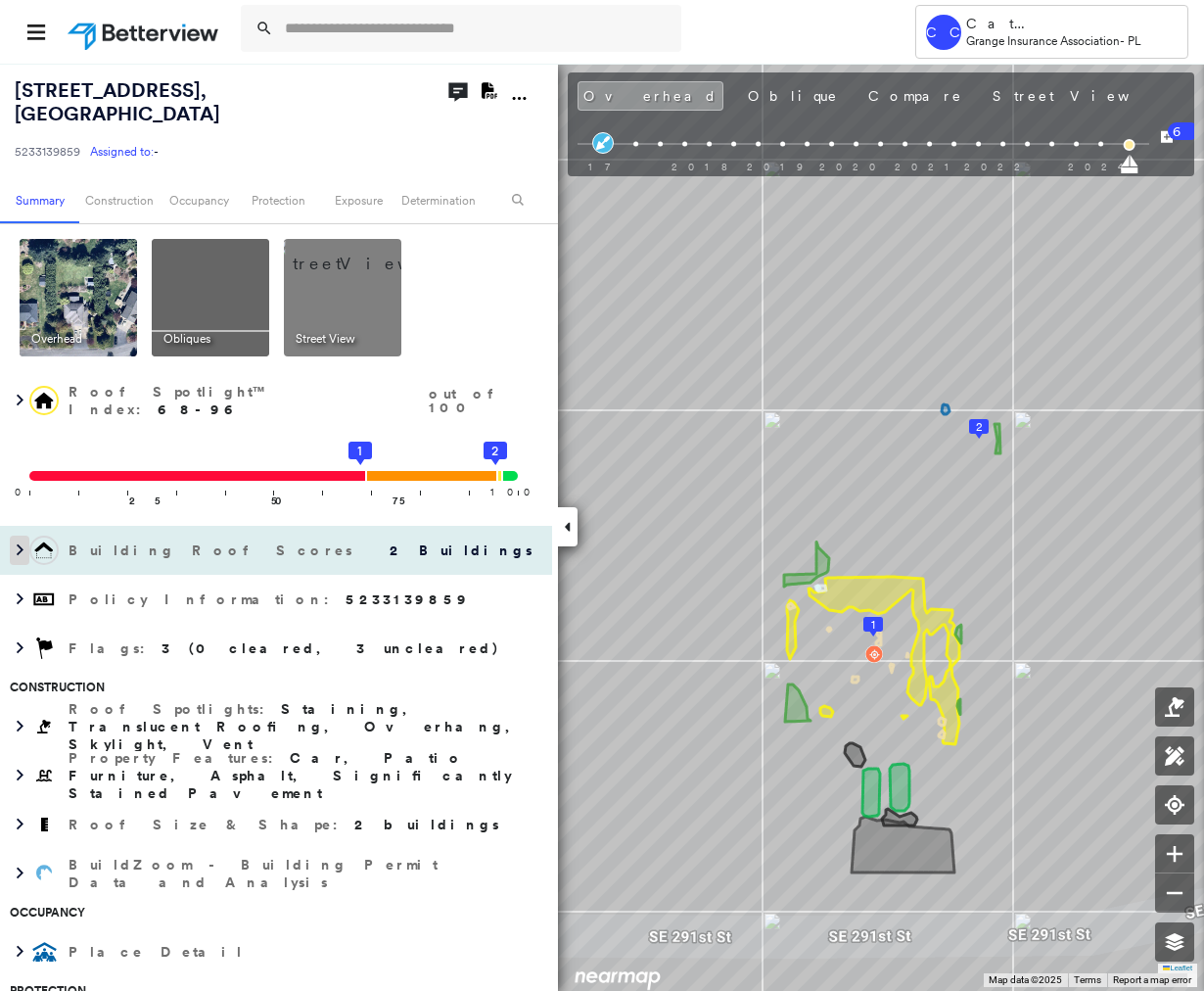 click 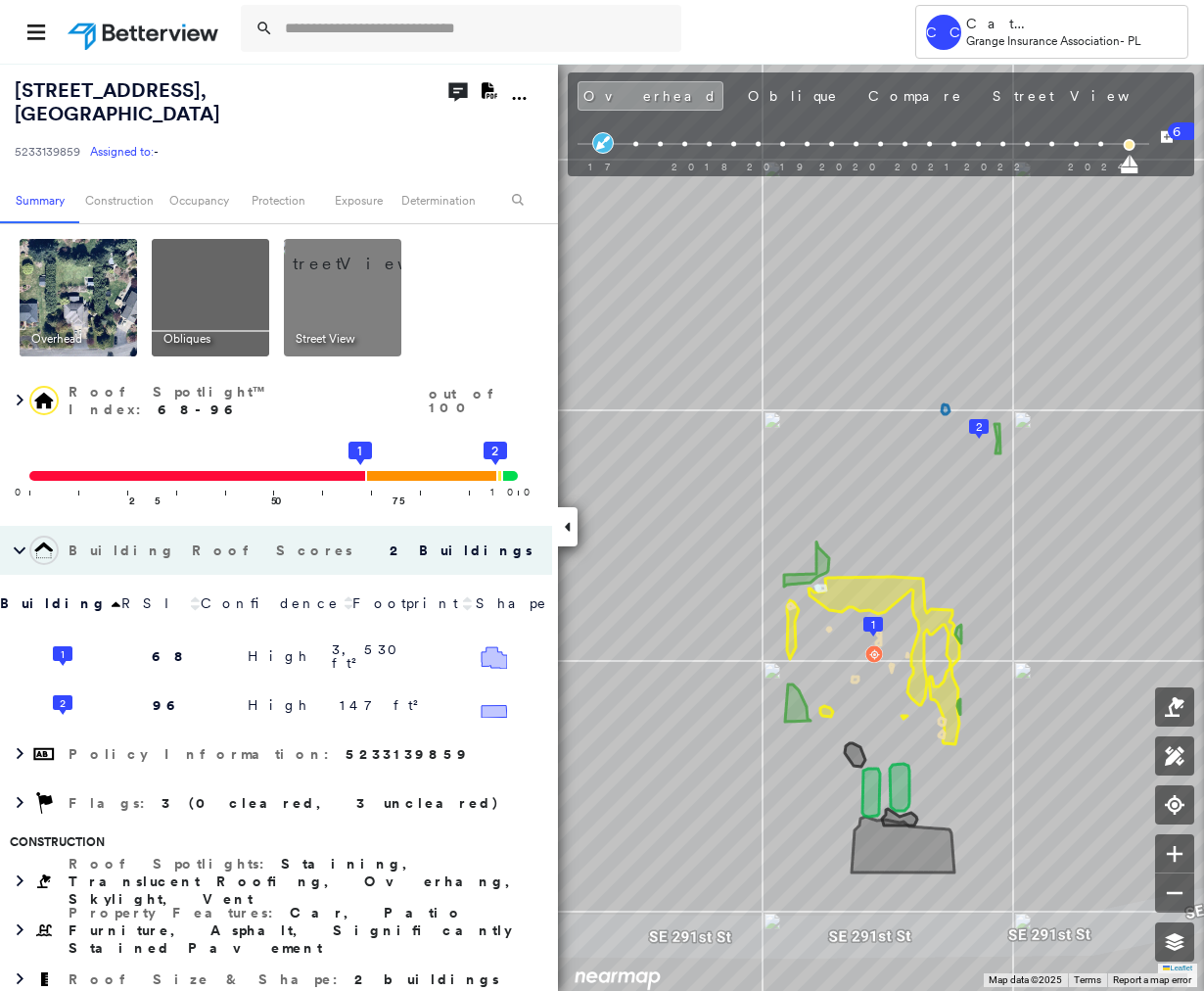 click 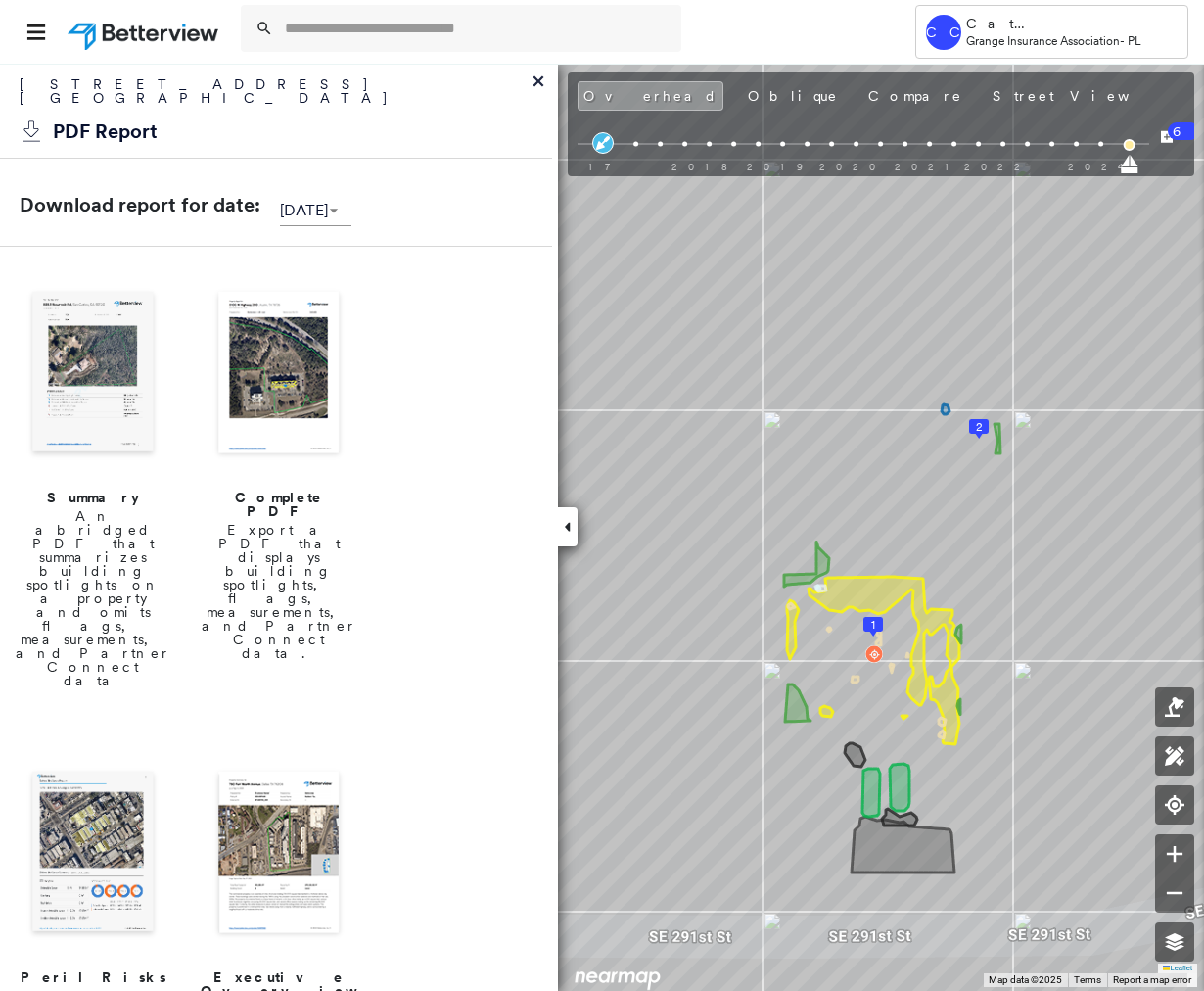 click at bounding box center [93, 374] 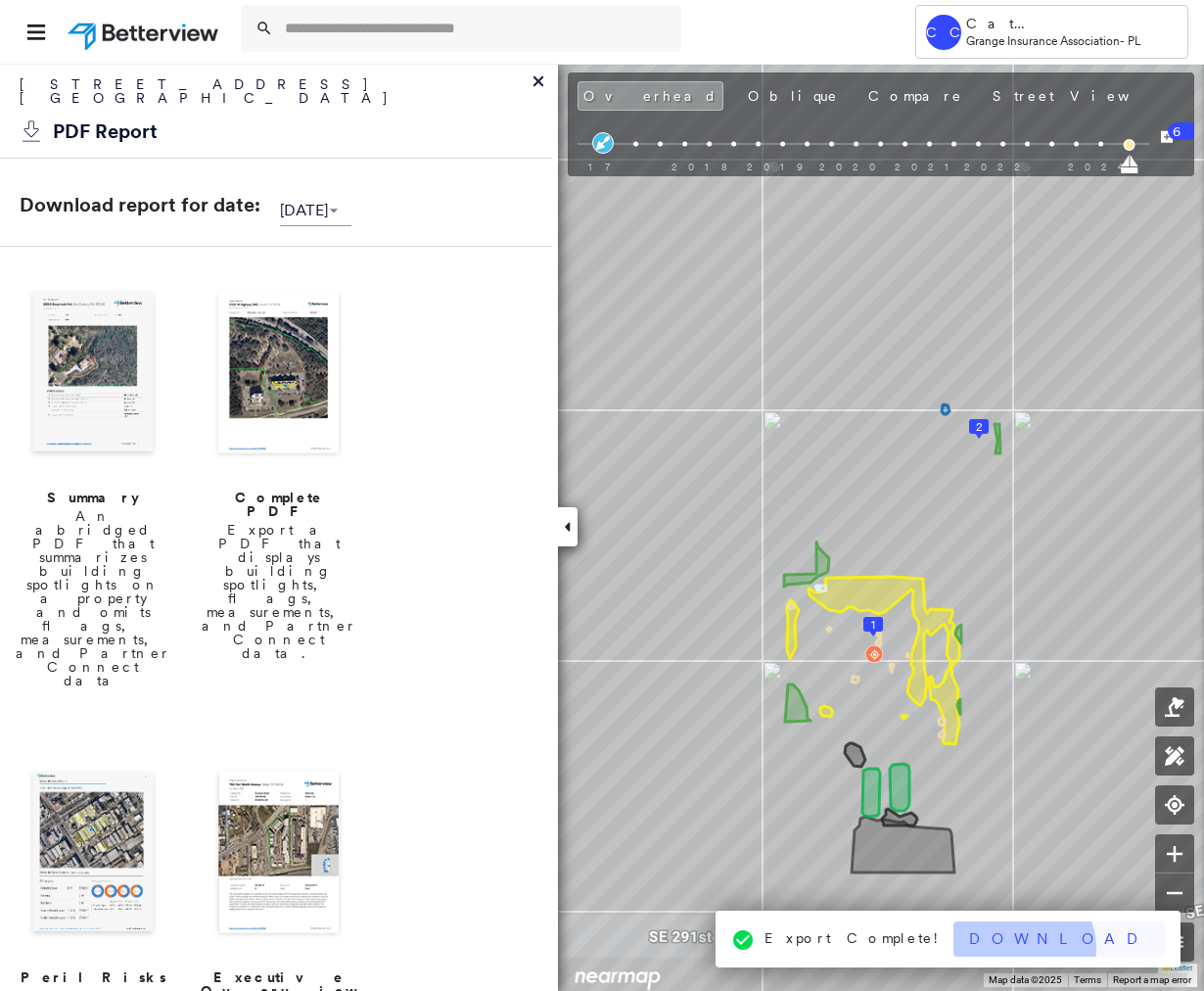 click on "Download" at bounding box center [1059, 939] 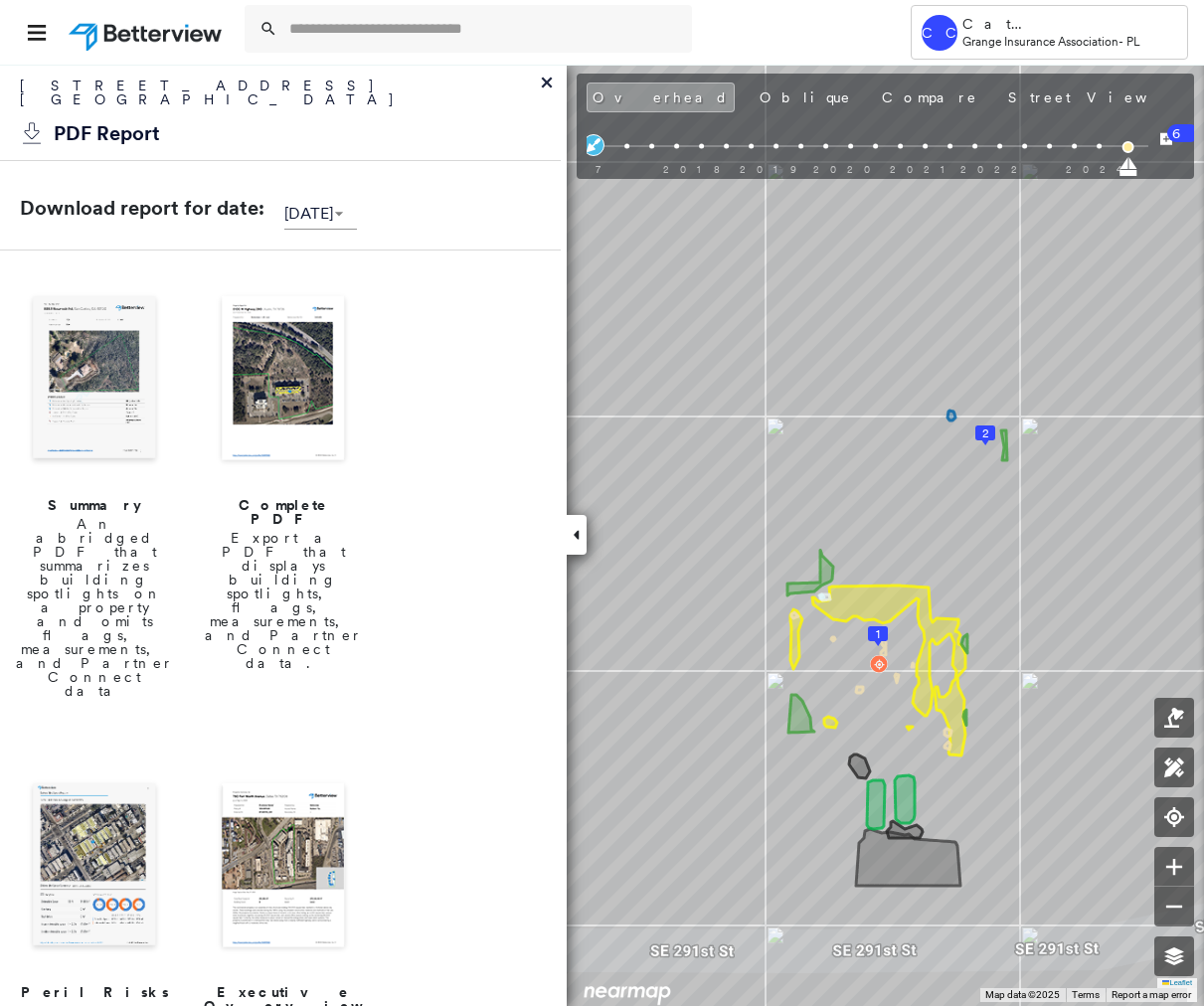 click on "[STREET_ADDRESS] PDF Report" at bounding box center (280, 112) 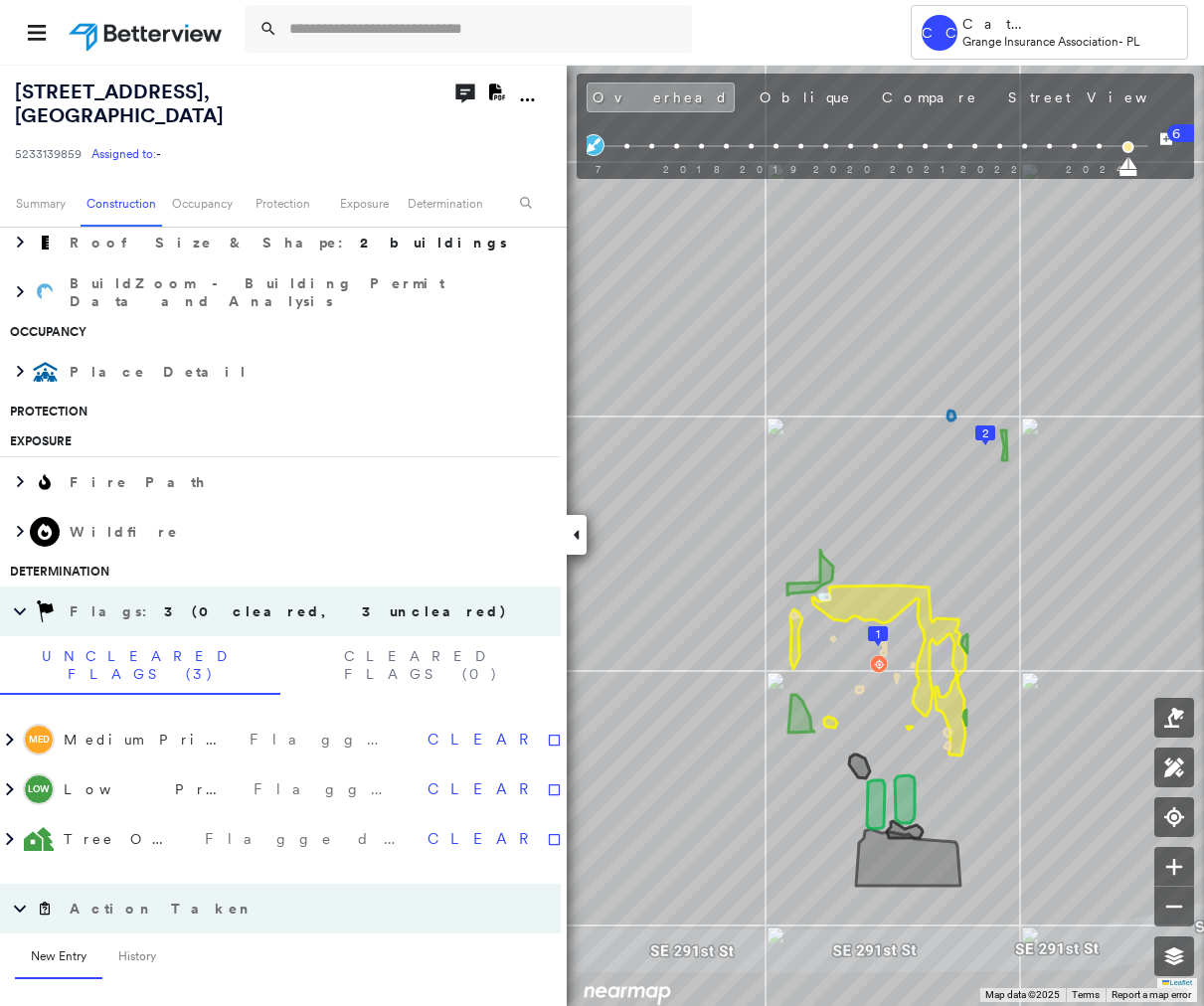 scroll, scrollTop: 322, scrollLeft: 0, axis: vertical 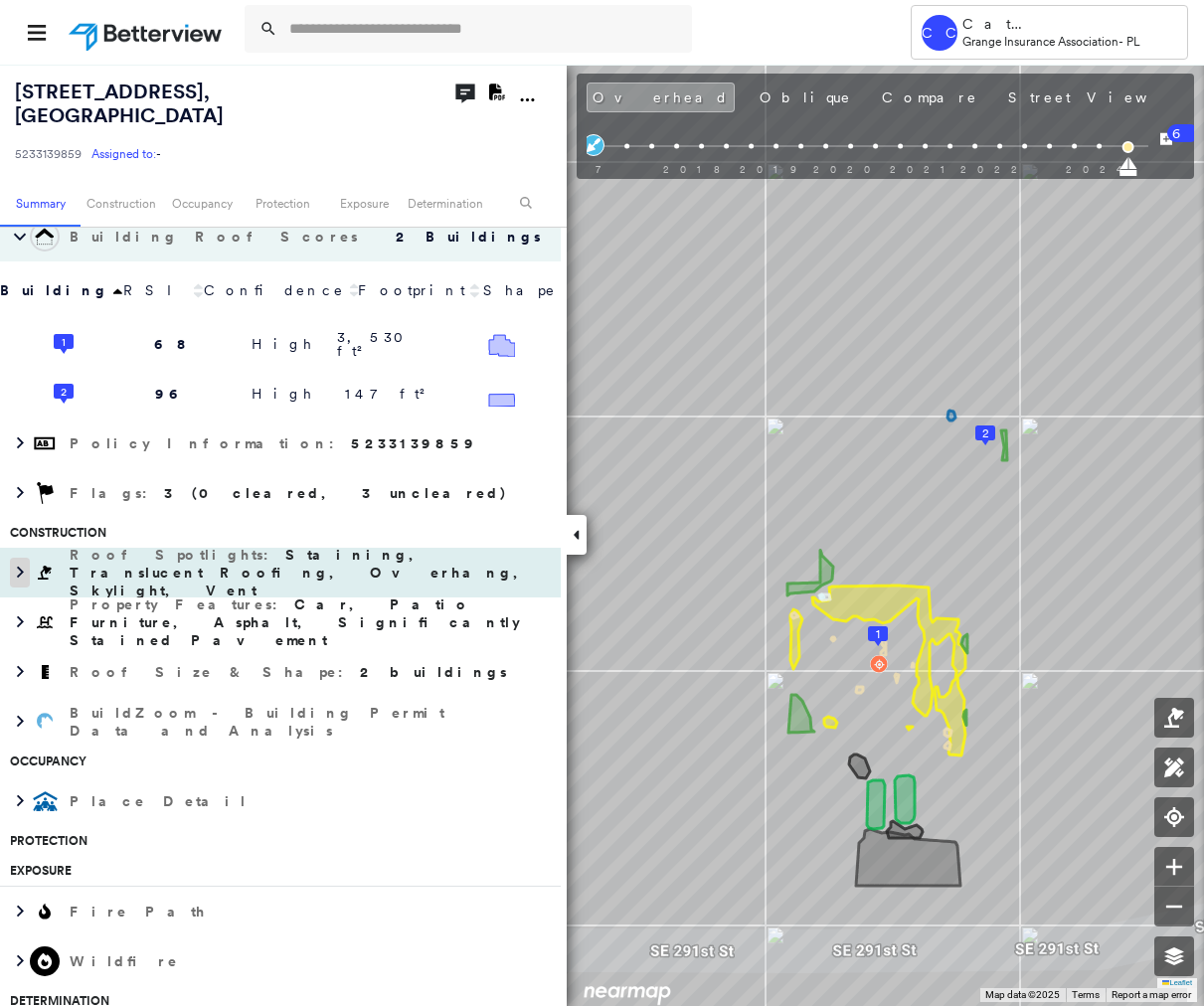click at bounding box center (20, 573) 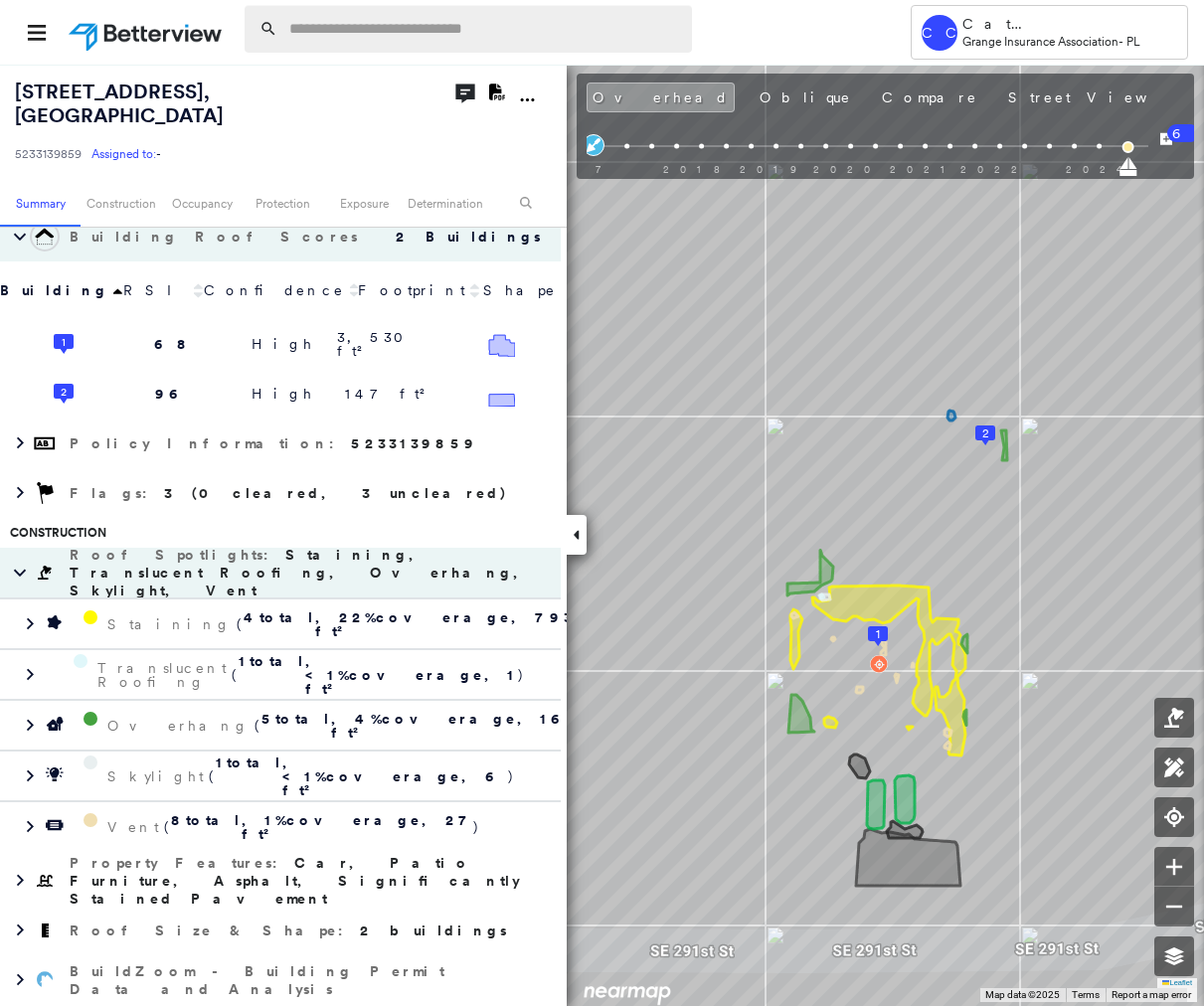 click at bounding box center [484, 29] 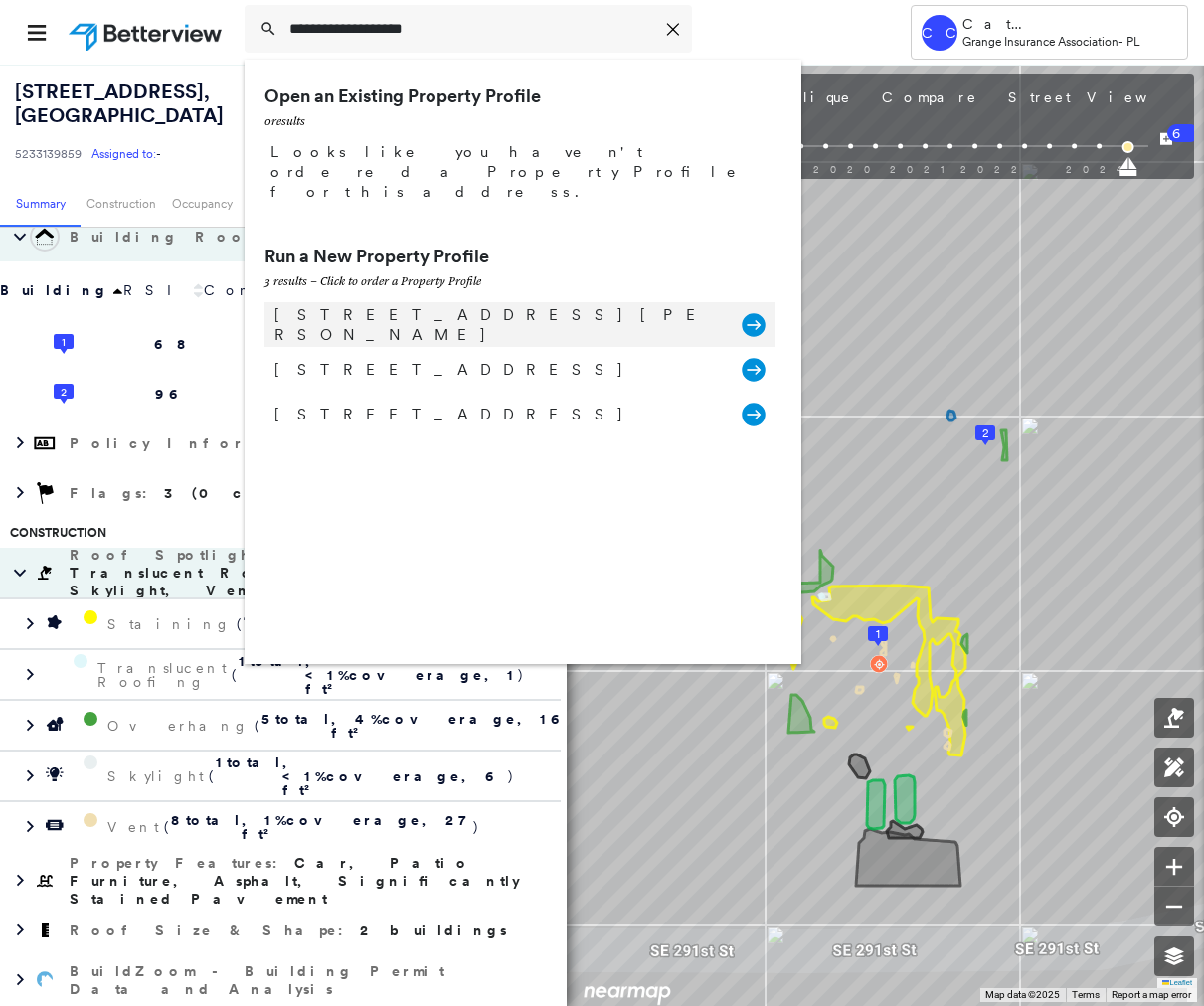 type on "**********" 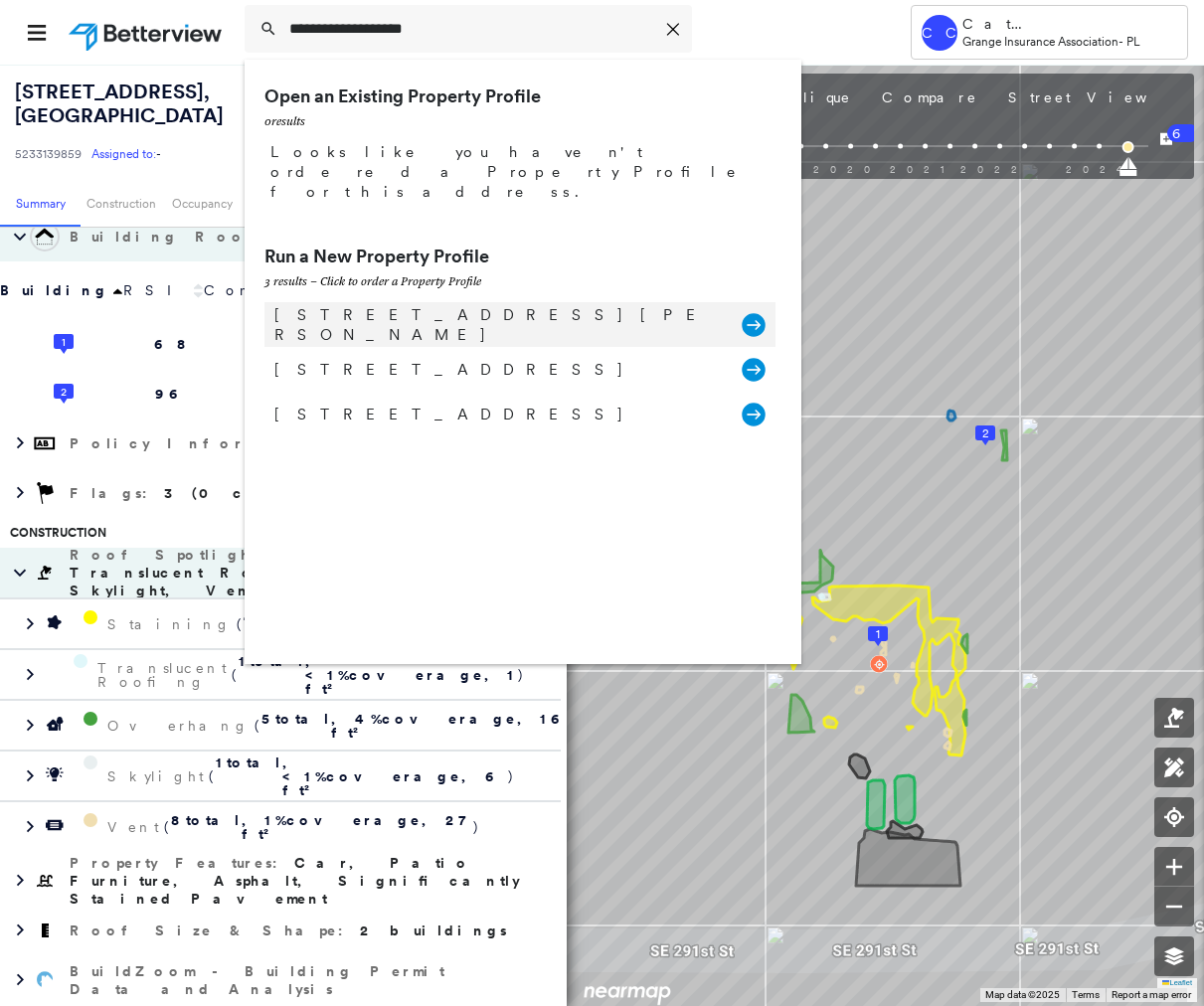 click on "[STREET_ADDRESS][PERSON_NAME]" at bounding box center (498, 325) 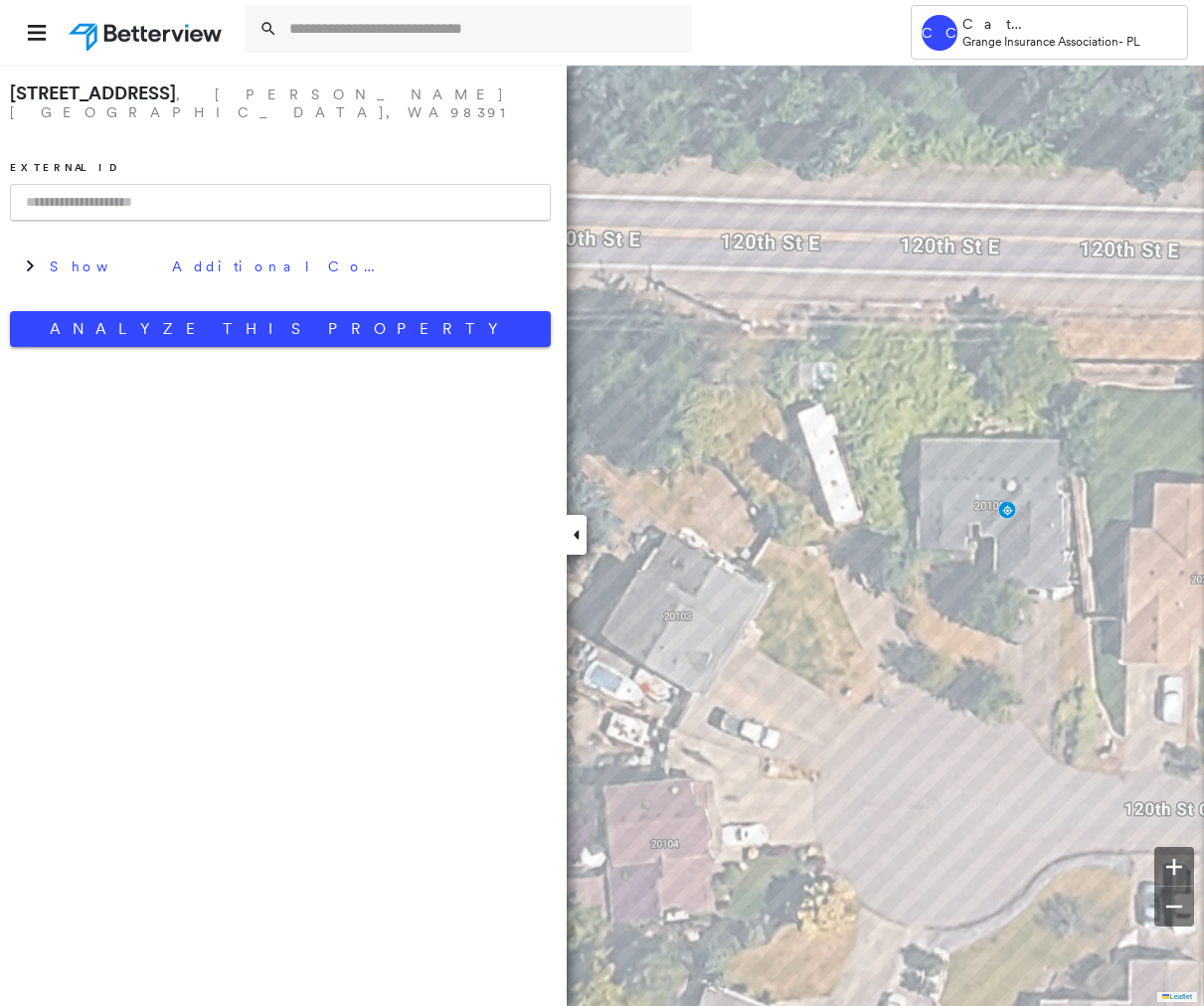 click at bounding box center [280, 203] 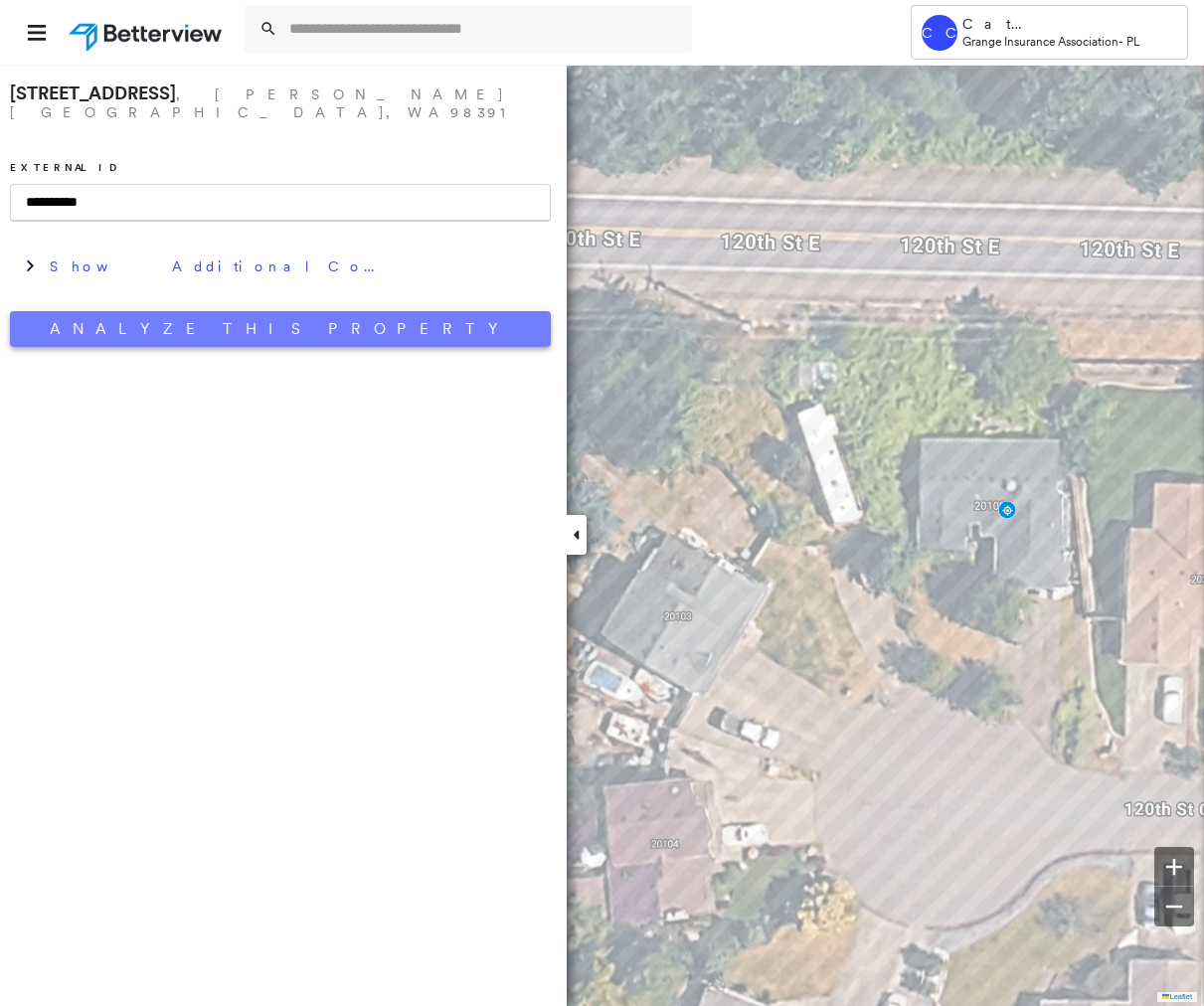 type on "**********" 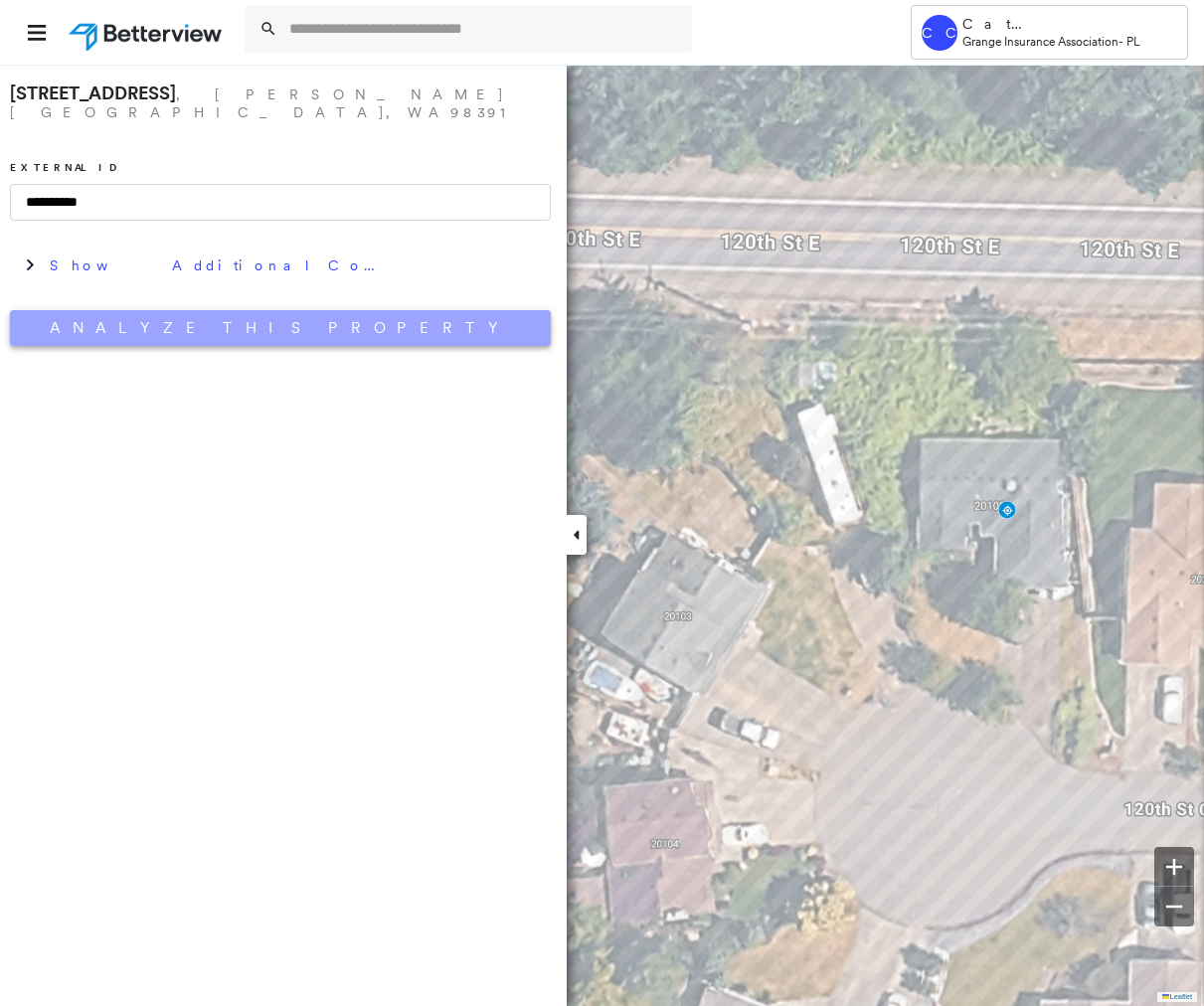 click on "Analyze This Property" at bounding box center [280, 328] 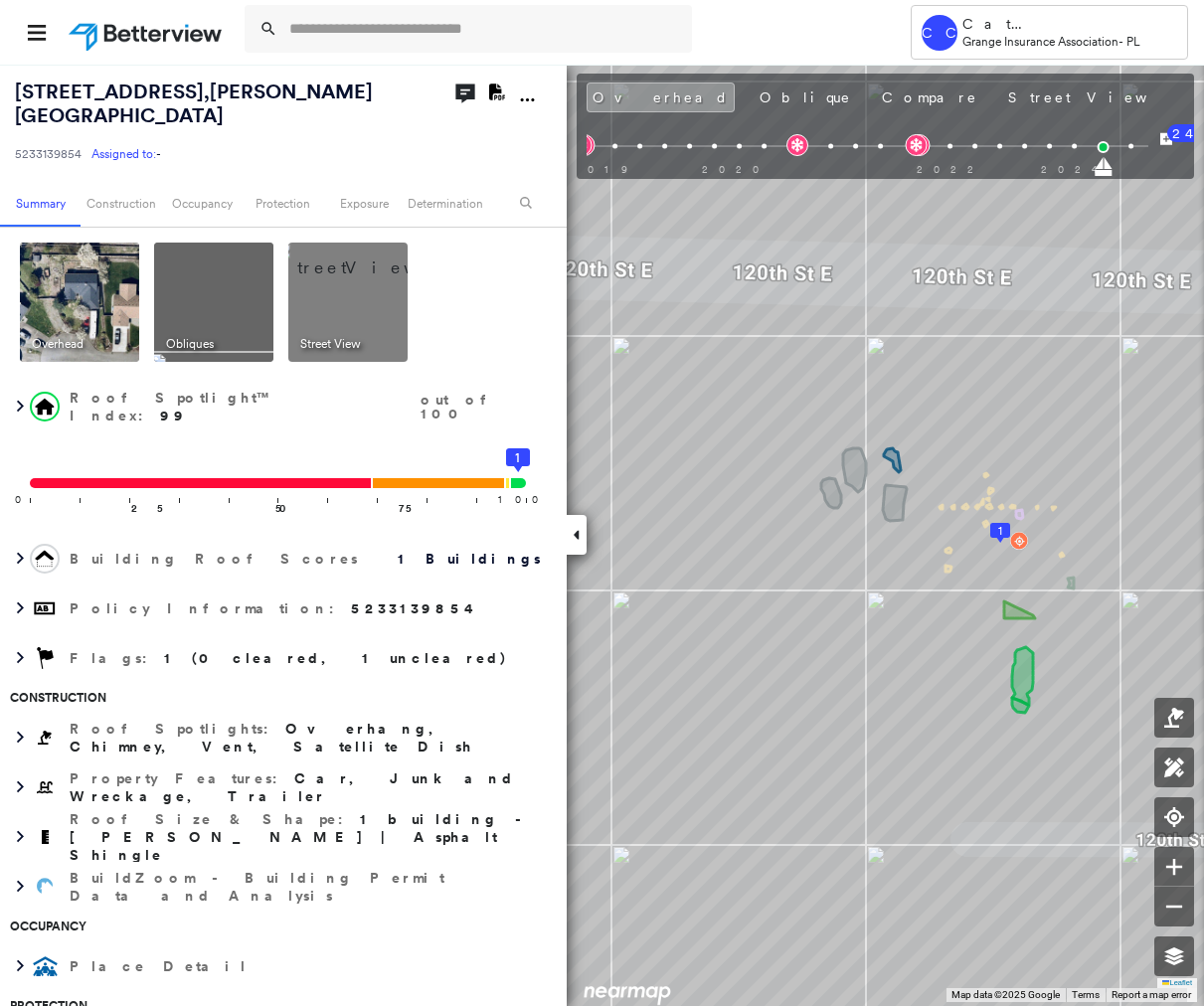 click on "Open Comments" 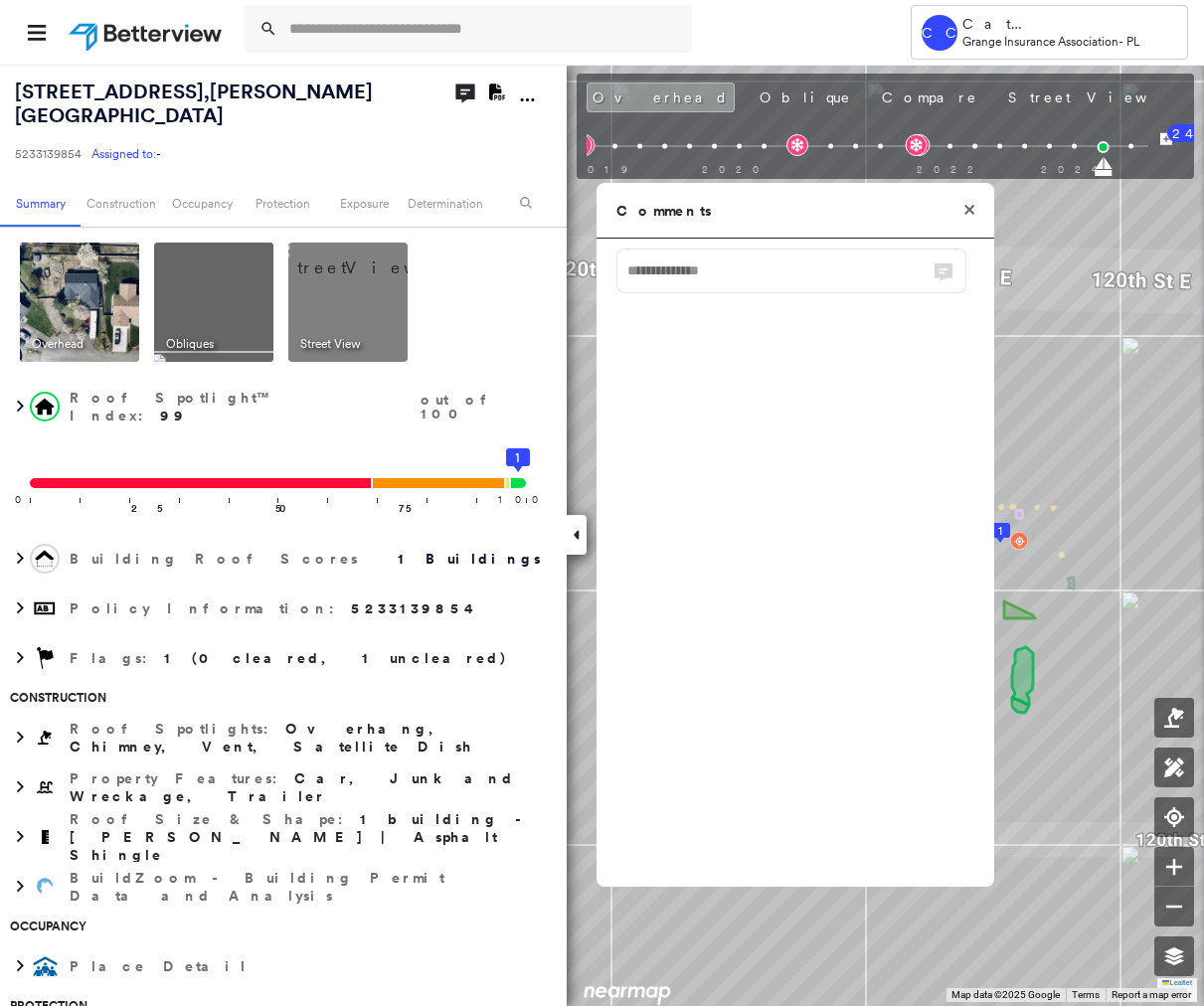 click 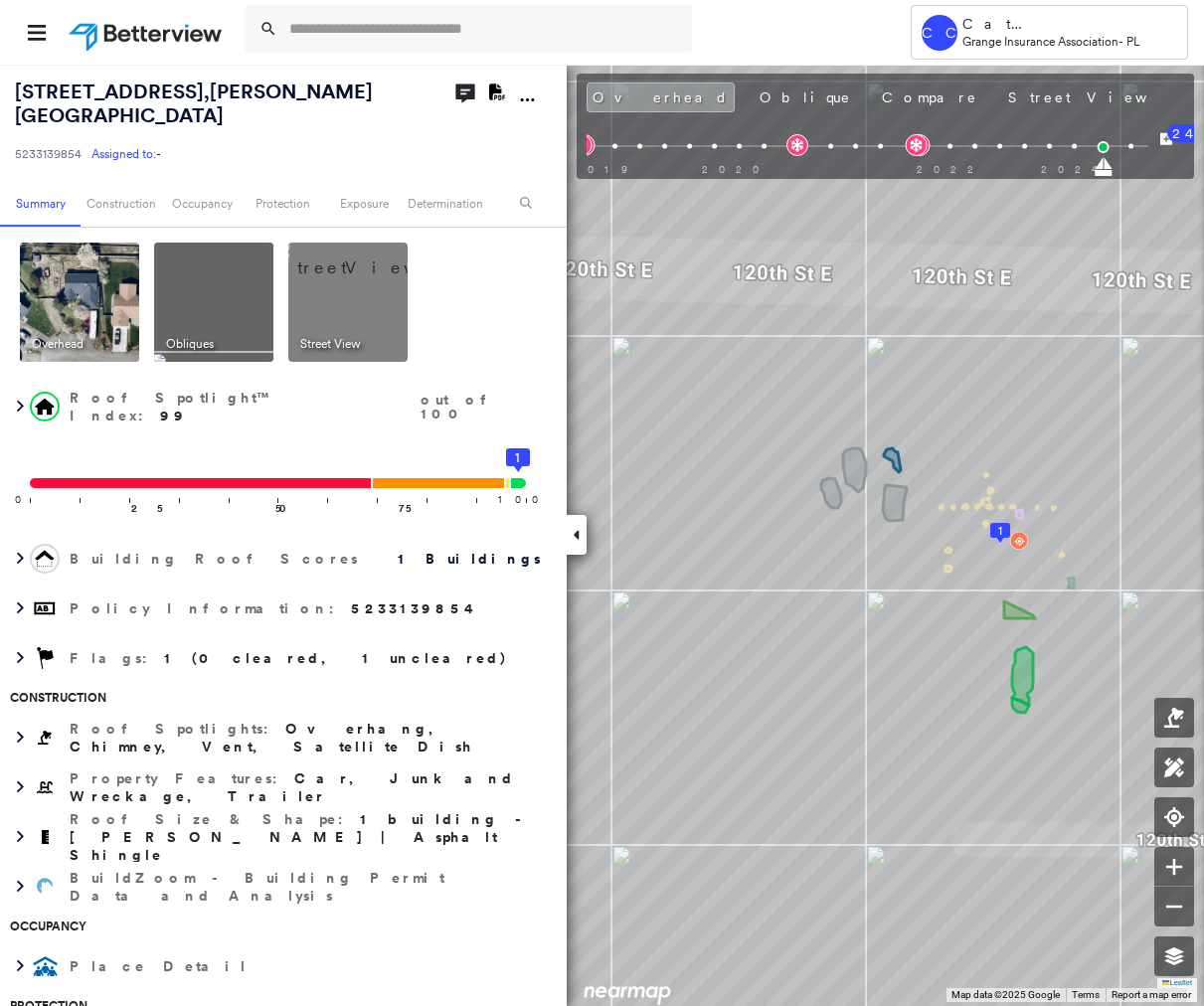 click 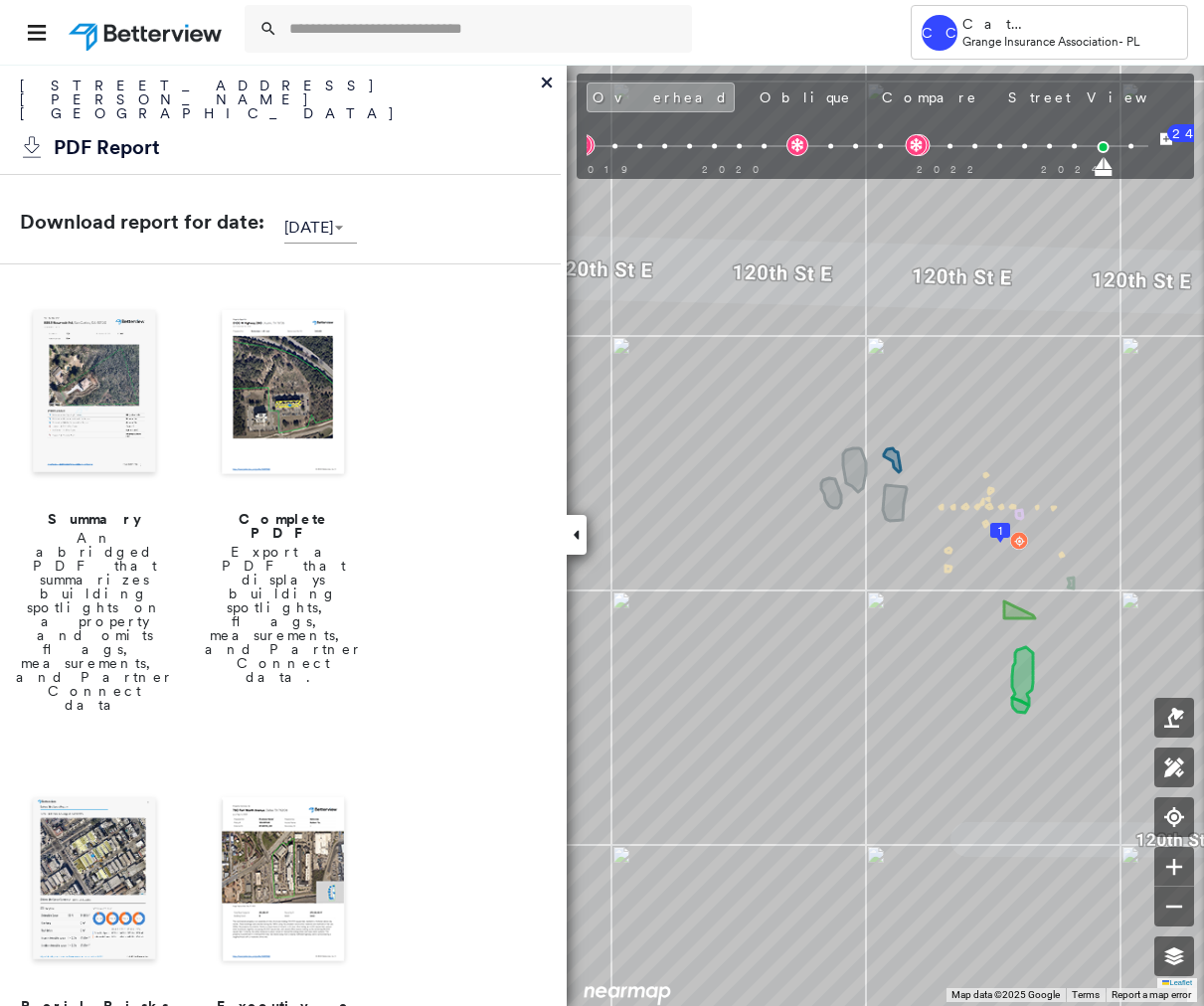 click on "An abridged PDF that summarizes building spotlights on a property and omits flags, measurements, and Partner Connect data" at bounding box center [94, 621] 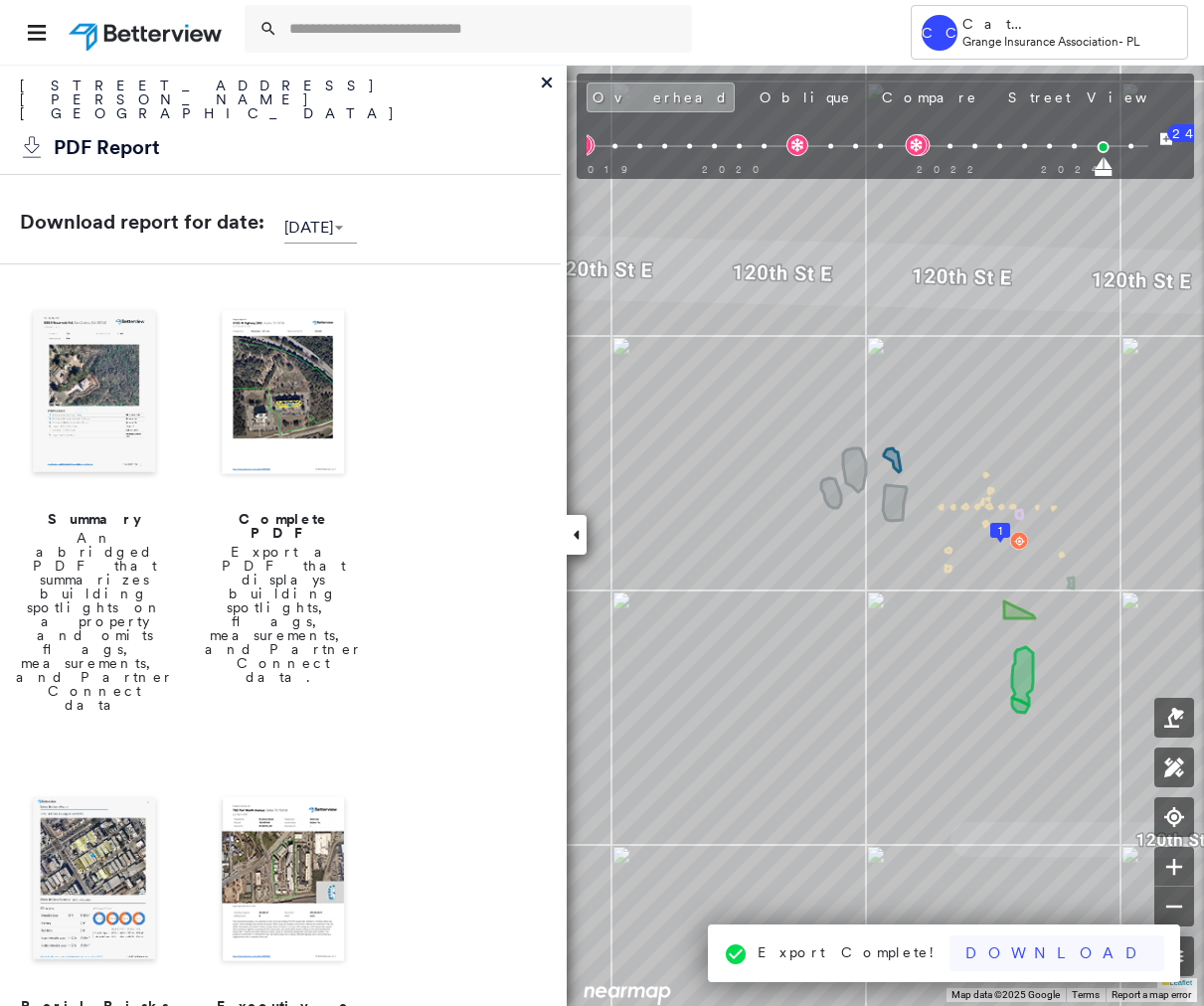 click on "Download" at bounding box center (1057, 953) 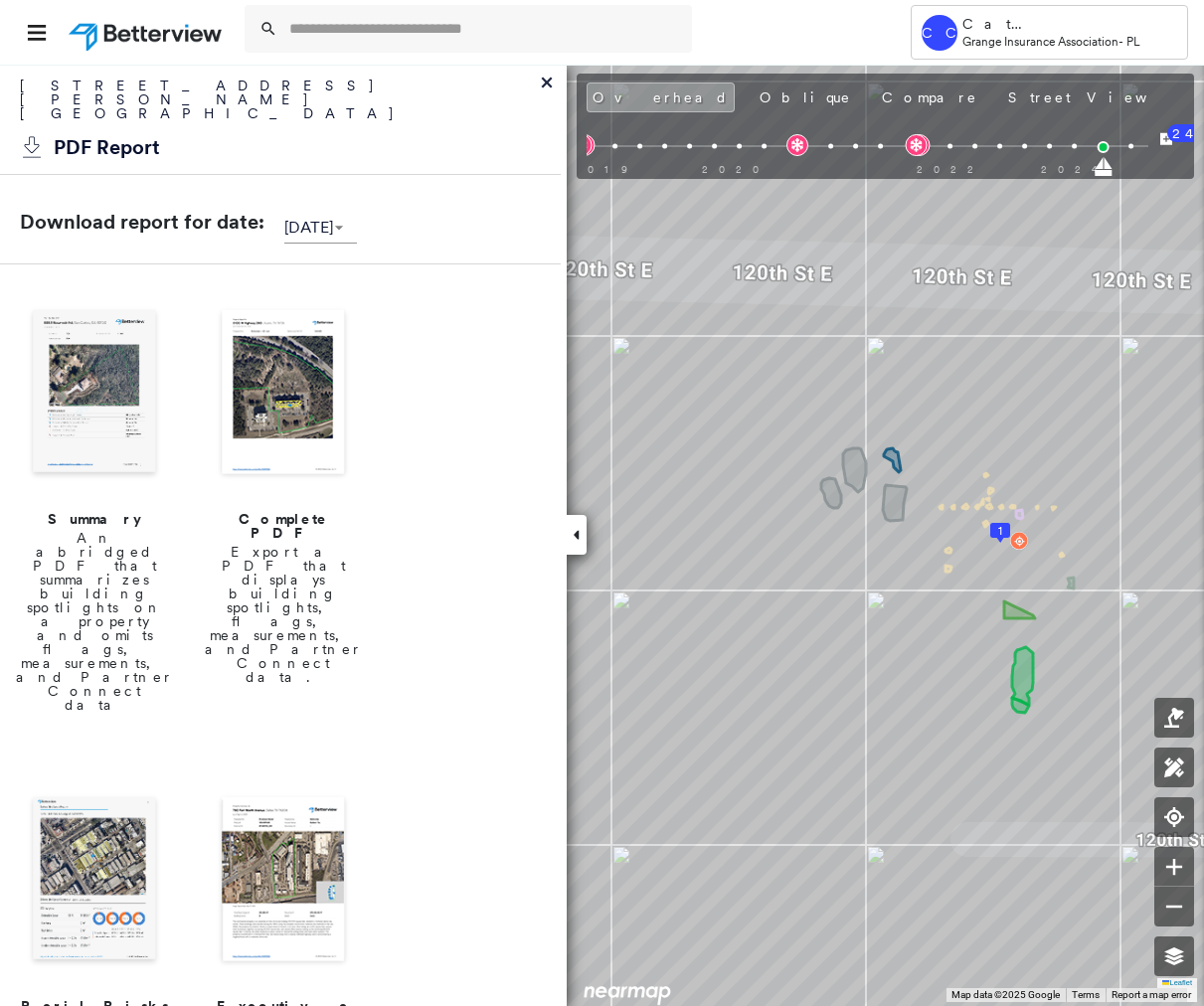 click 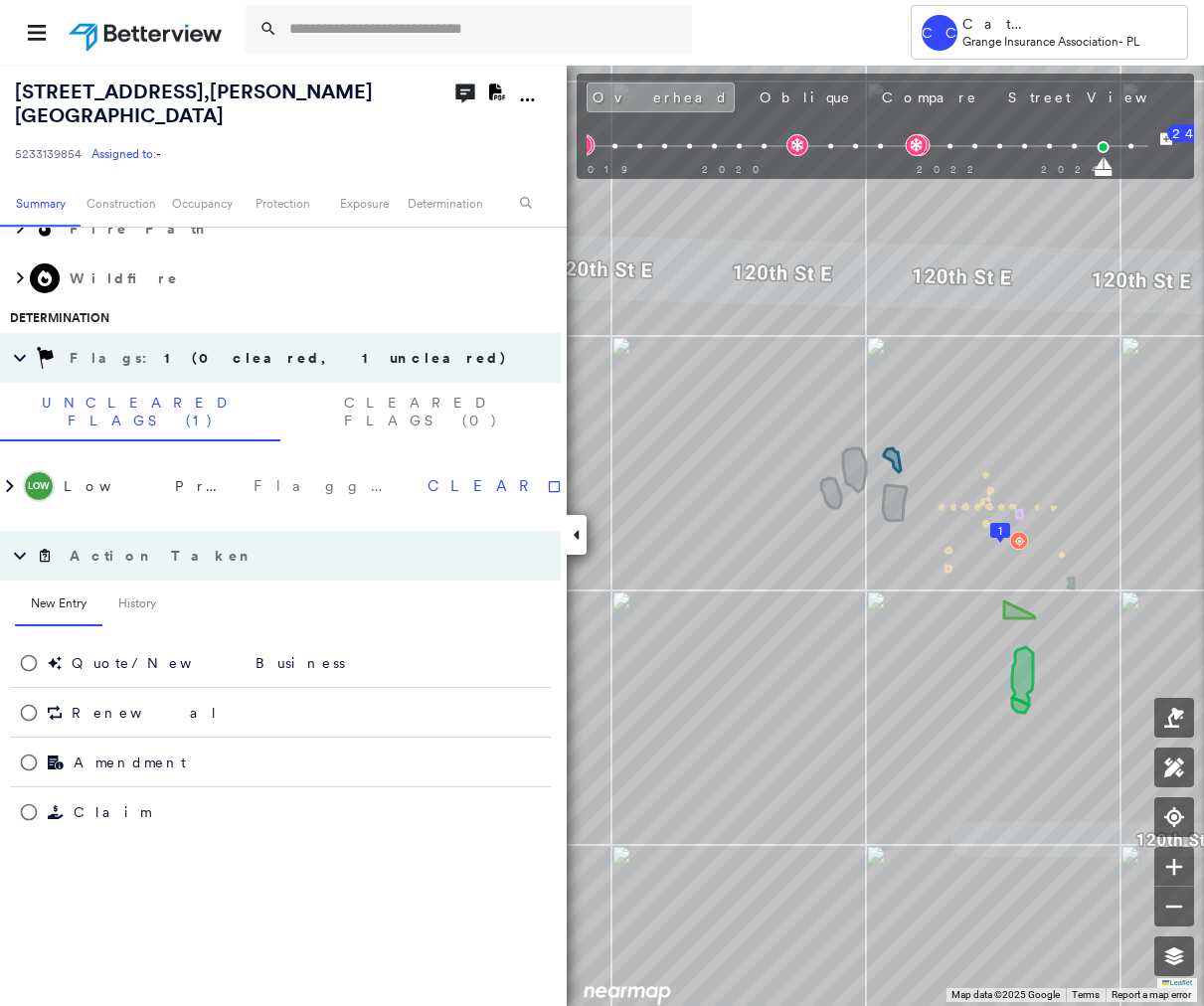 scroll, scrollTop: 859, scrollLeft: 0, axis: vertical 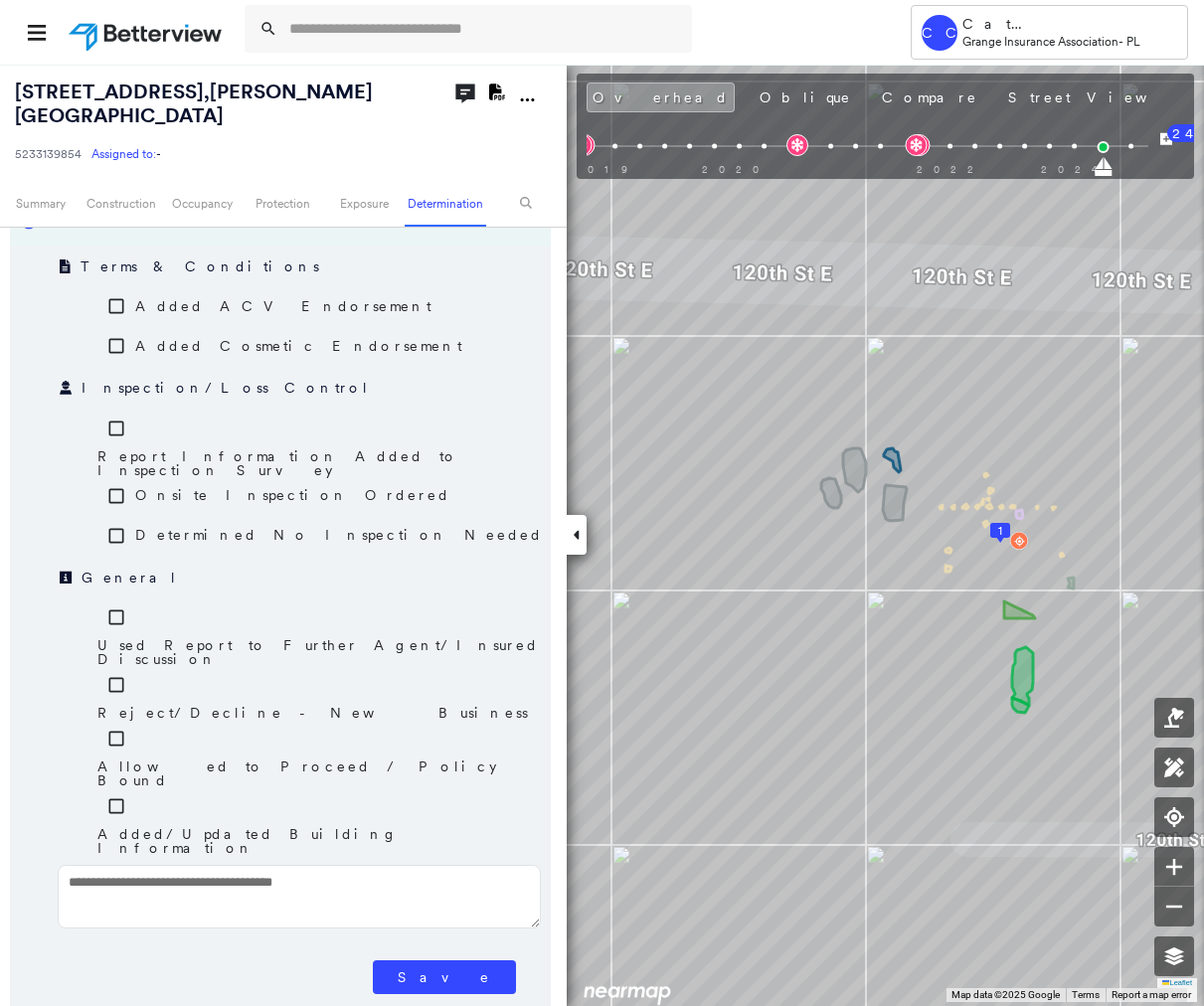 click on "Allowed to Proceed / Policy Bound" at bounding box center (324, 773) 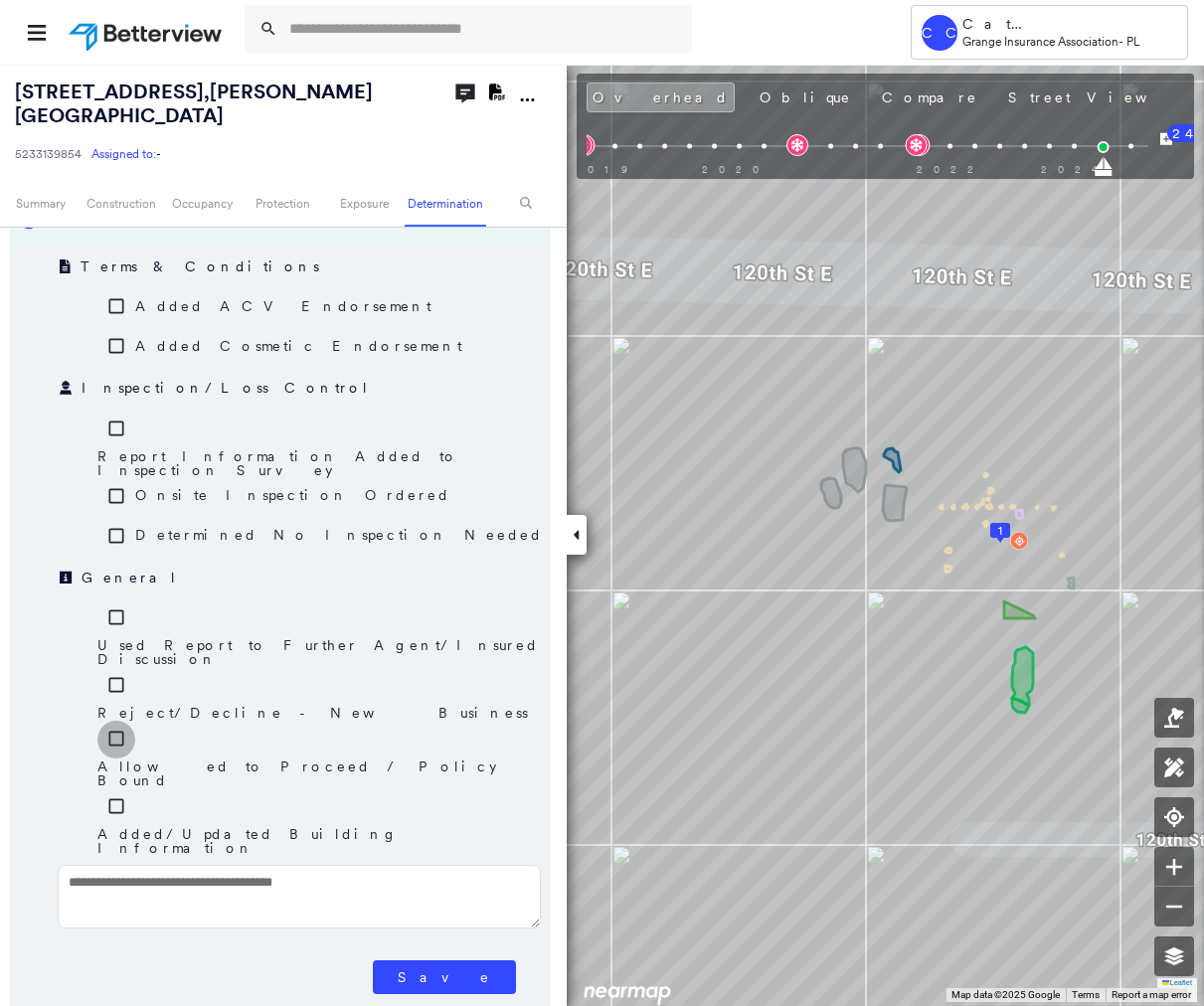 scroll, scrollTop: 1288, scrollLeft: 0, axis: vertical 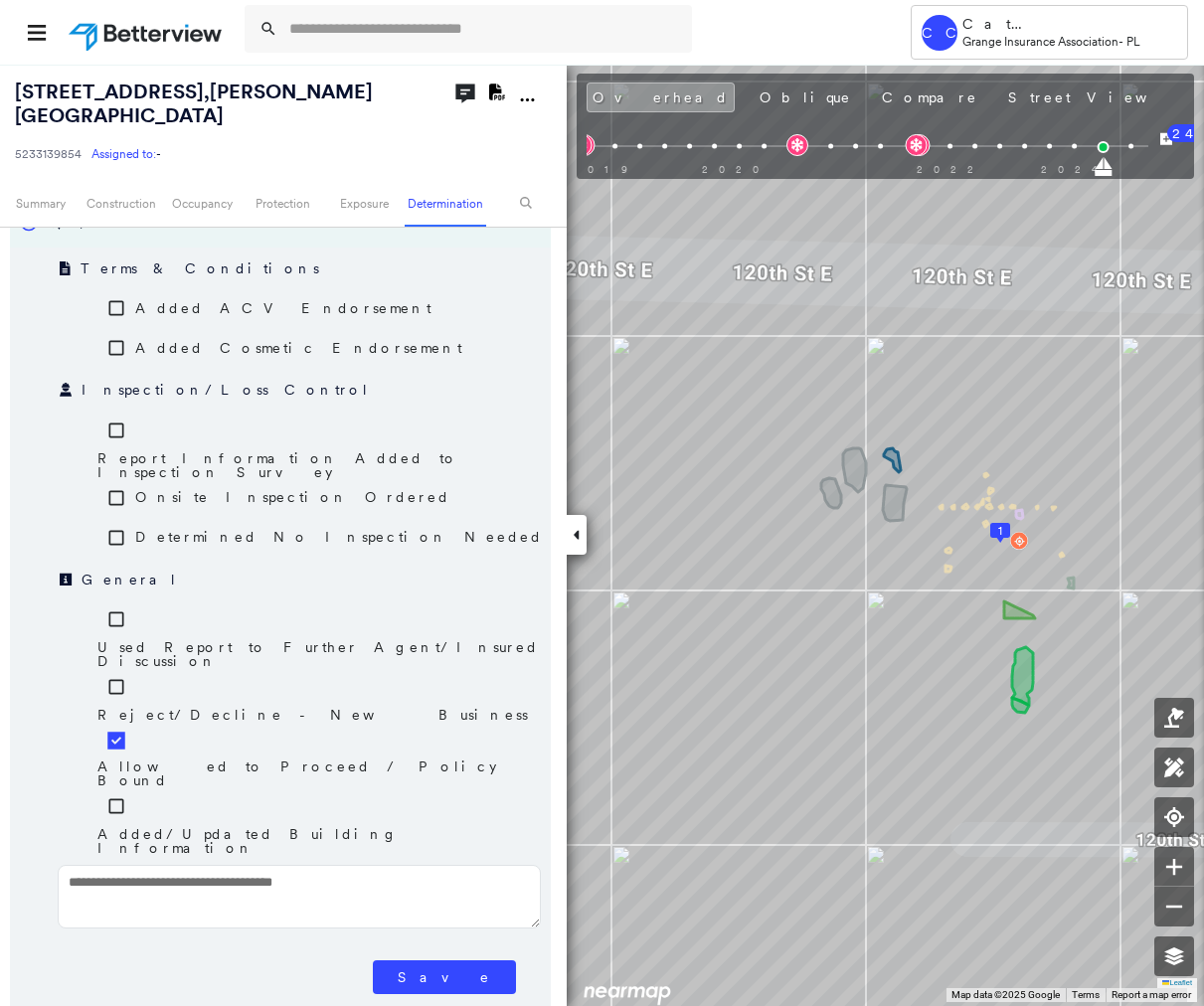 click on "Save" at bounding box center [444, 977] 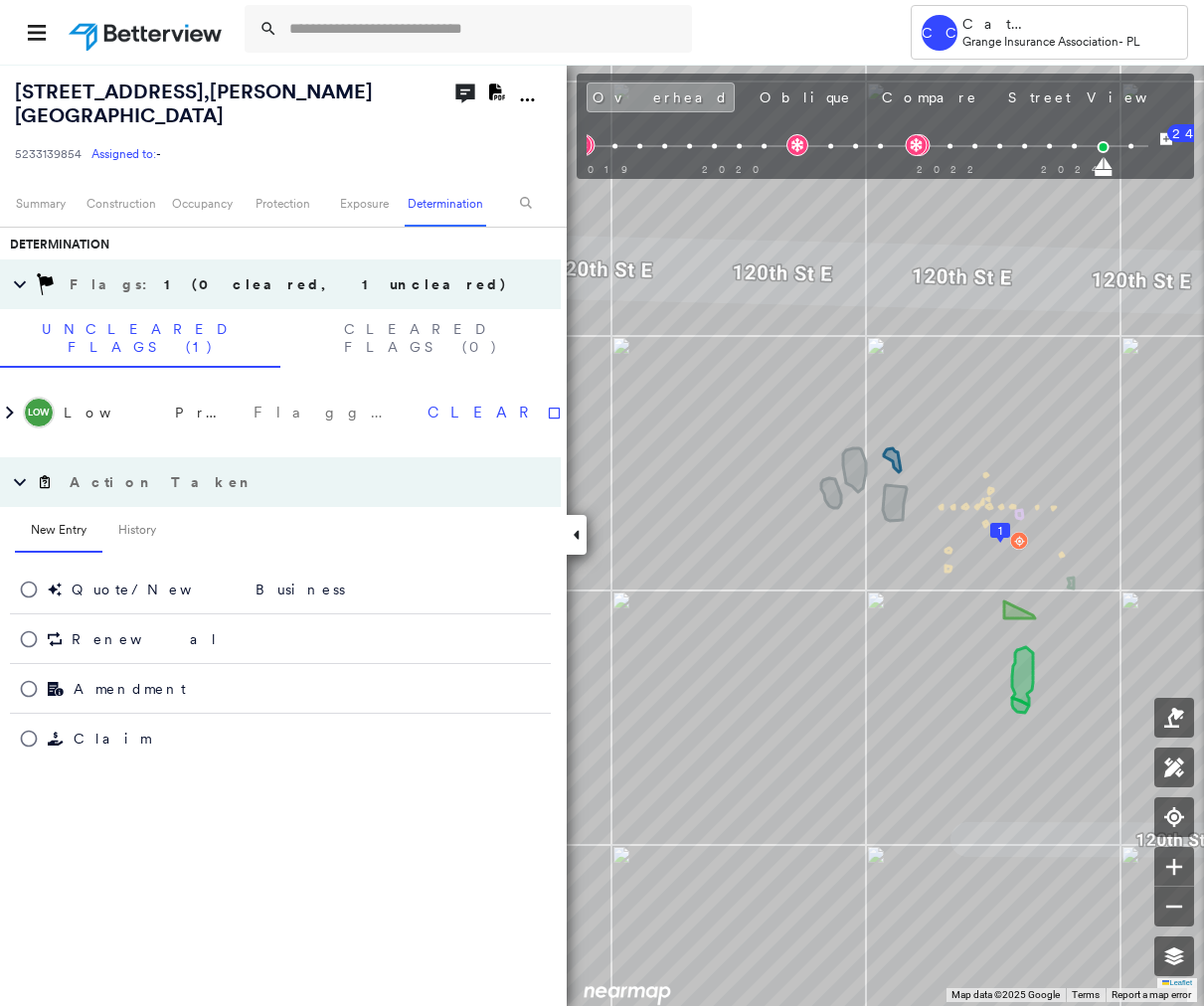scroll, scrollTop: 916, scrollLeft: 0, axis: vertical 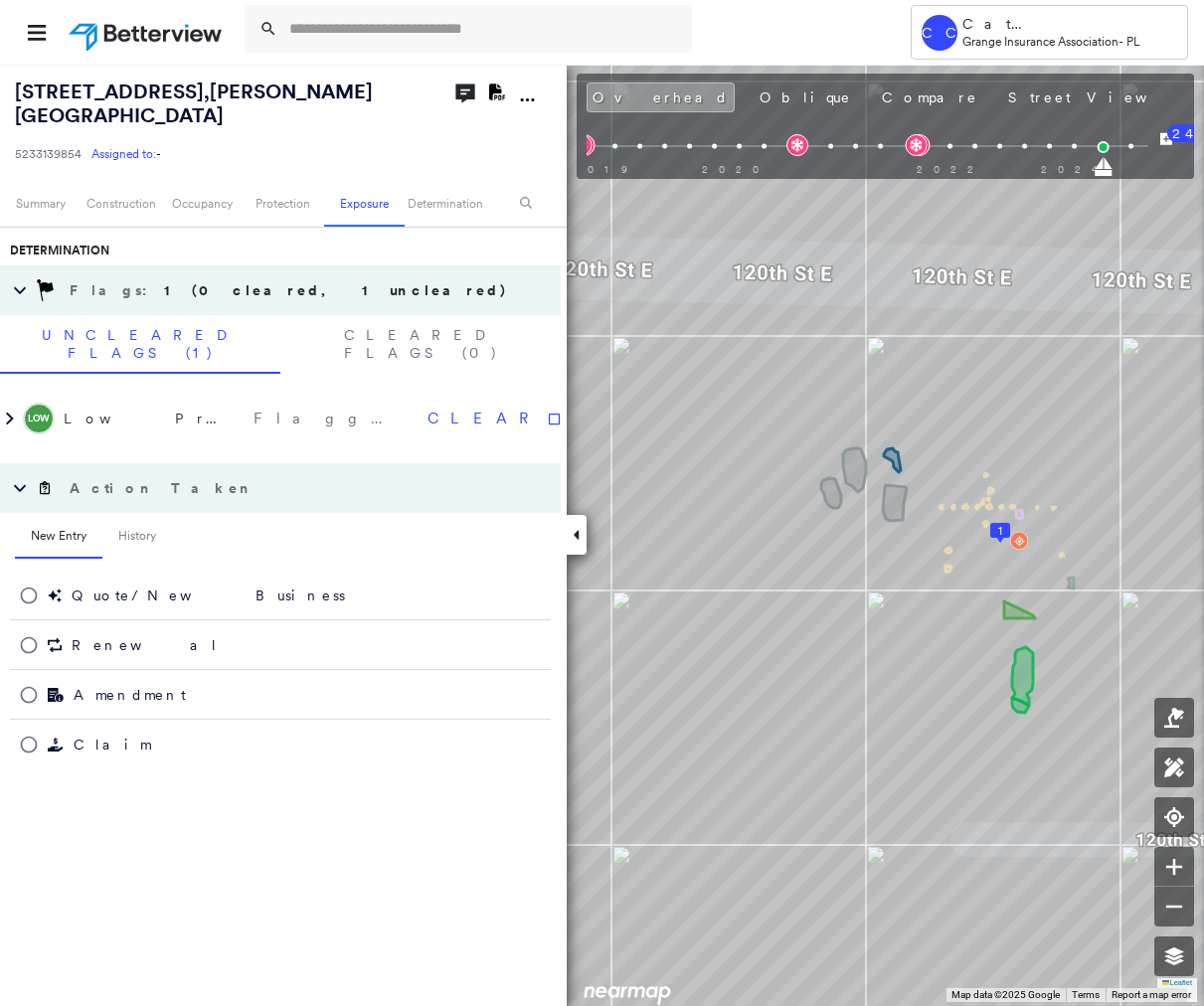 click at bounding box center (577, 535) 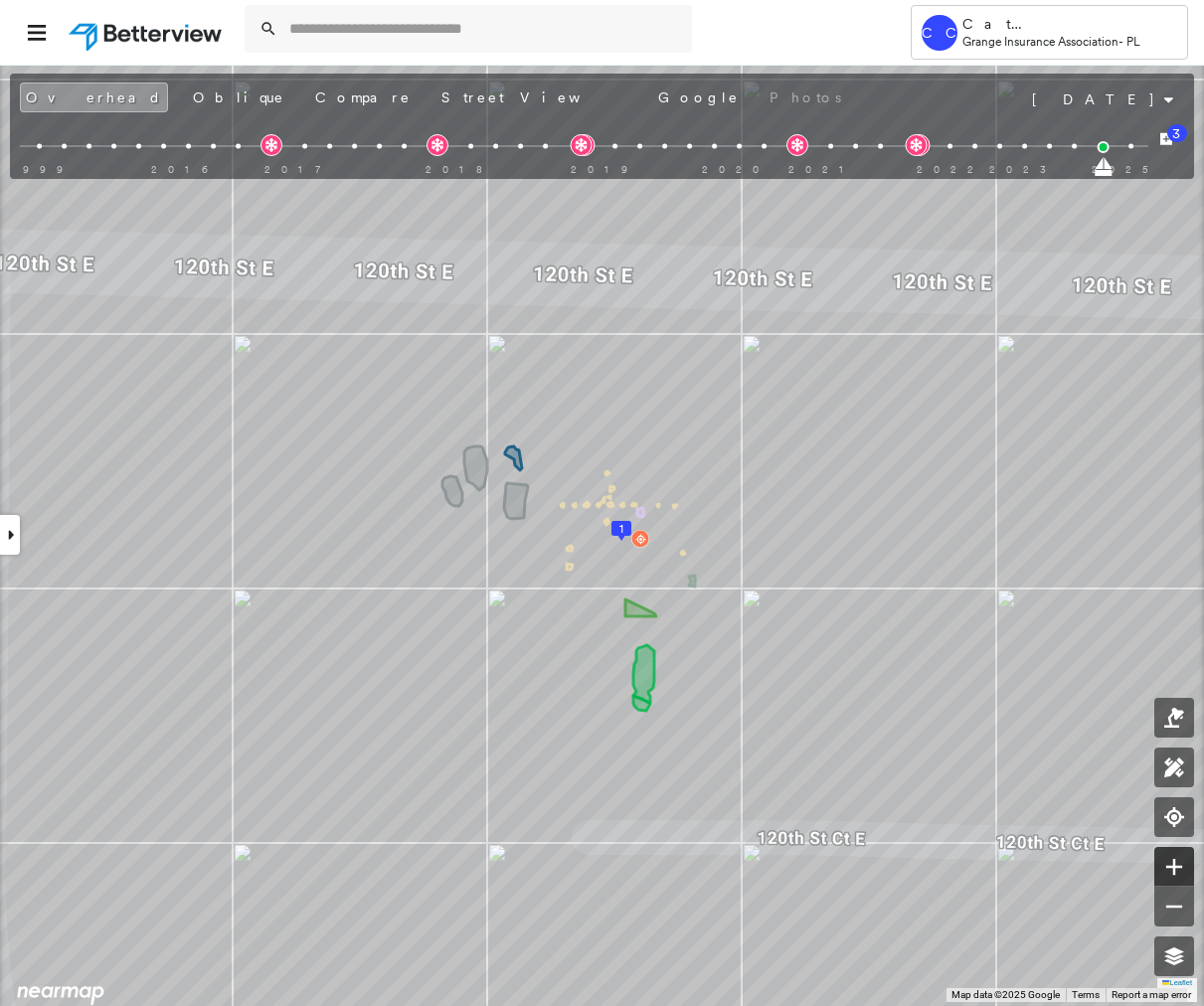 click 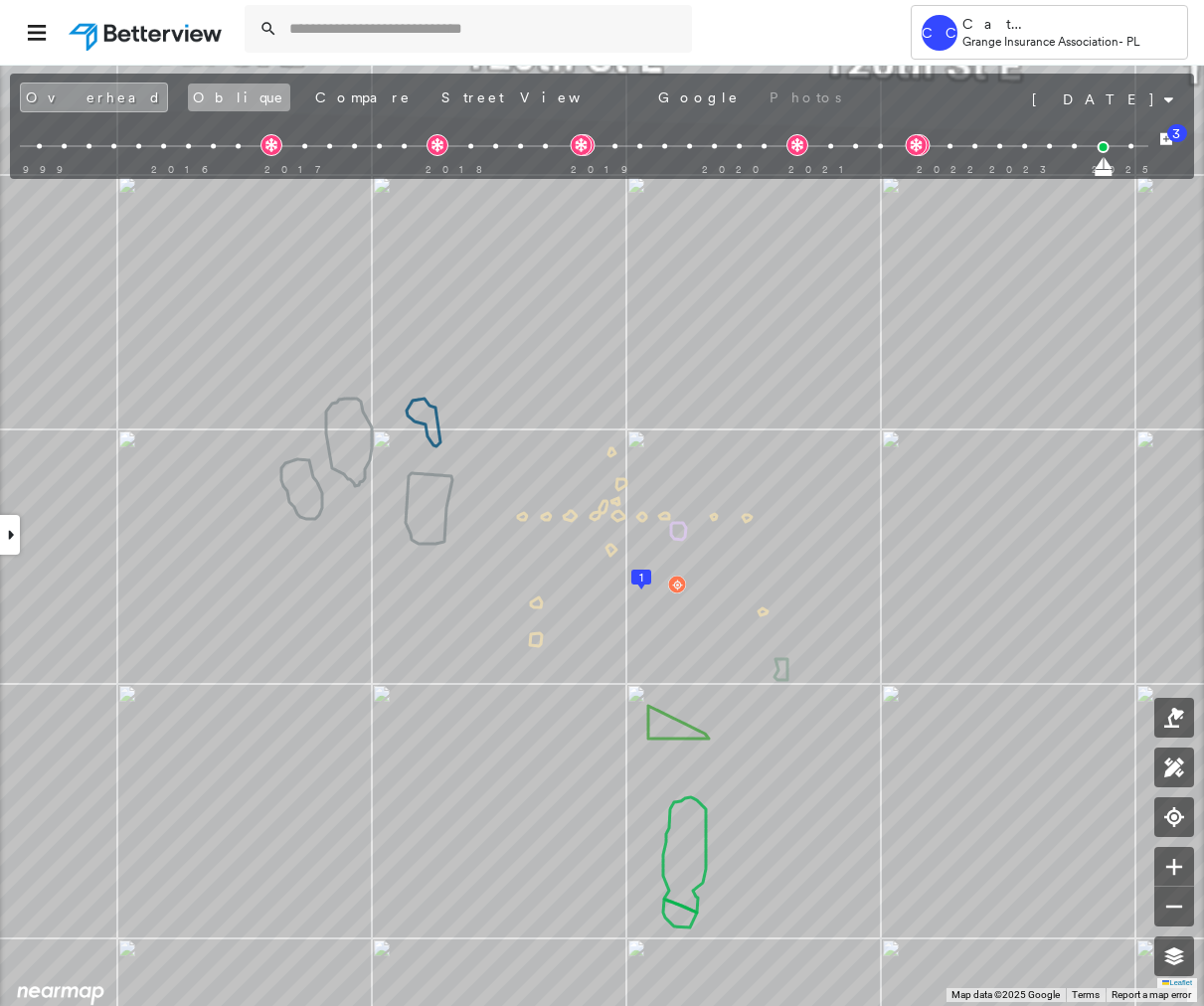 click on "Oblique" at bounding box center [239, 97] 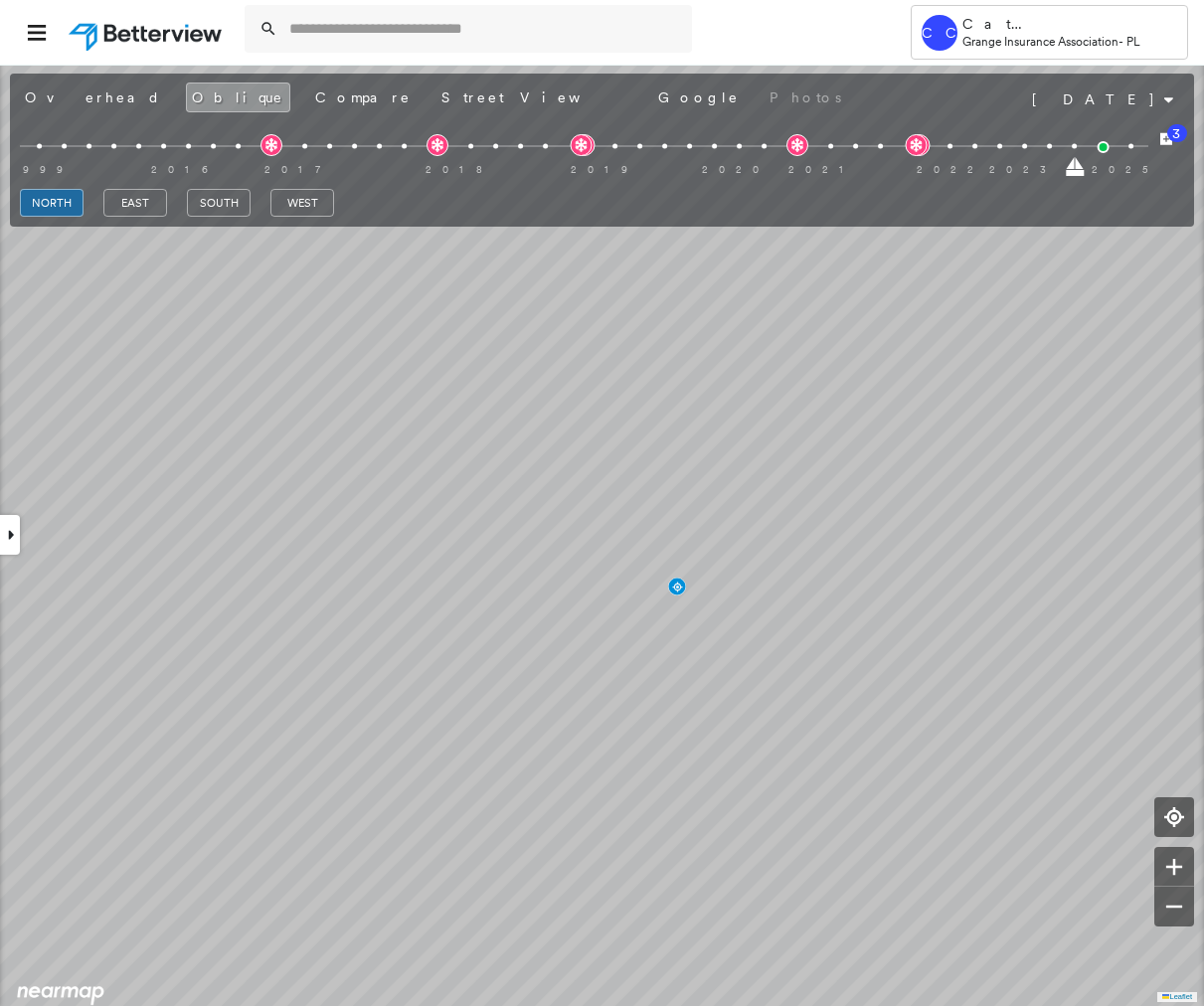 scroll, scrollTop: 716, scrollLeft: 0, axis: vertical 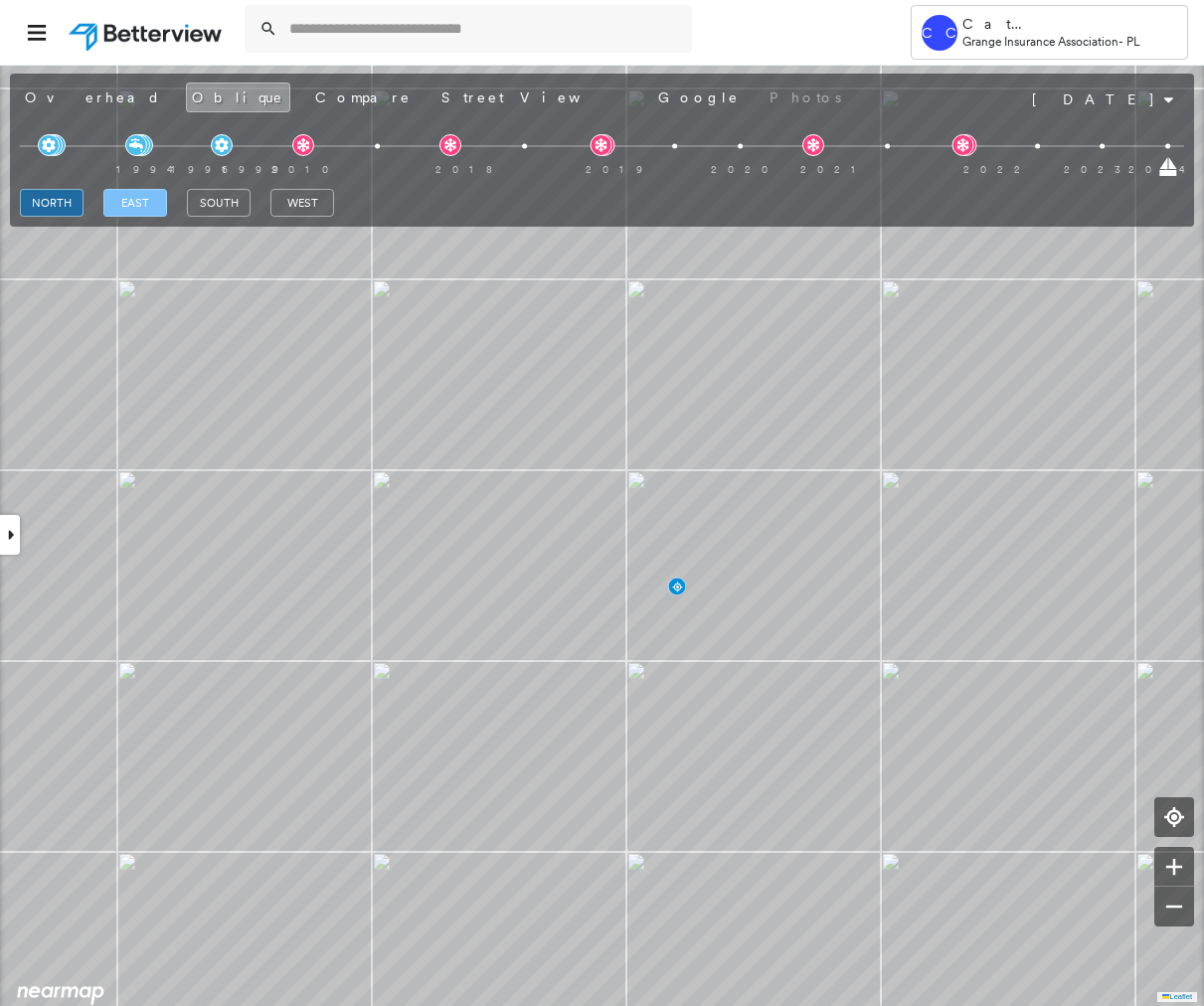 click on "east" at bounding box center [135, 203] 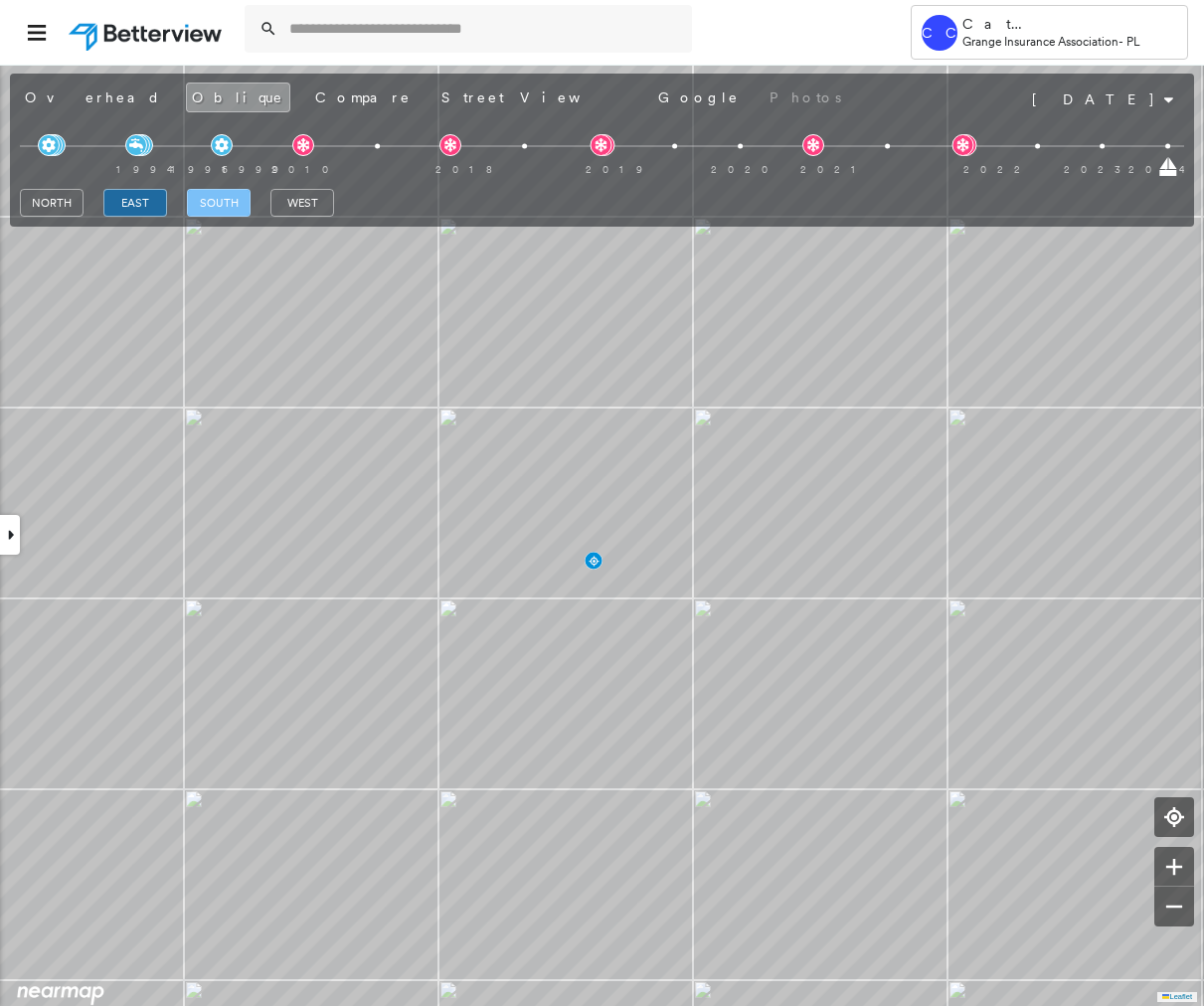 click on "south" at bounding box center (219, 203) 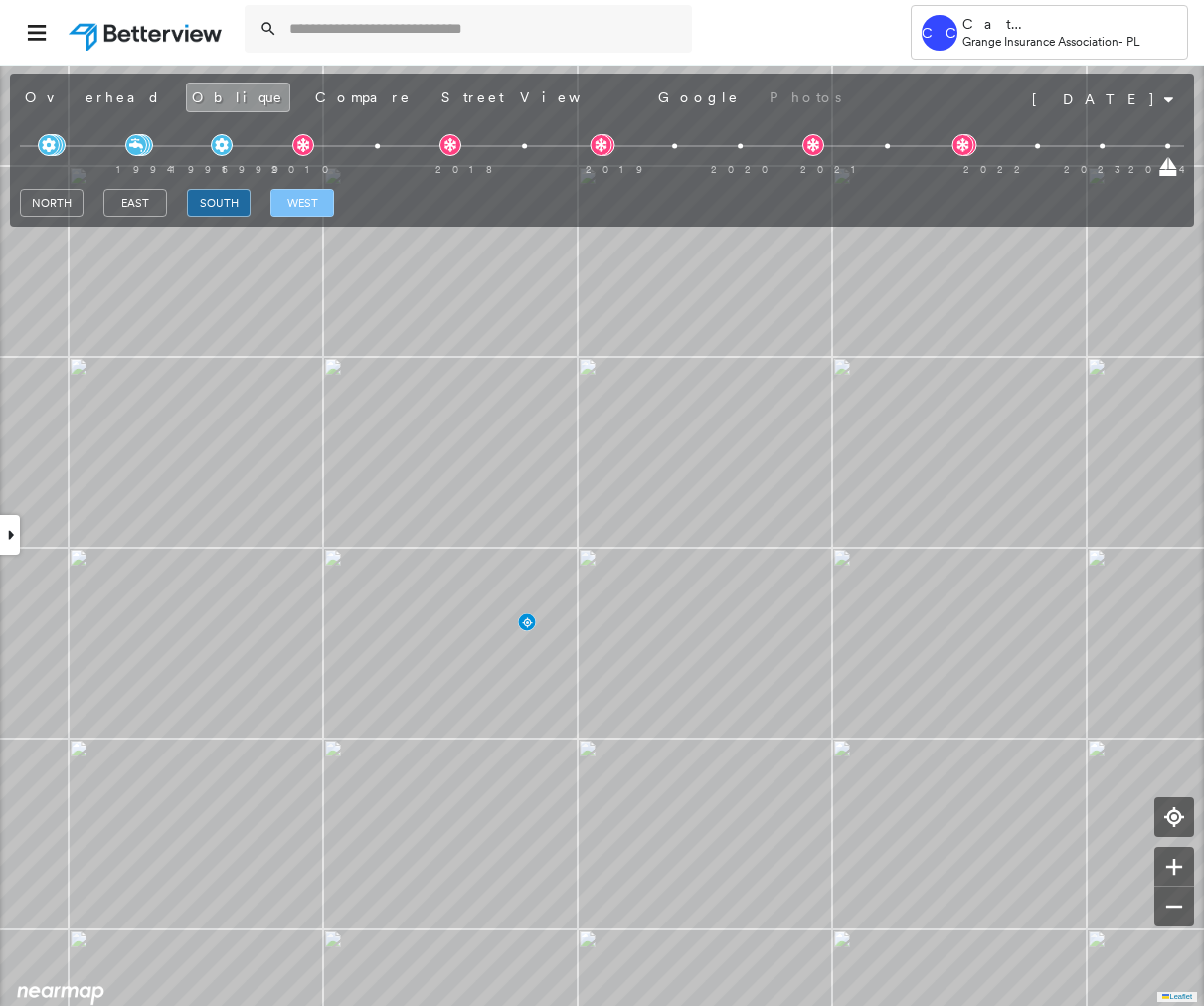 click on "west" at bounding box center (302, 203) 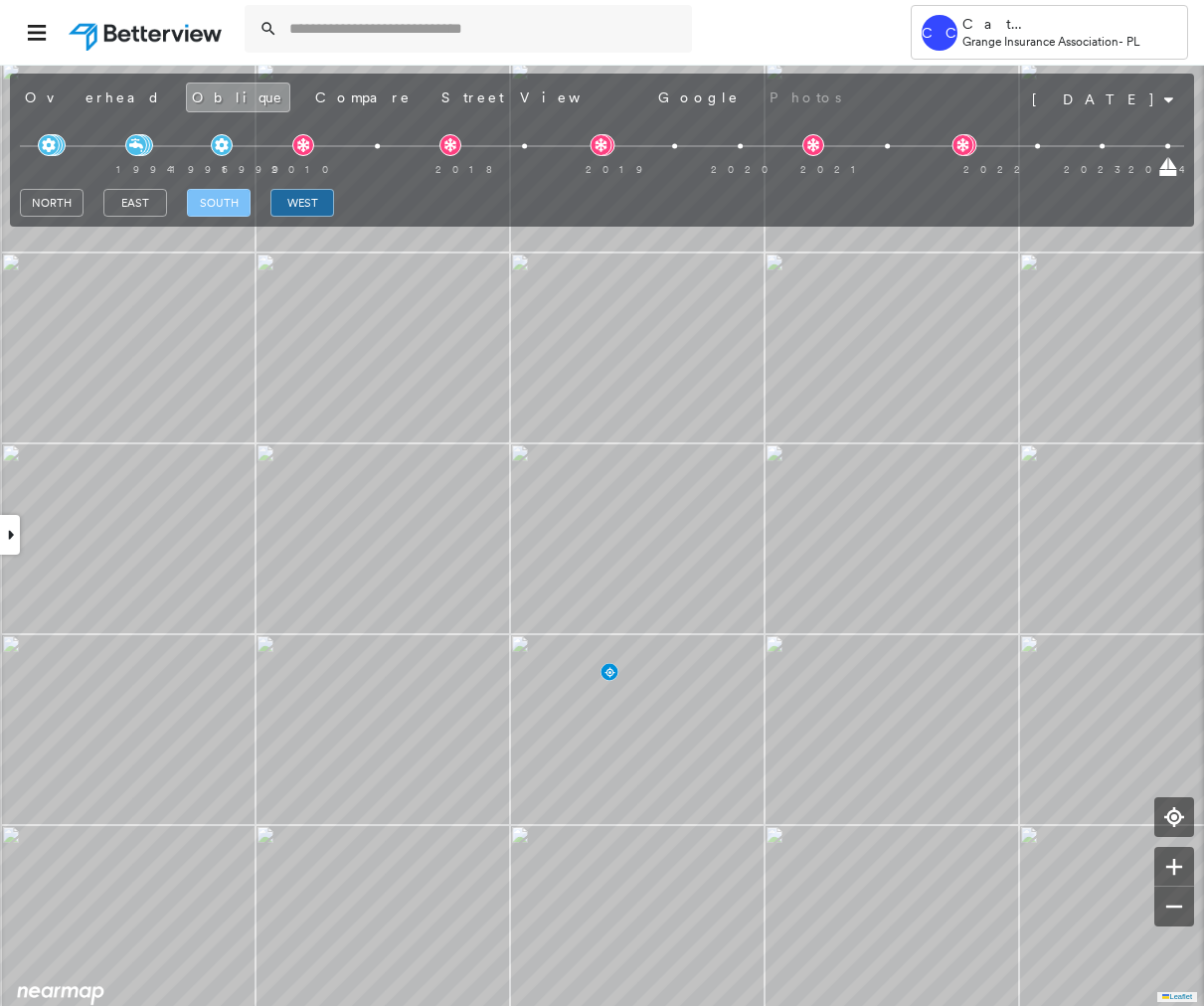 click on "south" at bounding box center (219, 203) 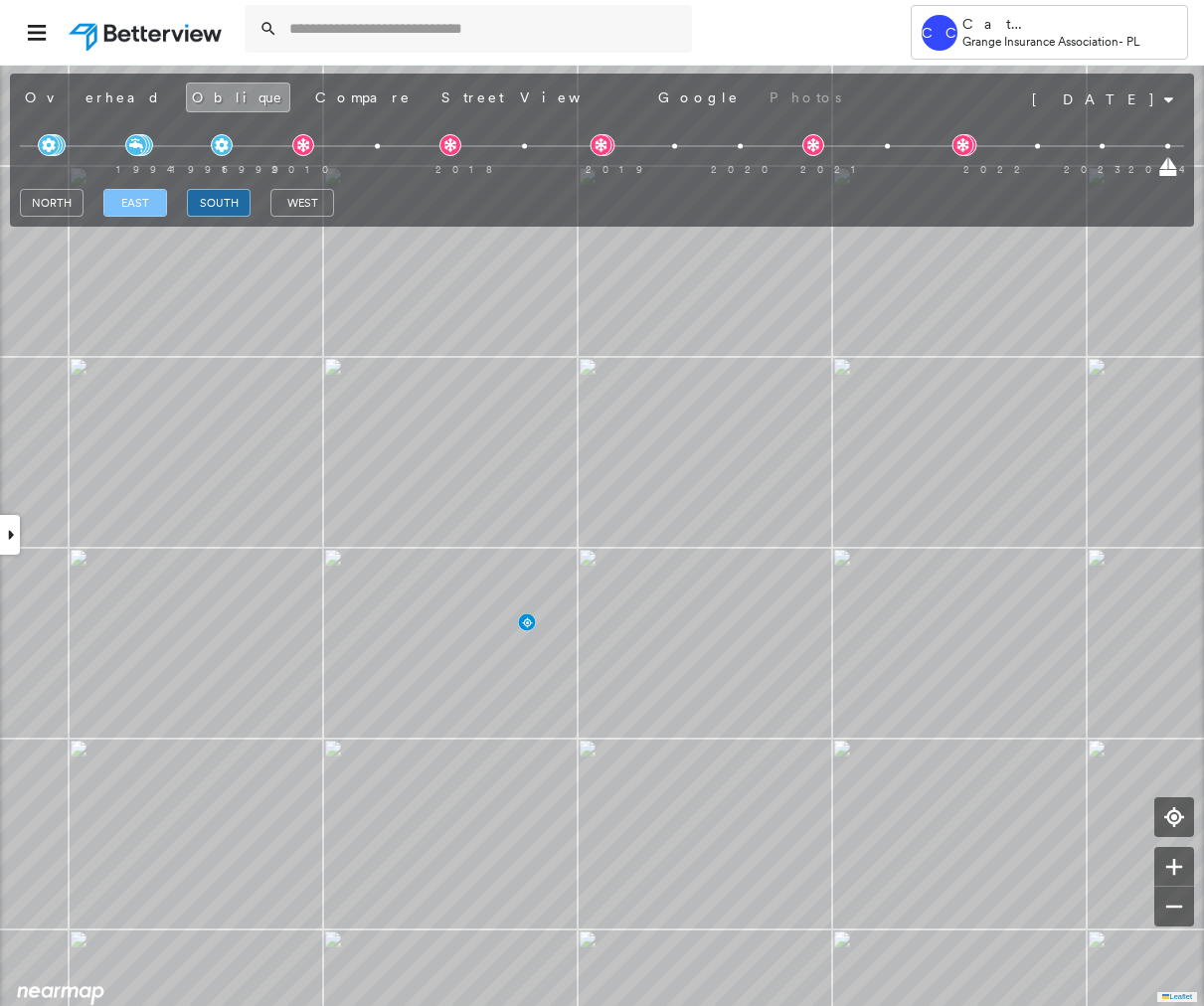 click on "east" at bounding box center [135, 203] 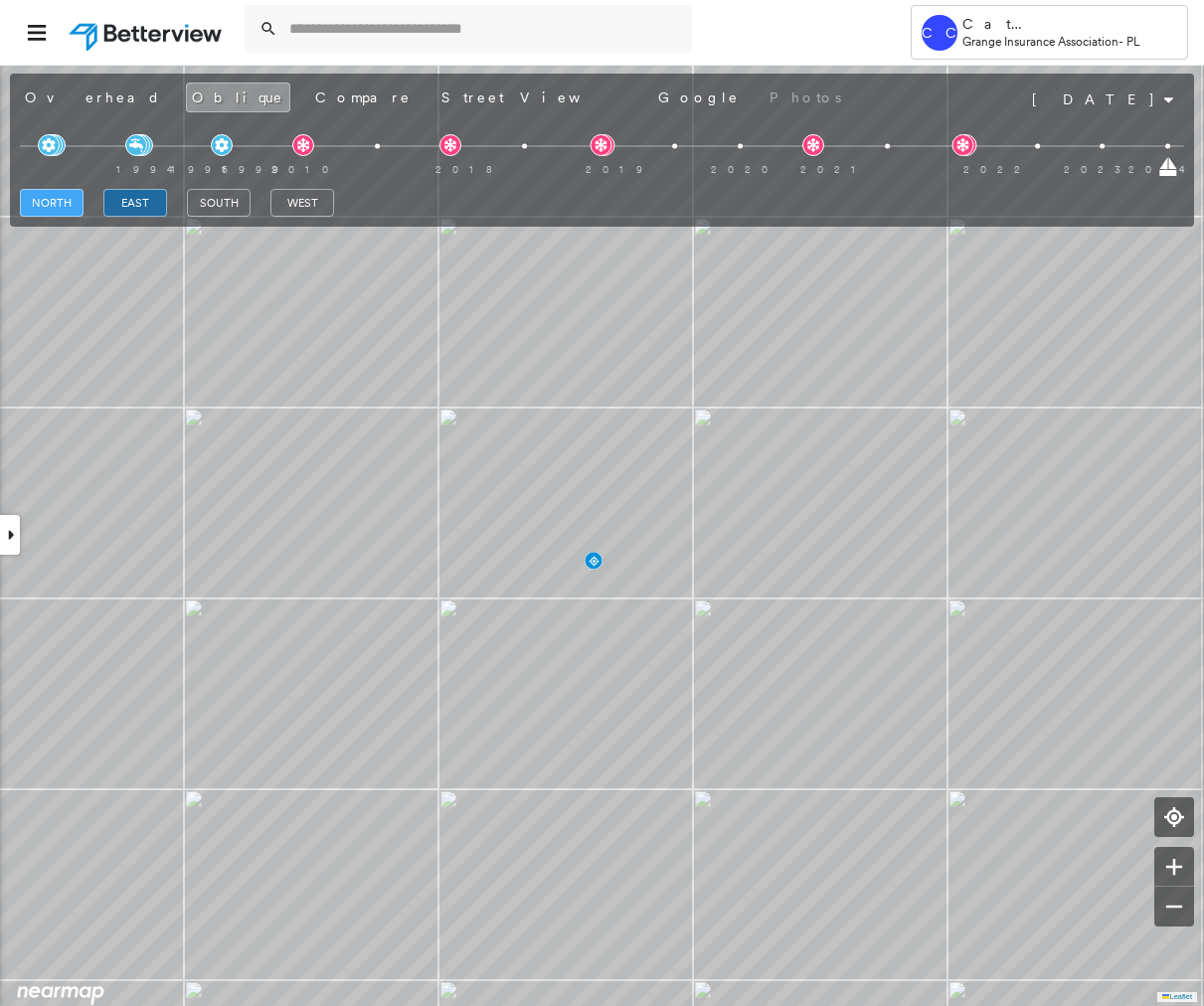 click on "north" at bounding box center [52, 203] 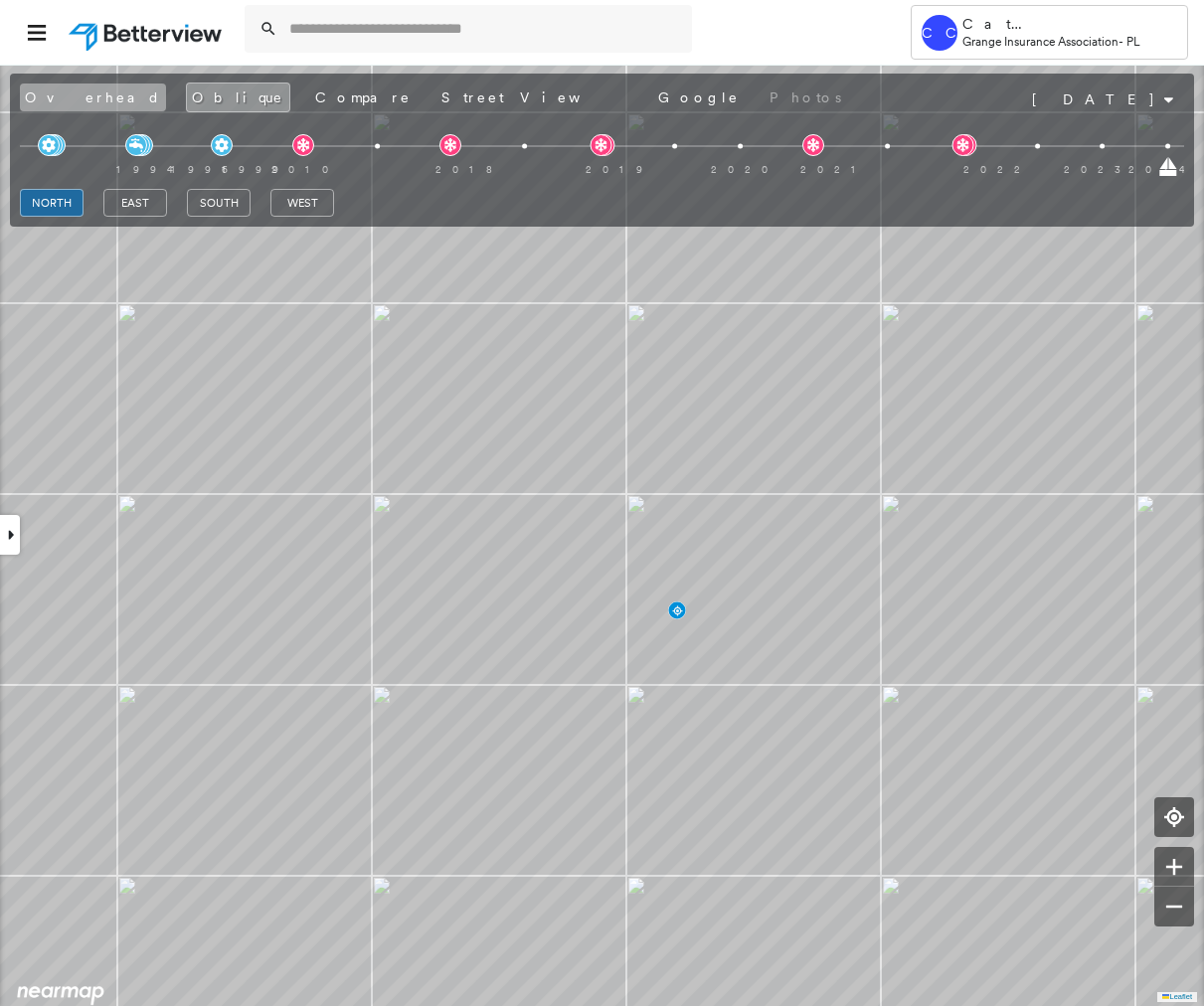 drag, startPoint x: 65, startPoint y: 94, endPoint x: 84, endPoint y: 108, distance: 23.600847 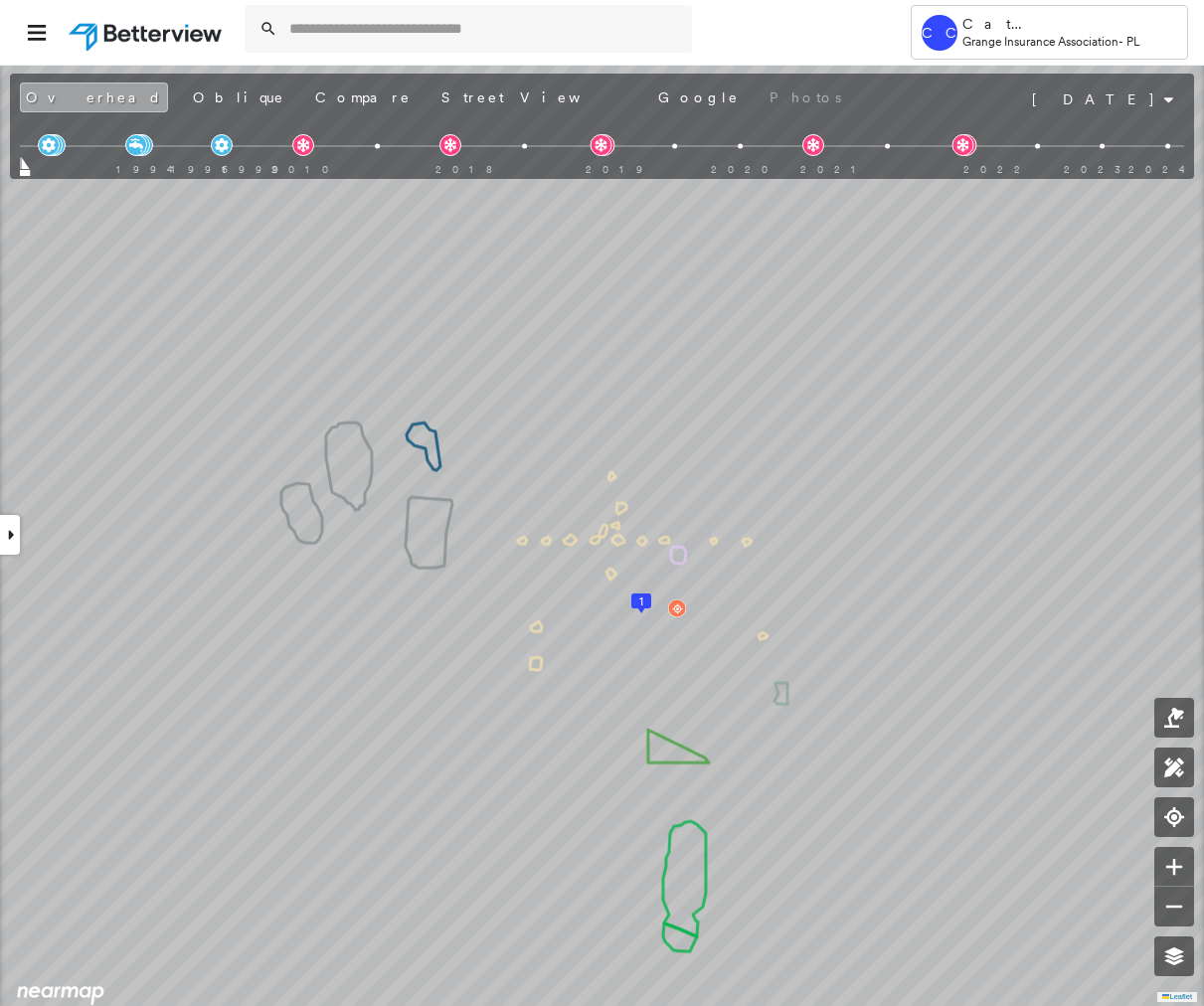 scroll, scrollTop: 815, scrollLeft: 0, axis: vertical 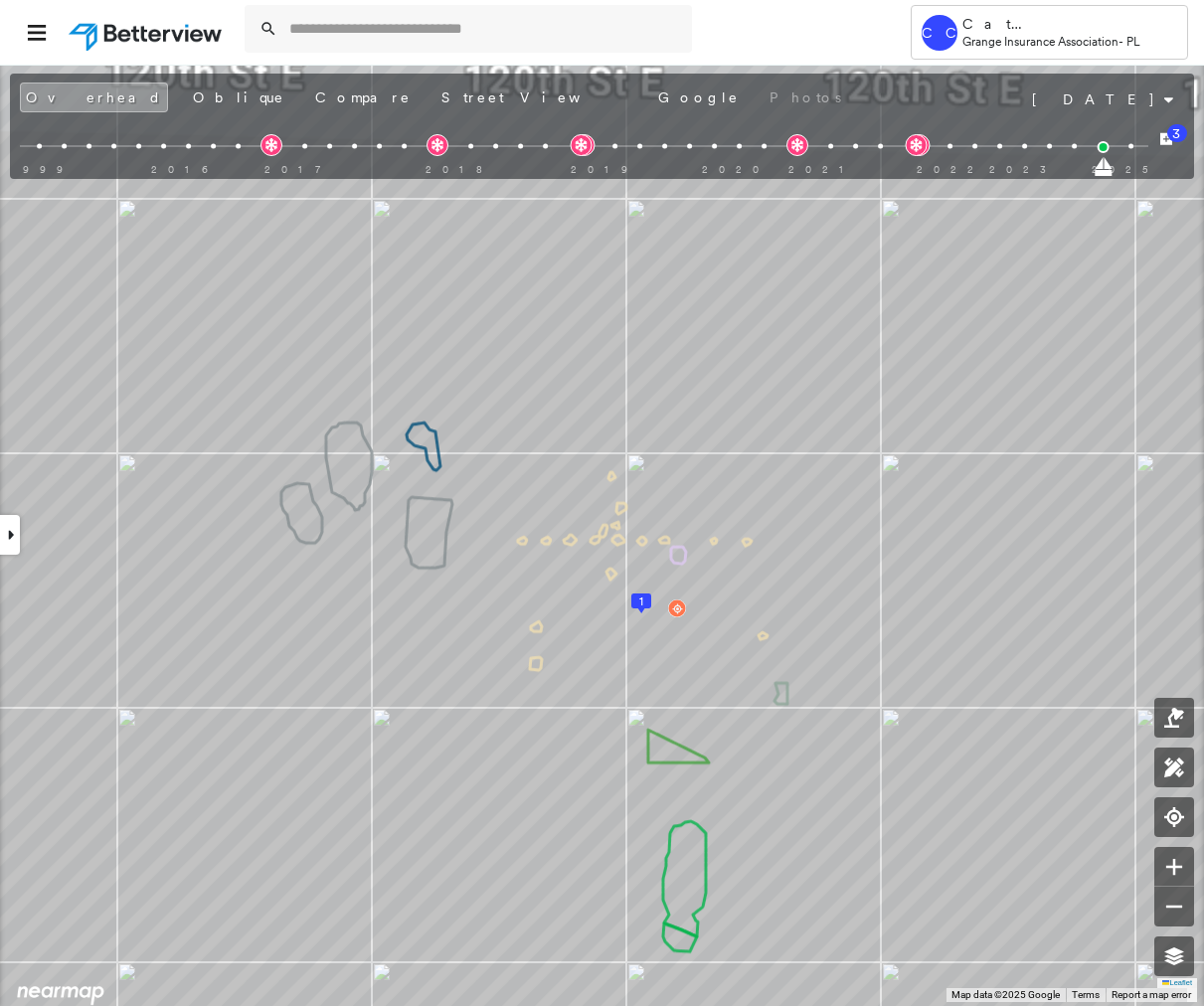 click at bounding box center (10, 535) 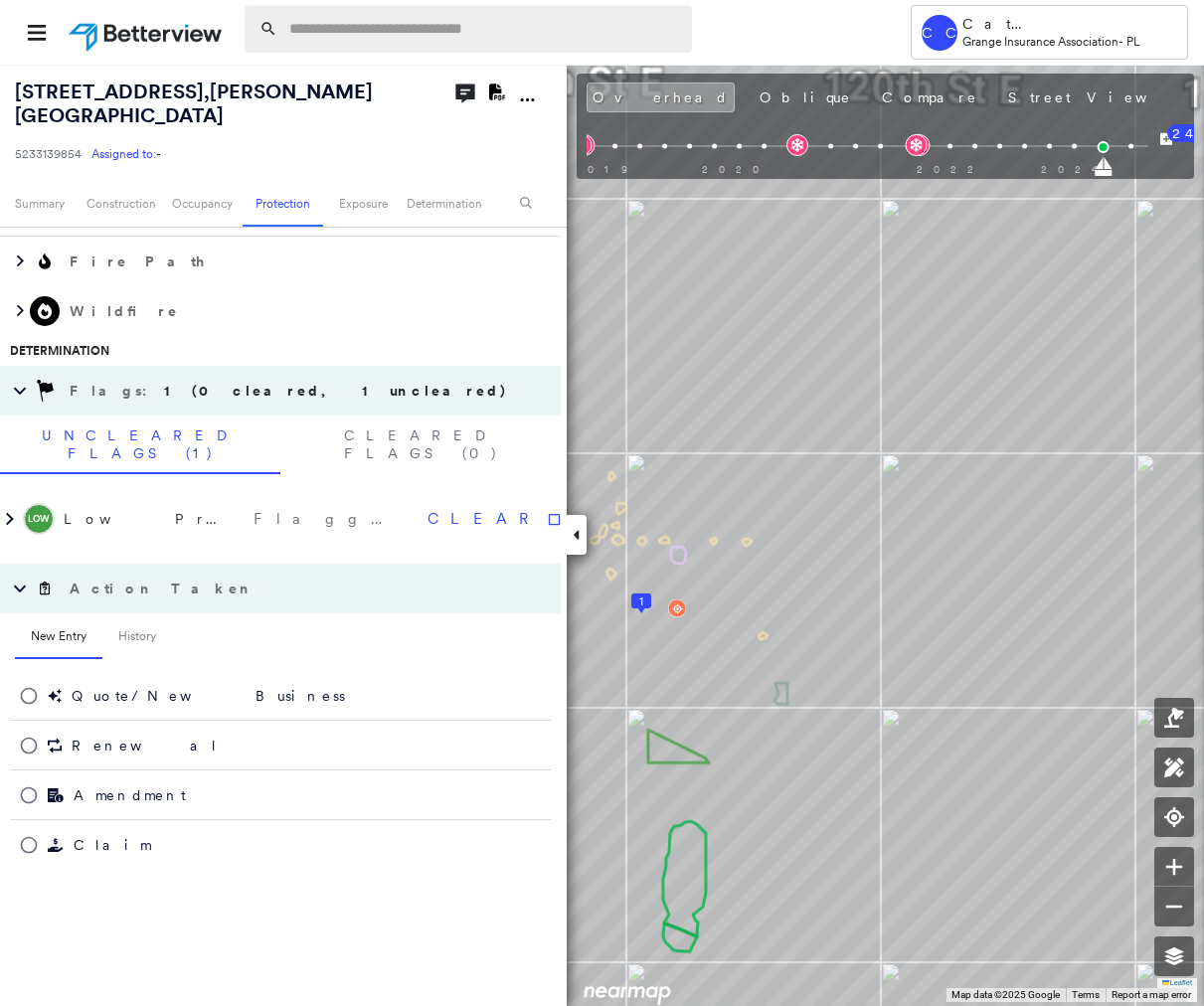 click at bounding box center (484, 29) 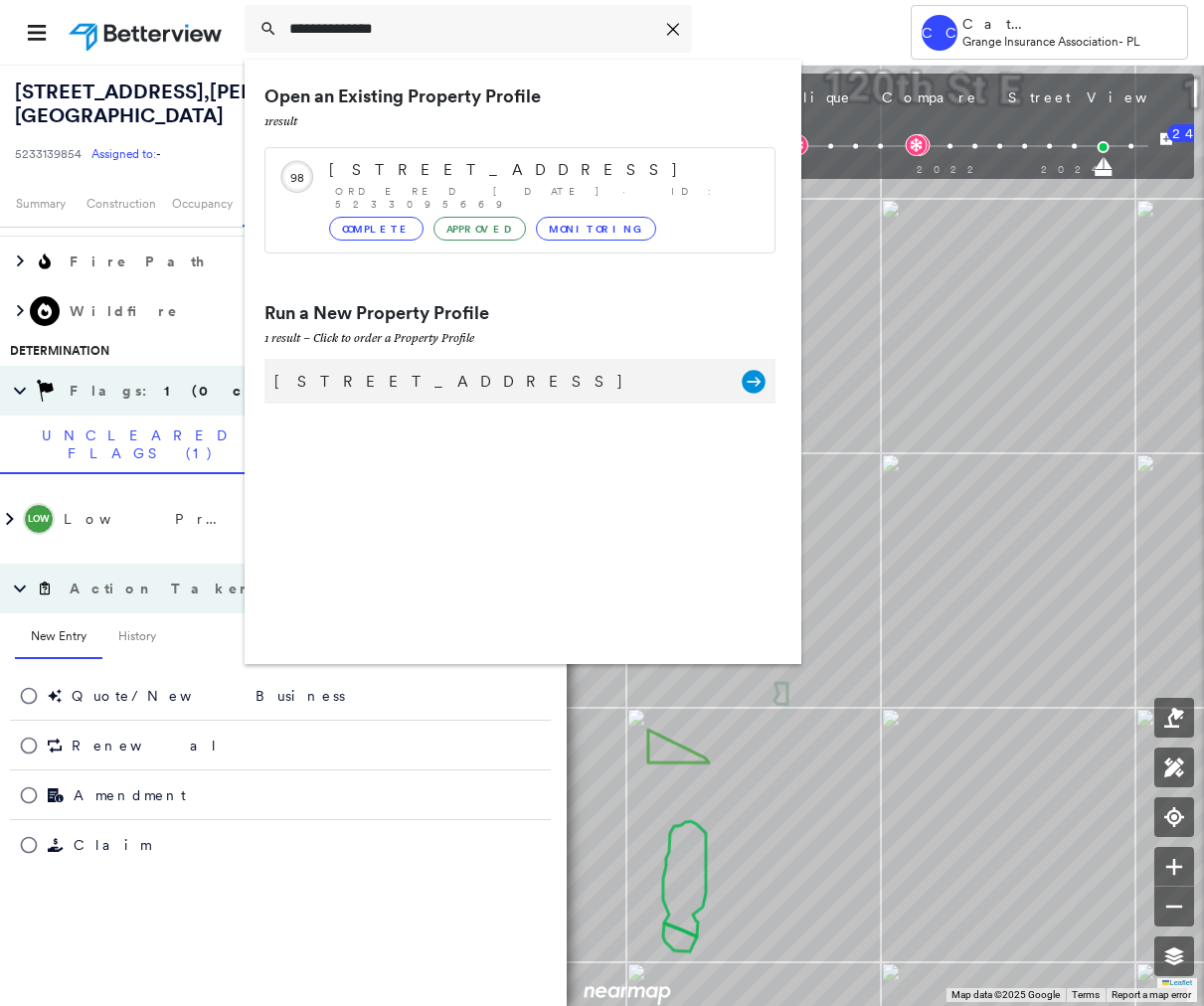 type on "**********" 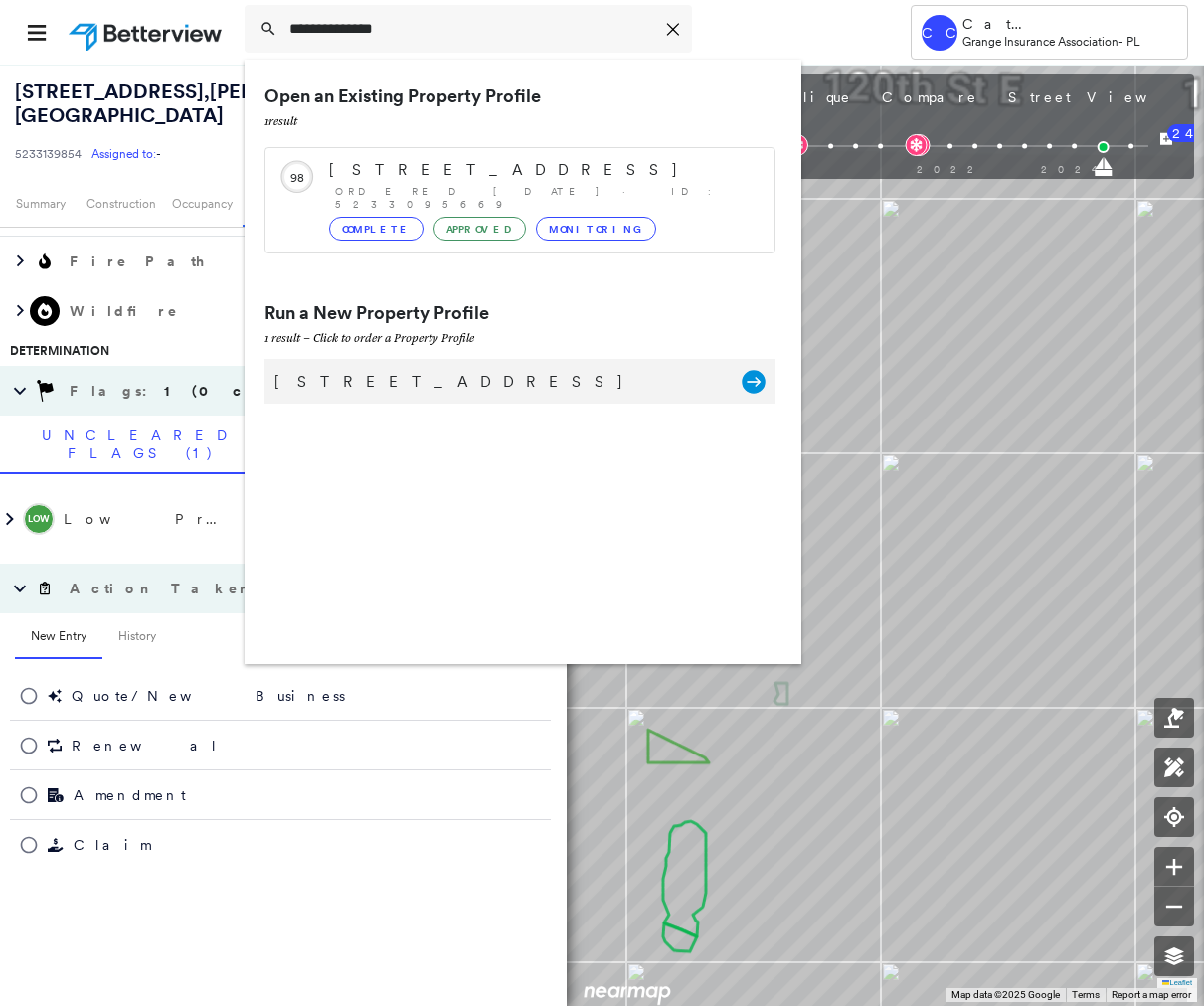 click on "[STREET_ADDRESS]" at bounding box center [498, 382] 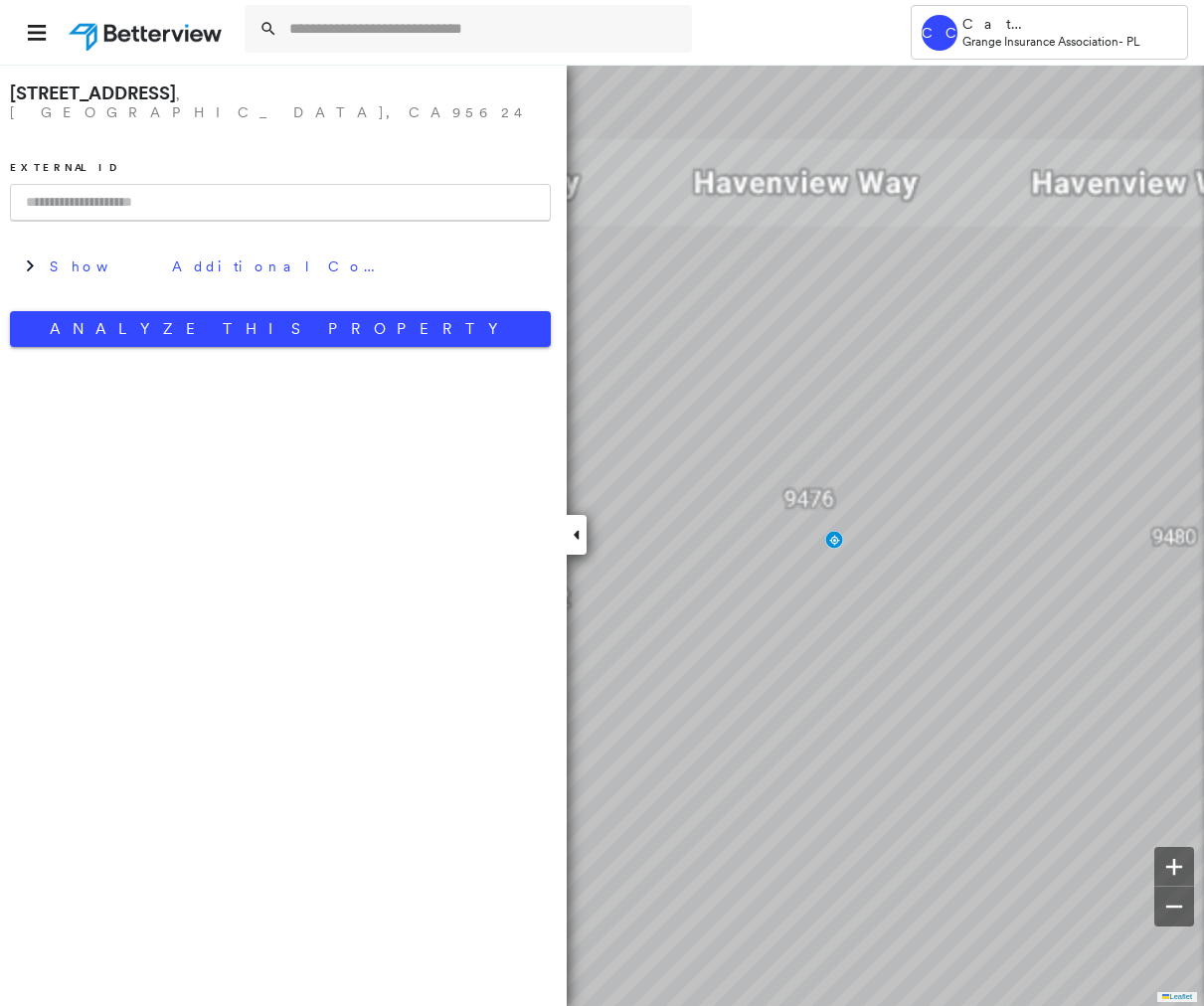 click at bounding box center (280, 203) 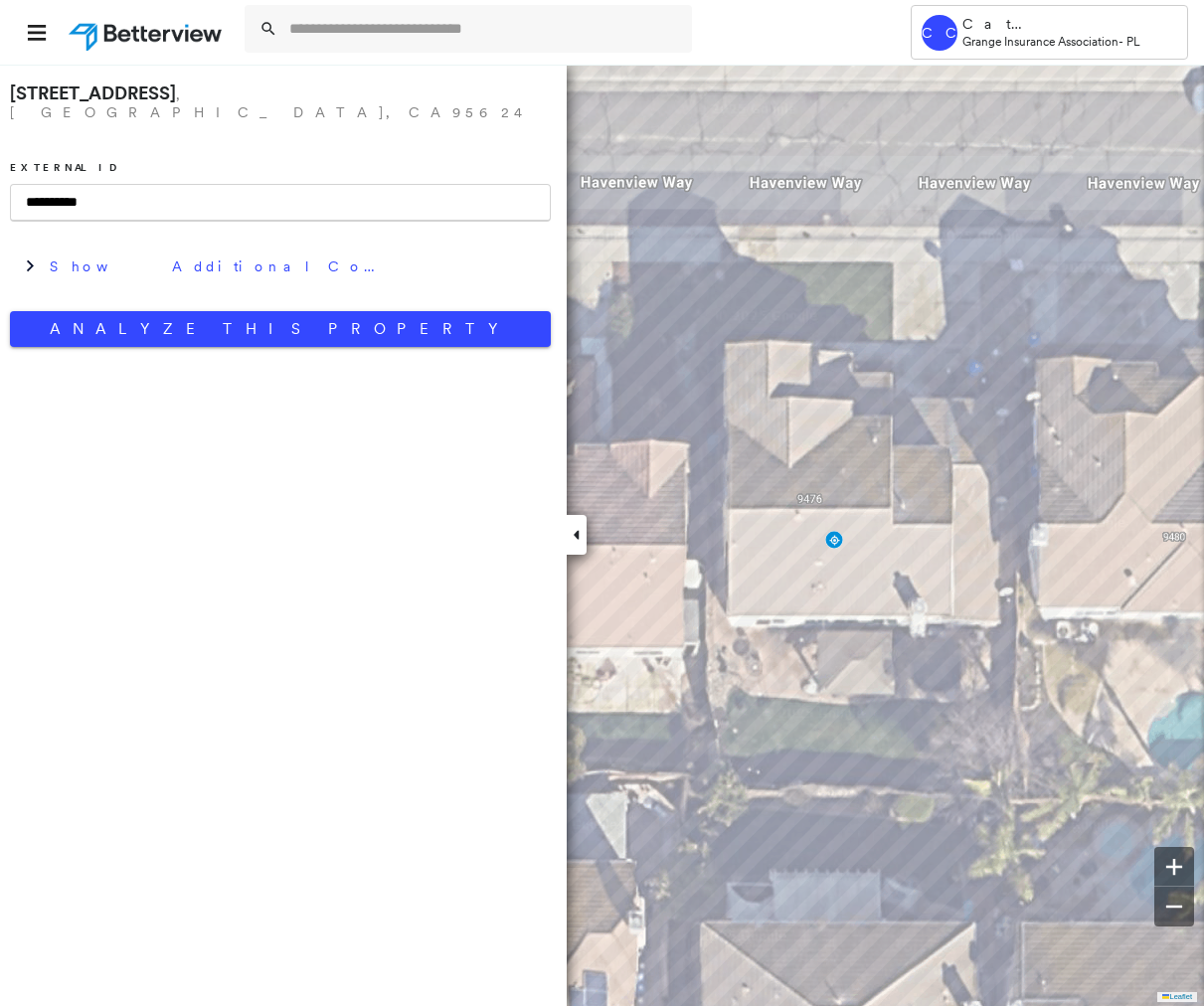type on "**********" 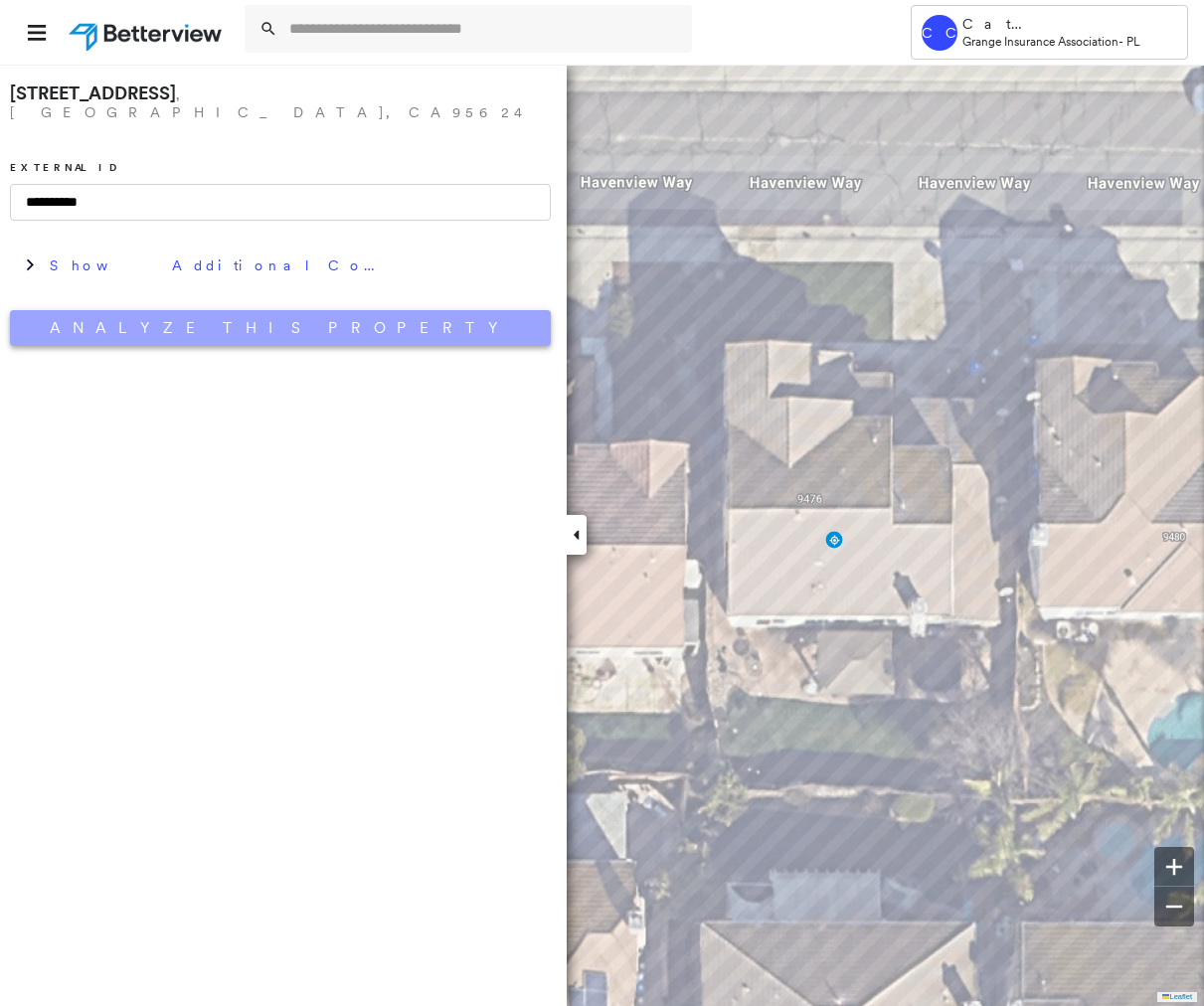 click on "Analyze This Property" at bounding box center [280, 328] 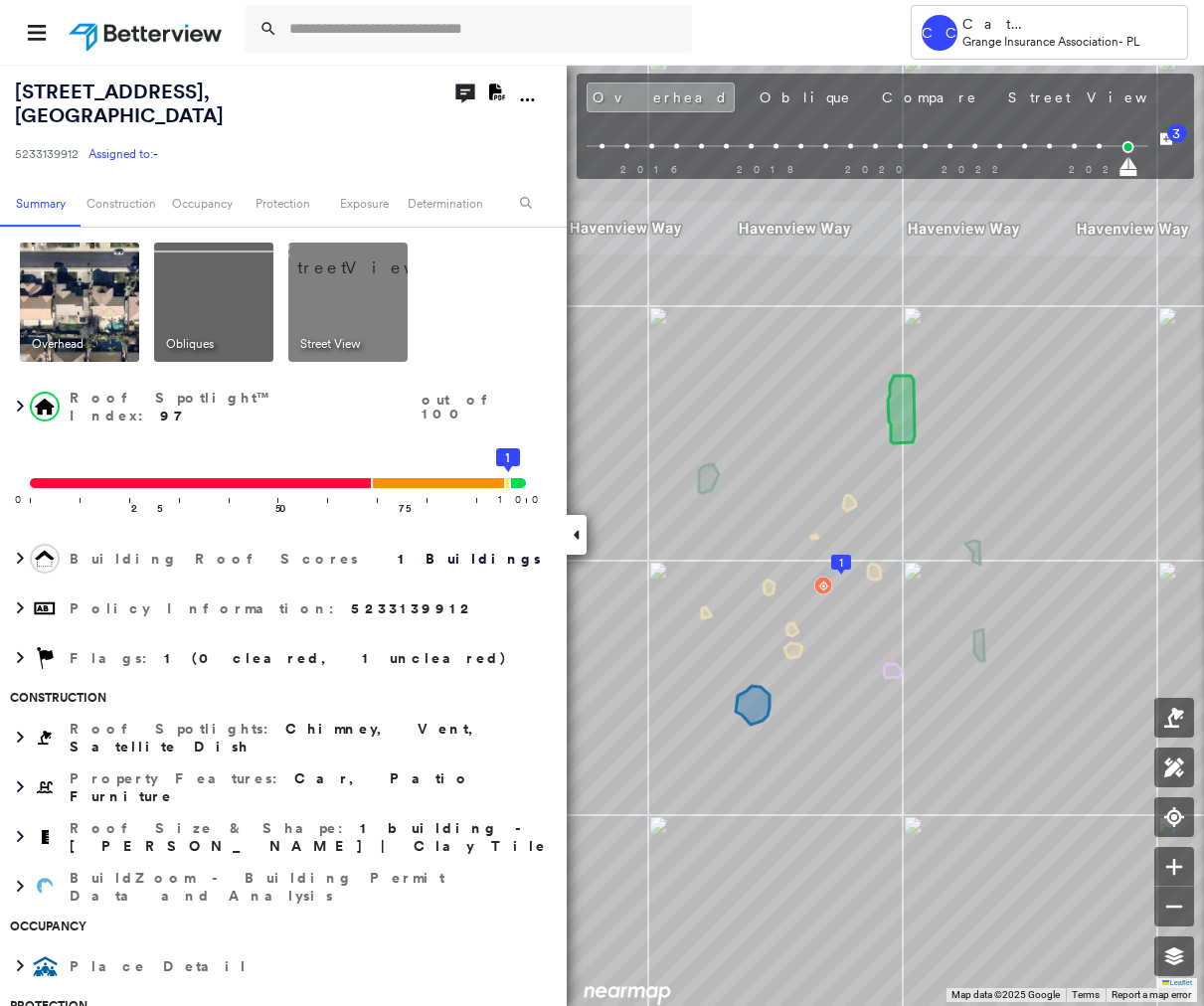 click on "Download PDF Report" 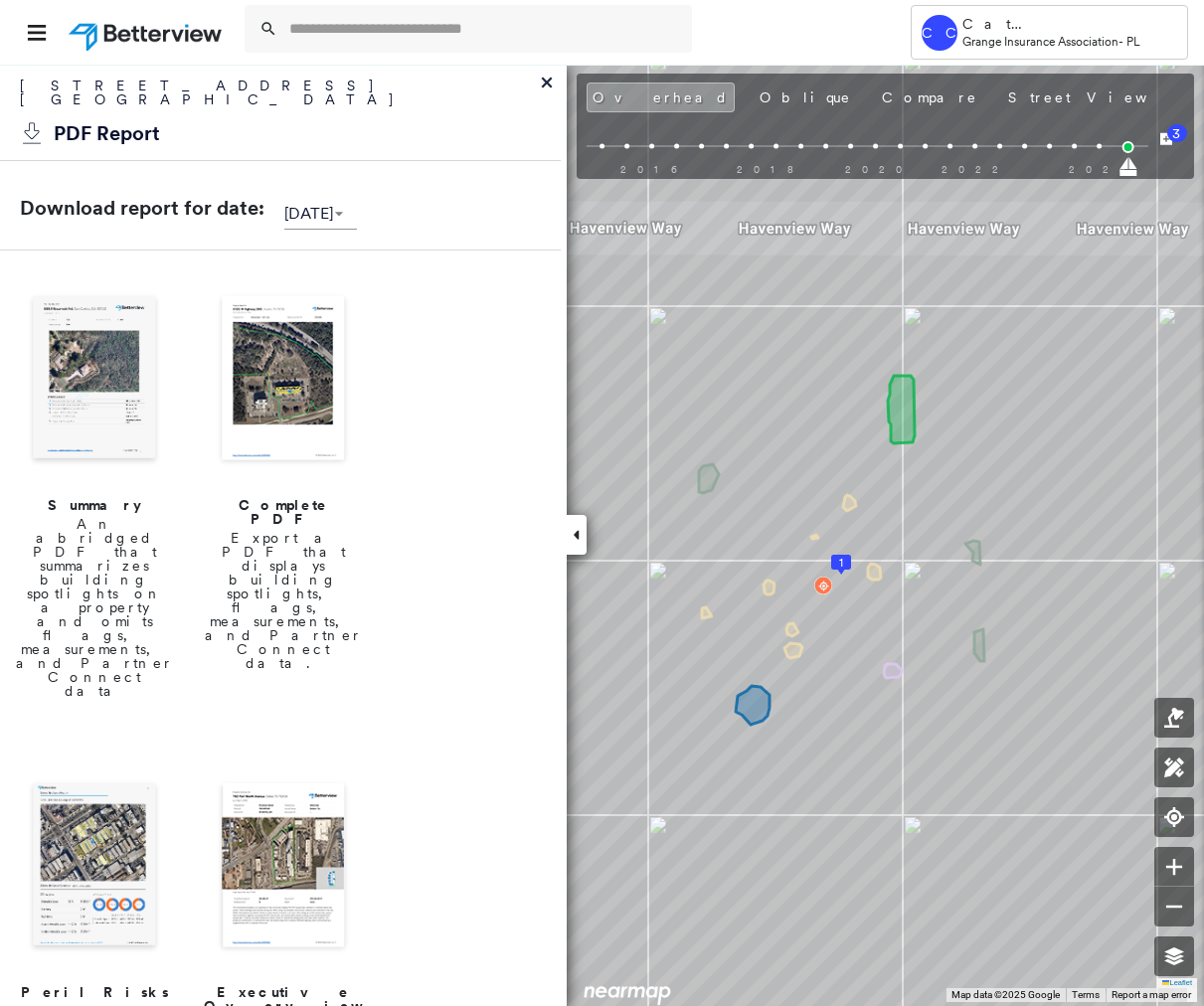click at bounding box center (94, 380) 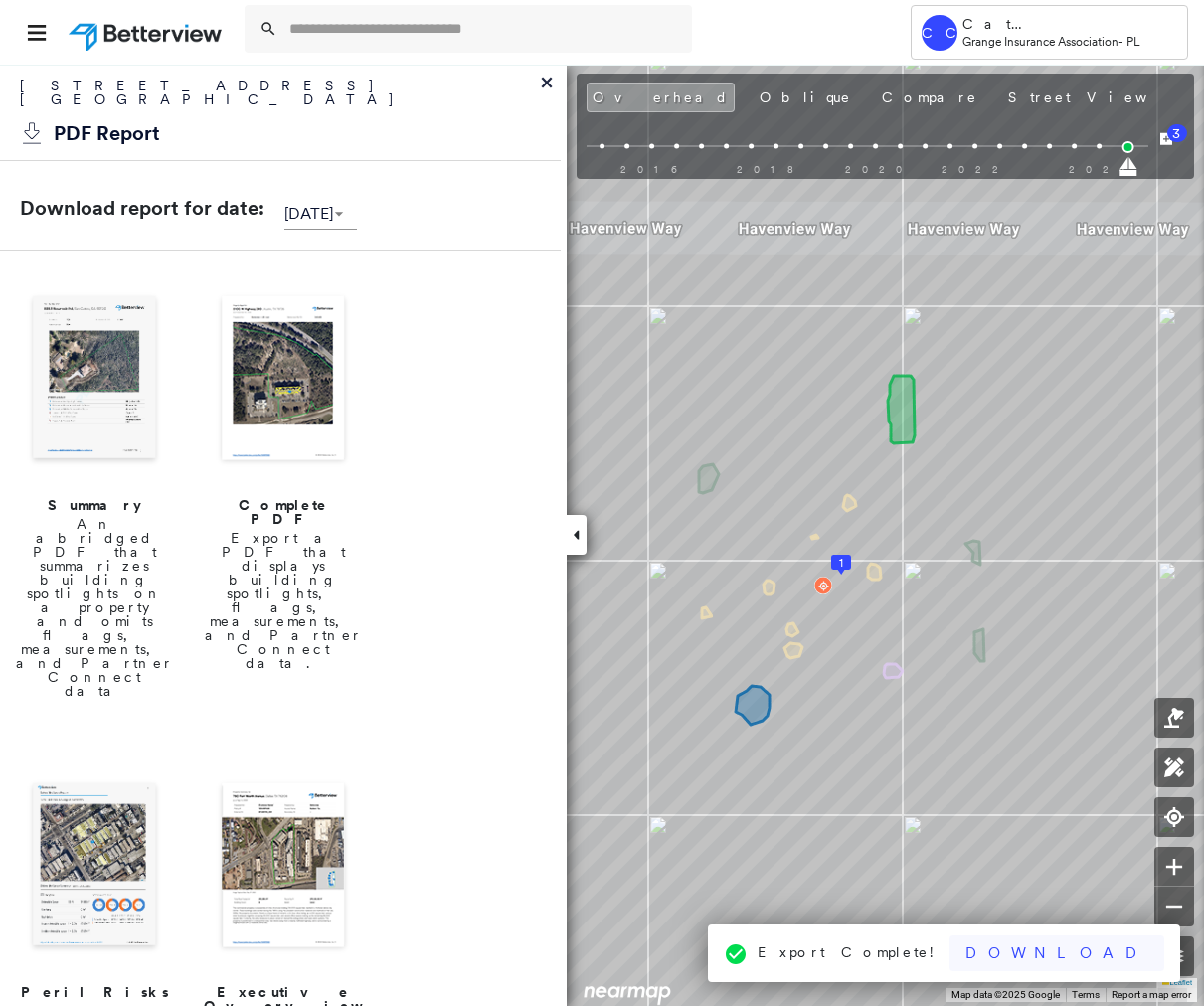 click on "Download" at bounding box center [1057, 953] 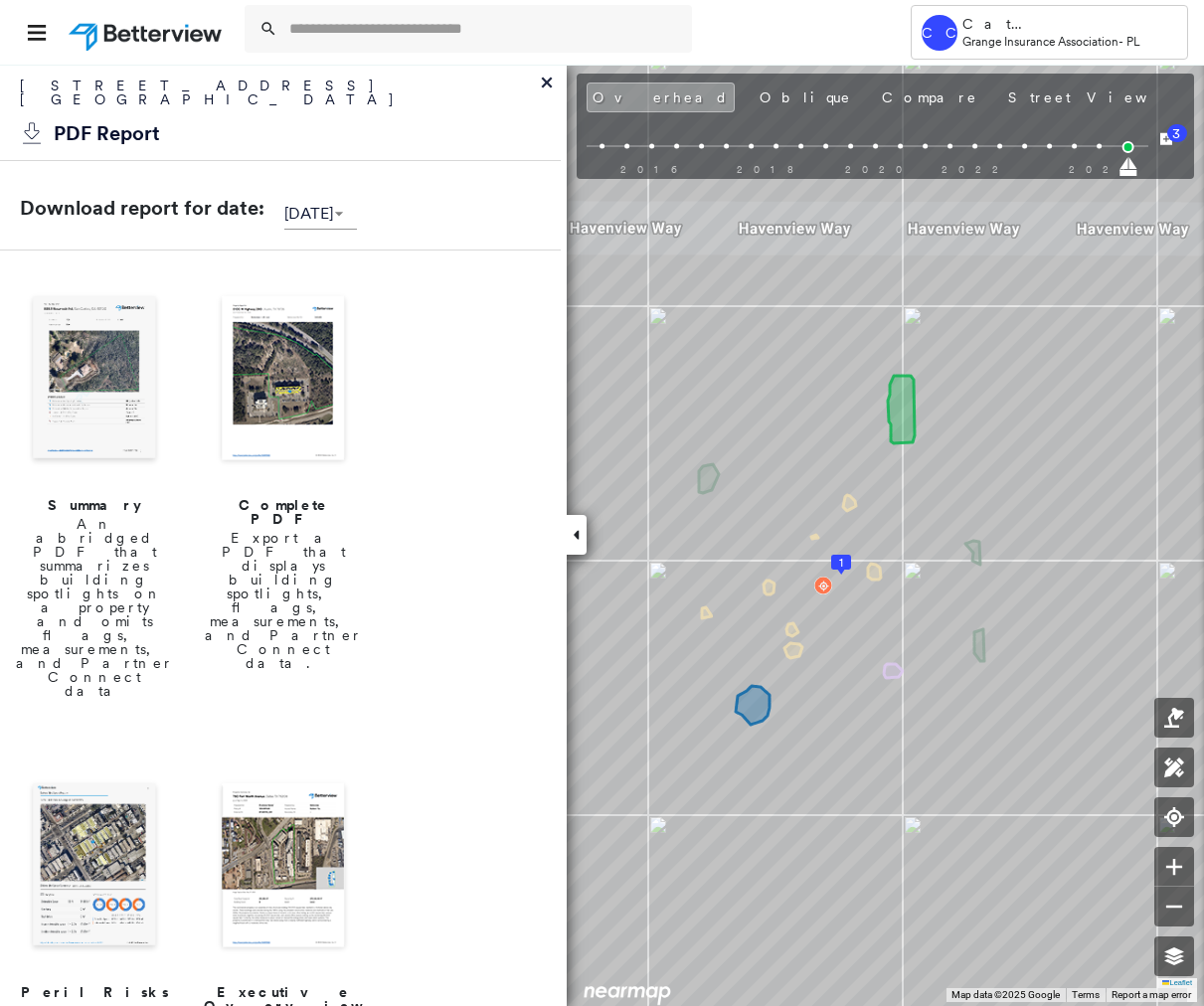 click 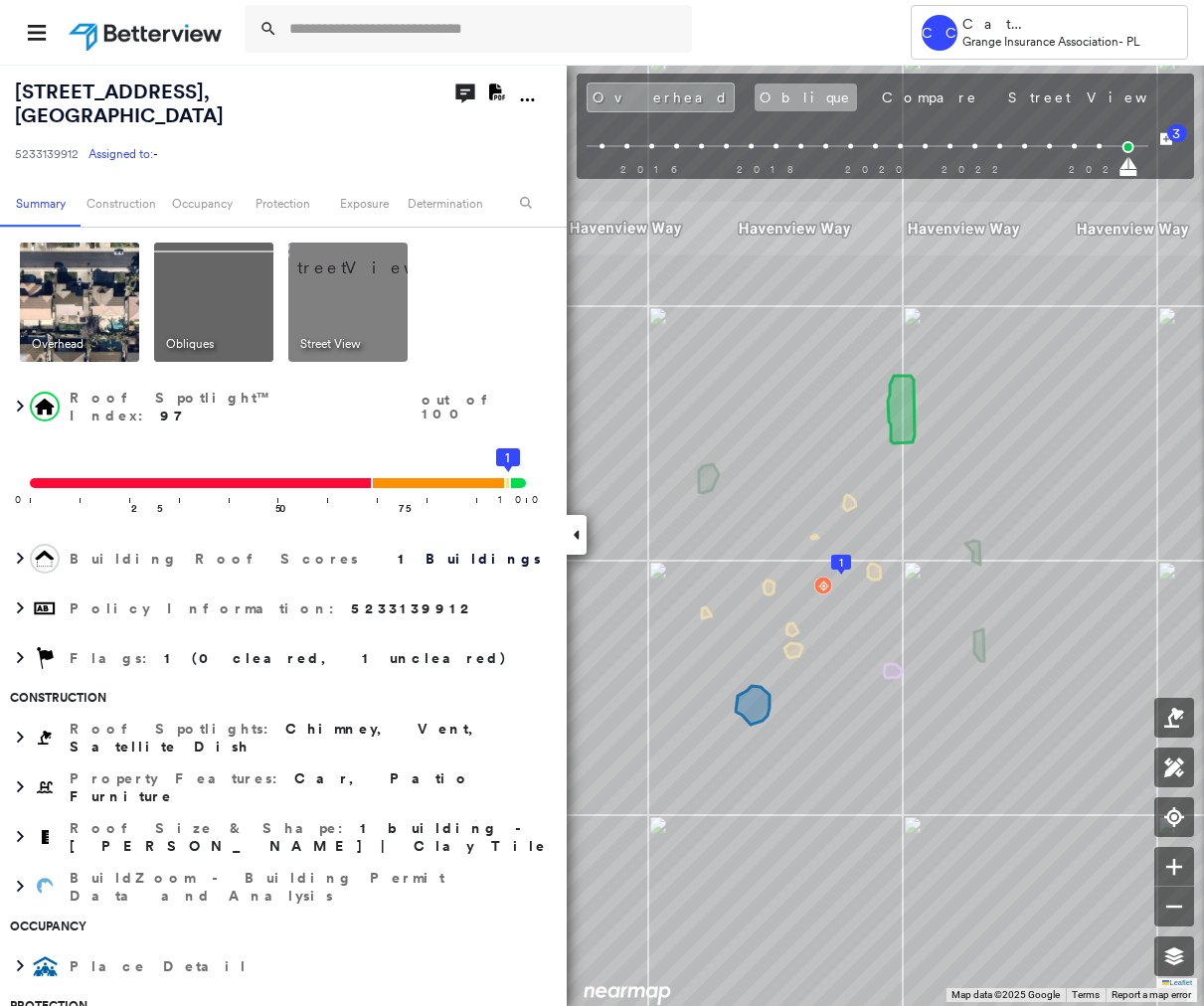 click on "Oblique" at bounding box center [805, 97] 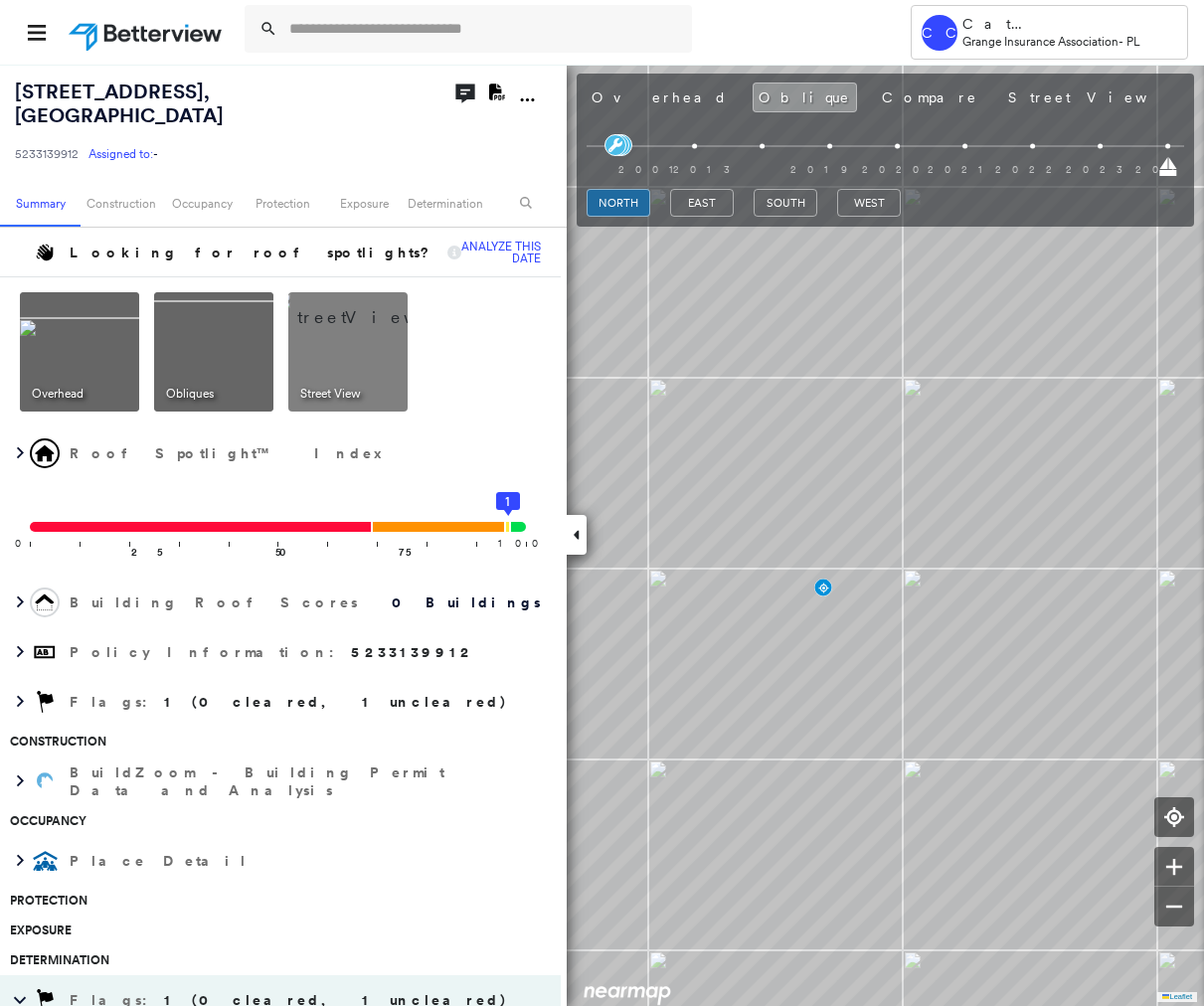 click 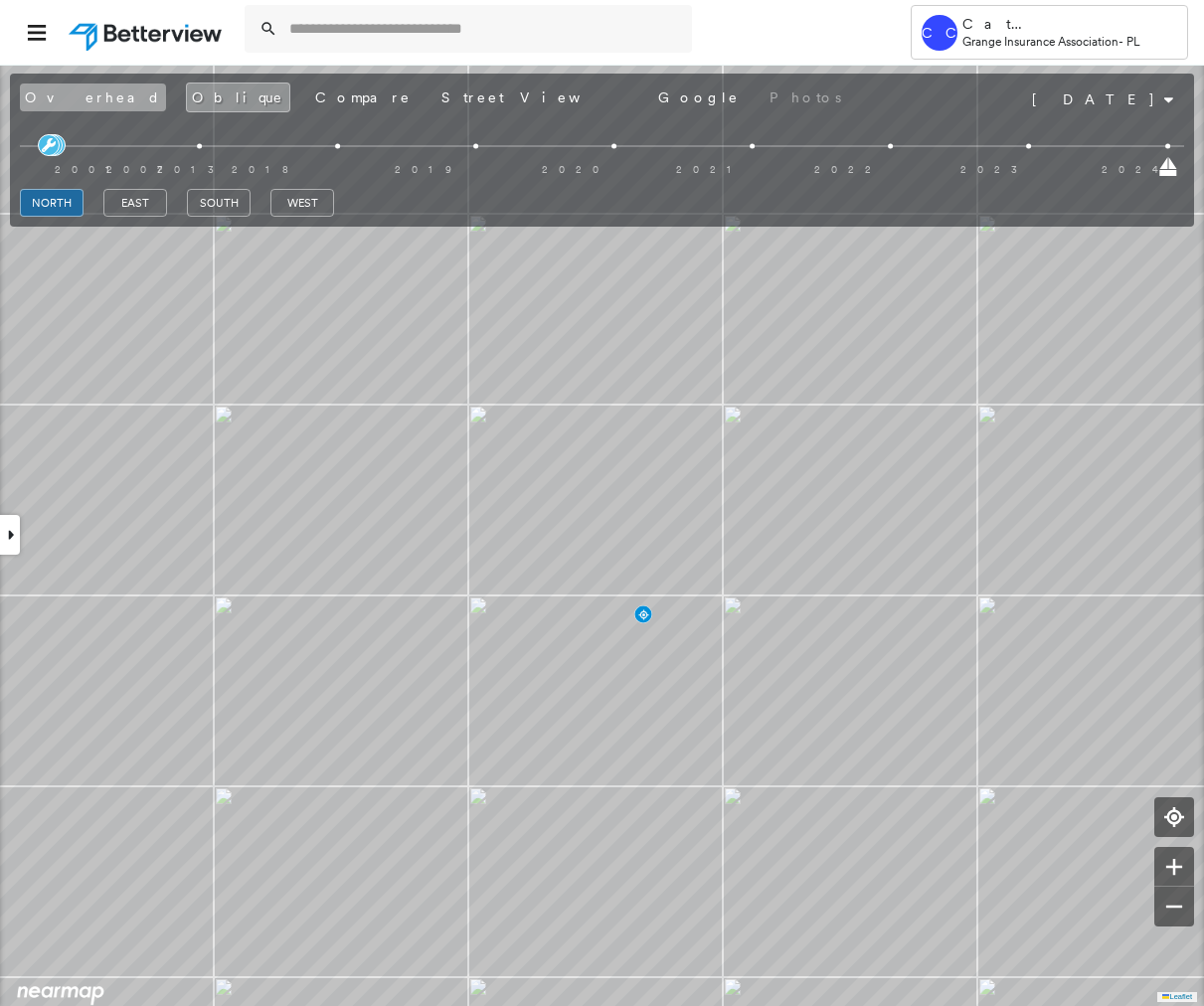 click on "Overhead" at bounding box center (92, 97) 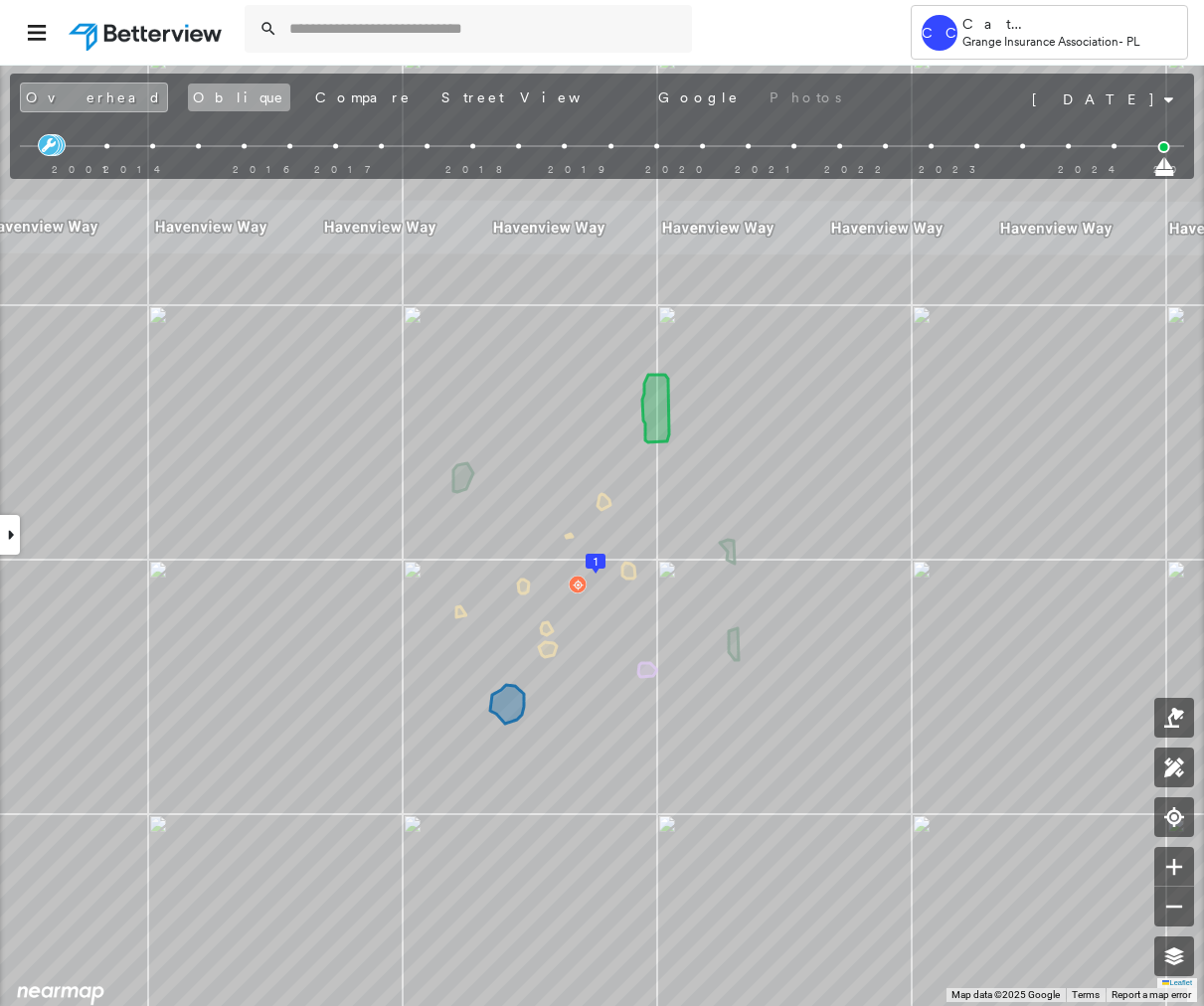 click on "Oblique" at bounding box center (239, 97) 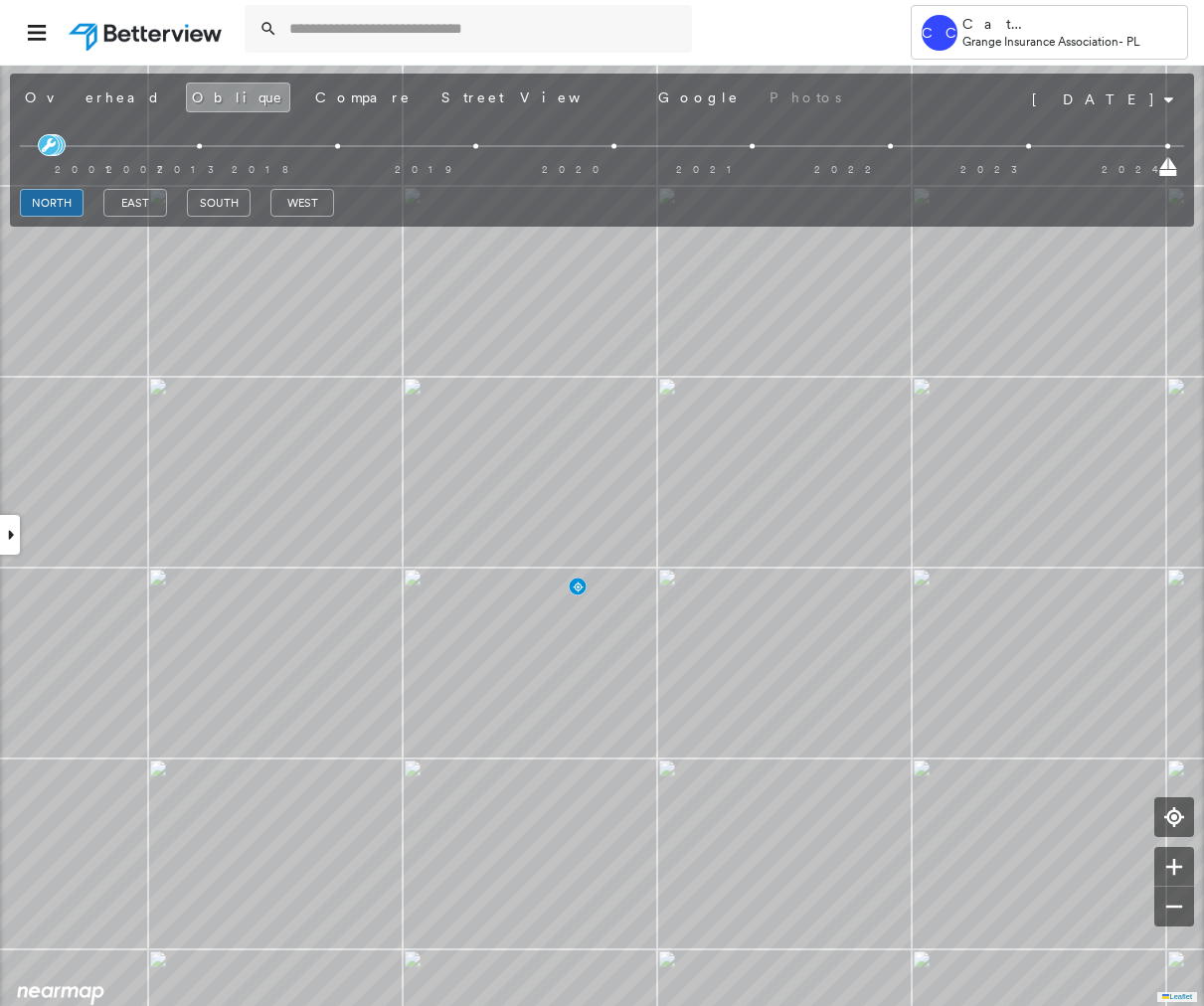 click 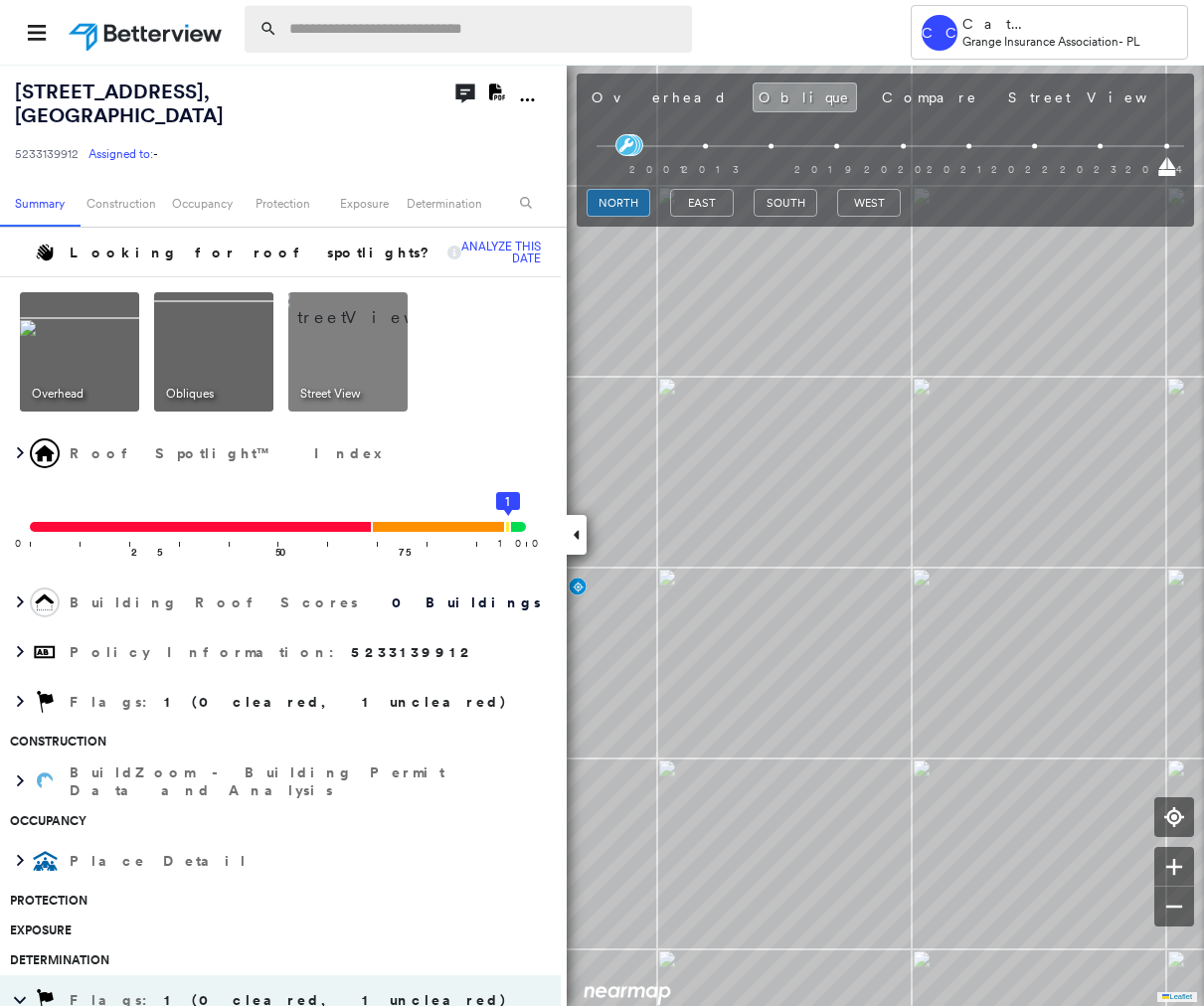 click at bounding box center [484, 29] 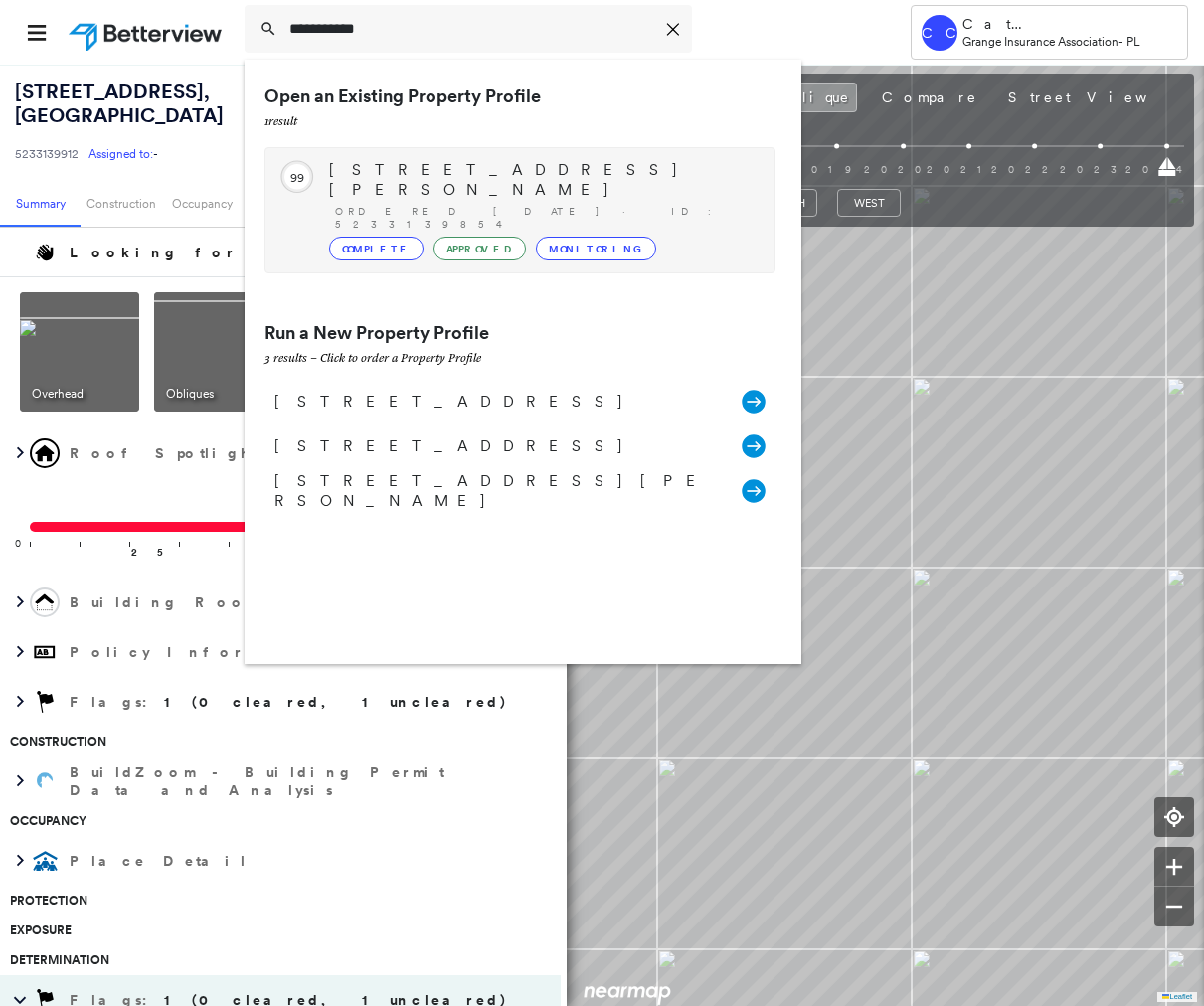 type on "**********" 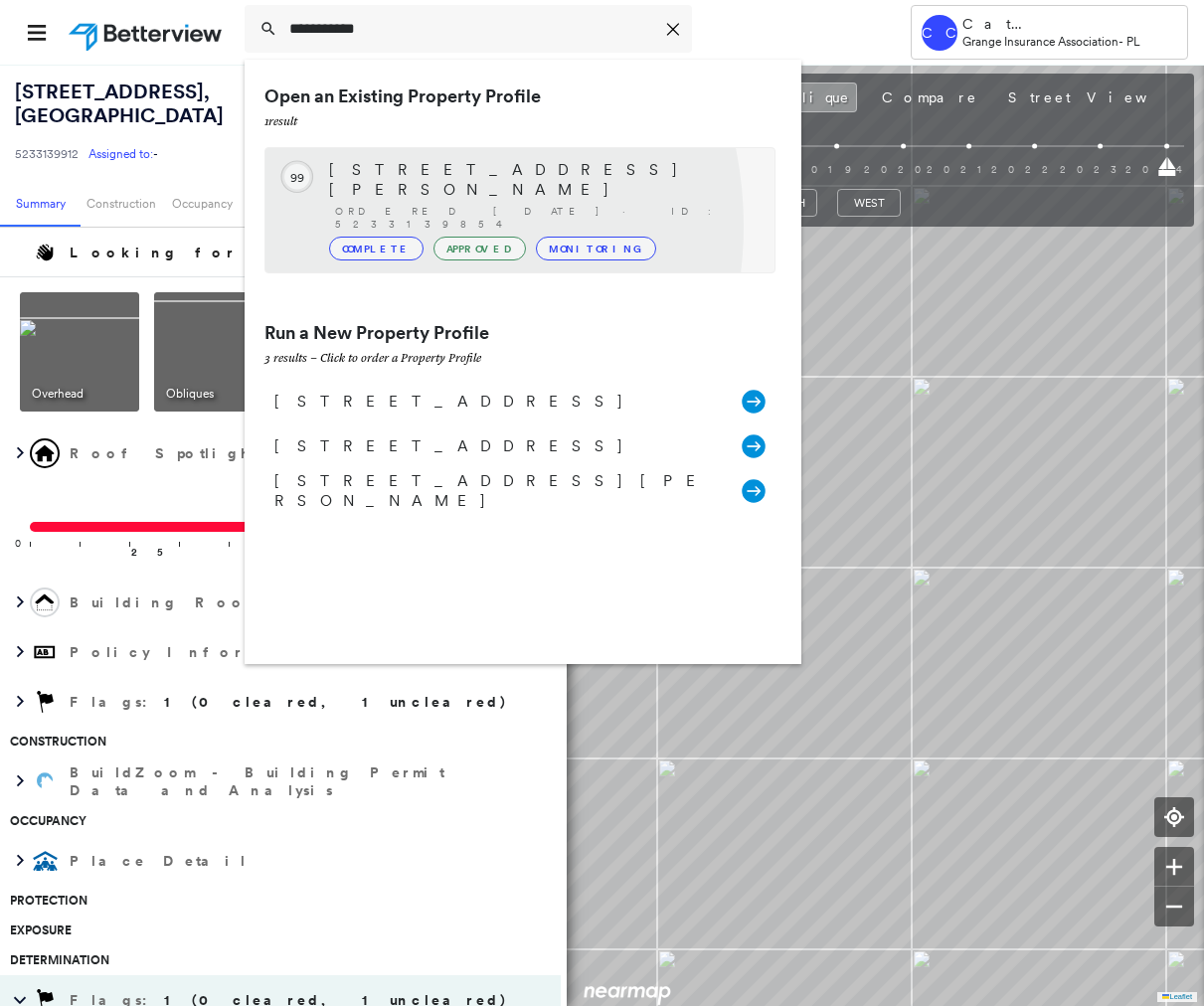 click on "Complete" at bounding box center [376, 249] 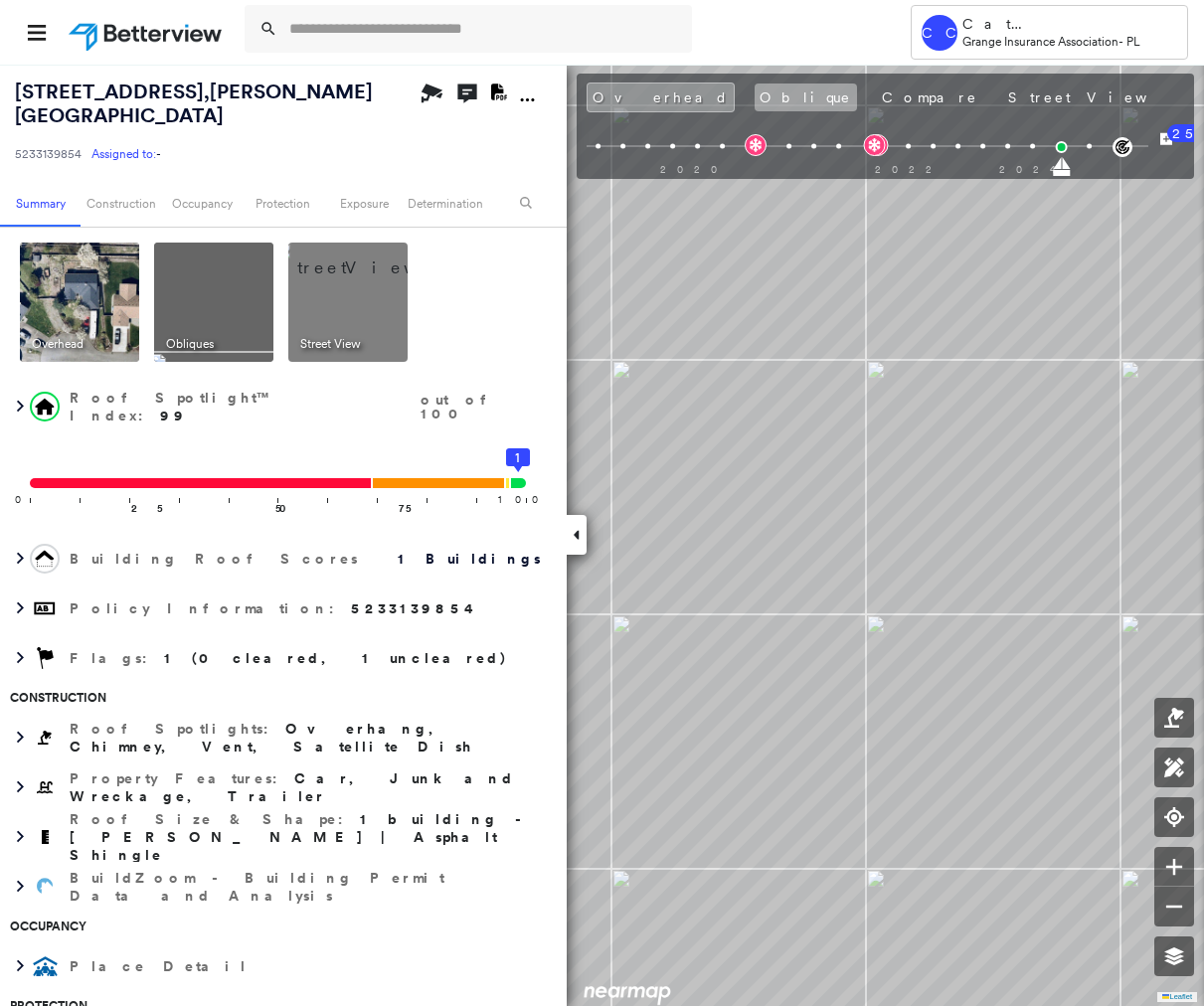 click on "Oblique" at bounding box center [805, 97] 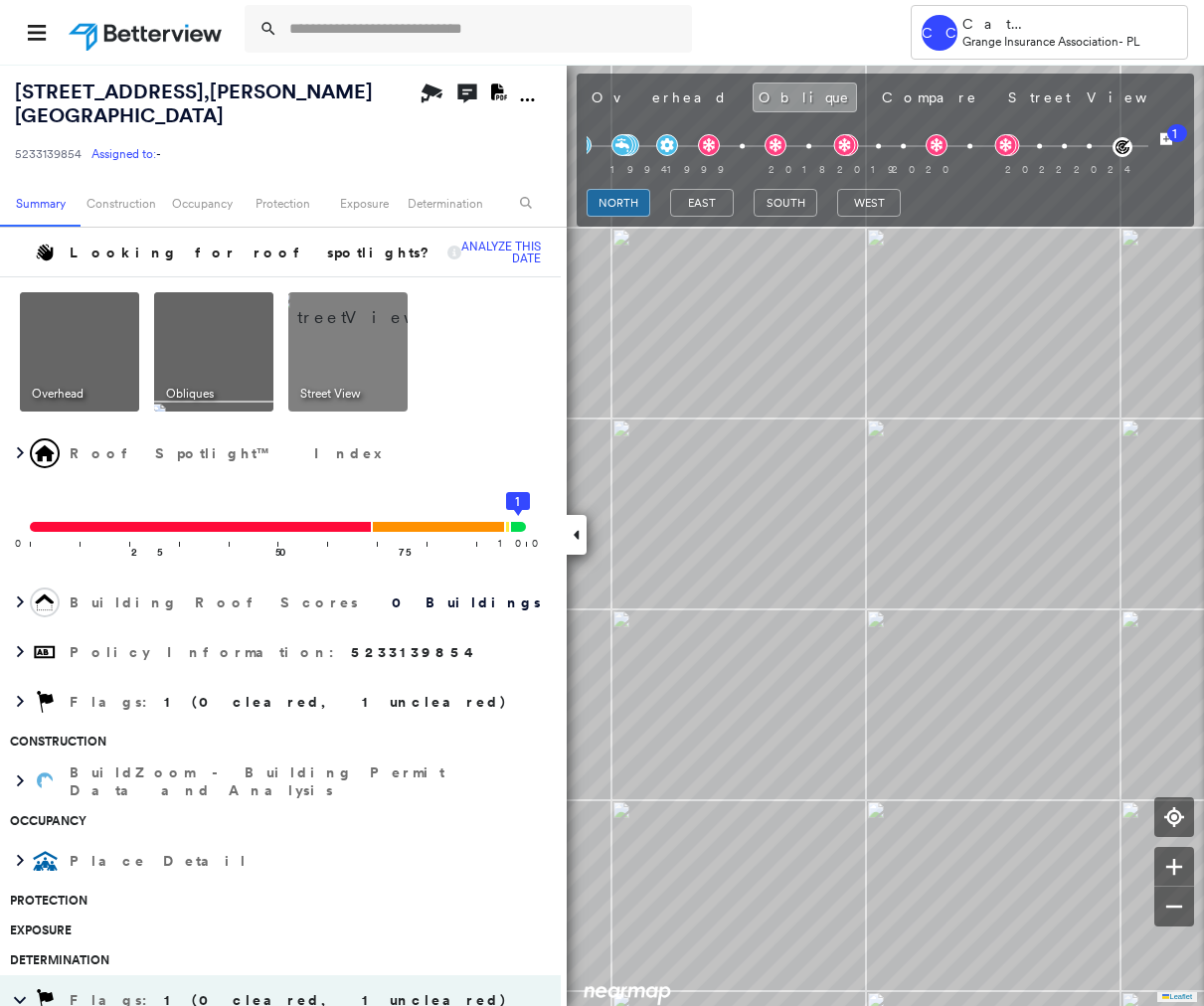 click at bounding box center [577, 535] 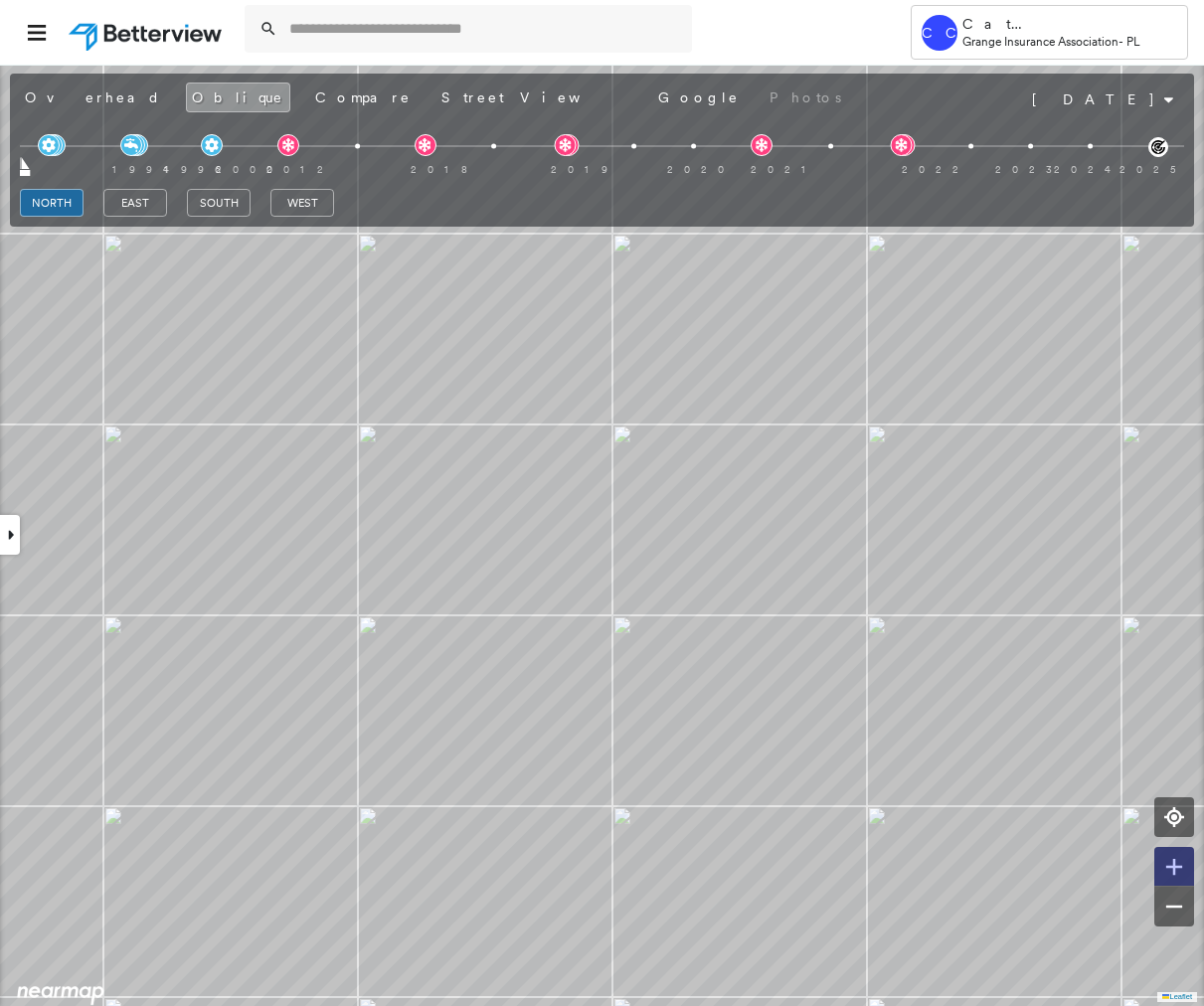 click 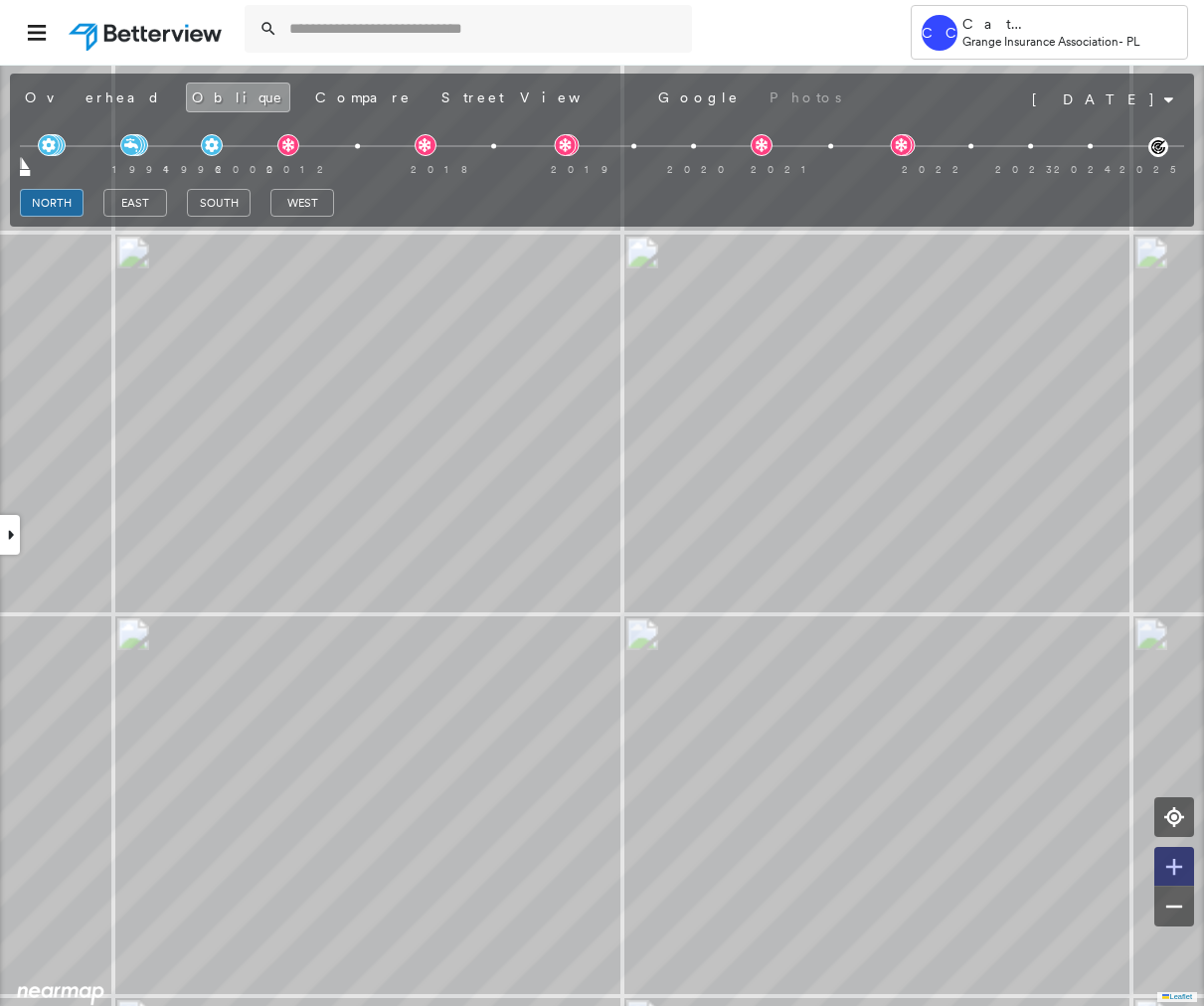 click 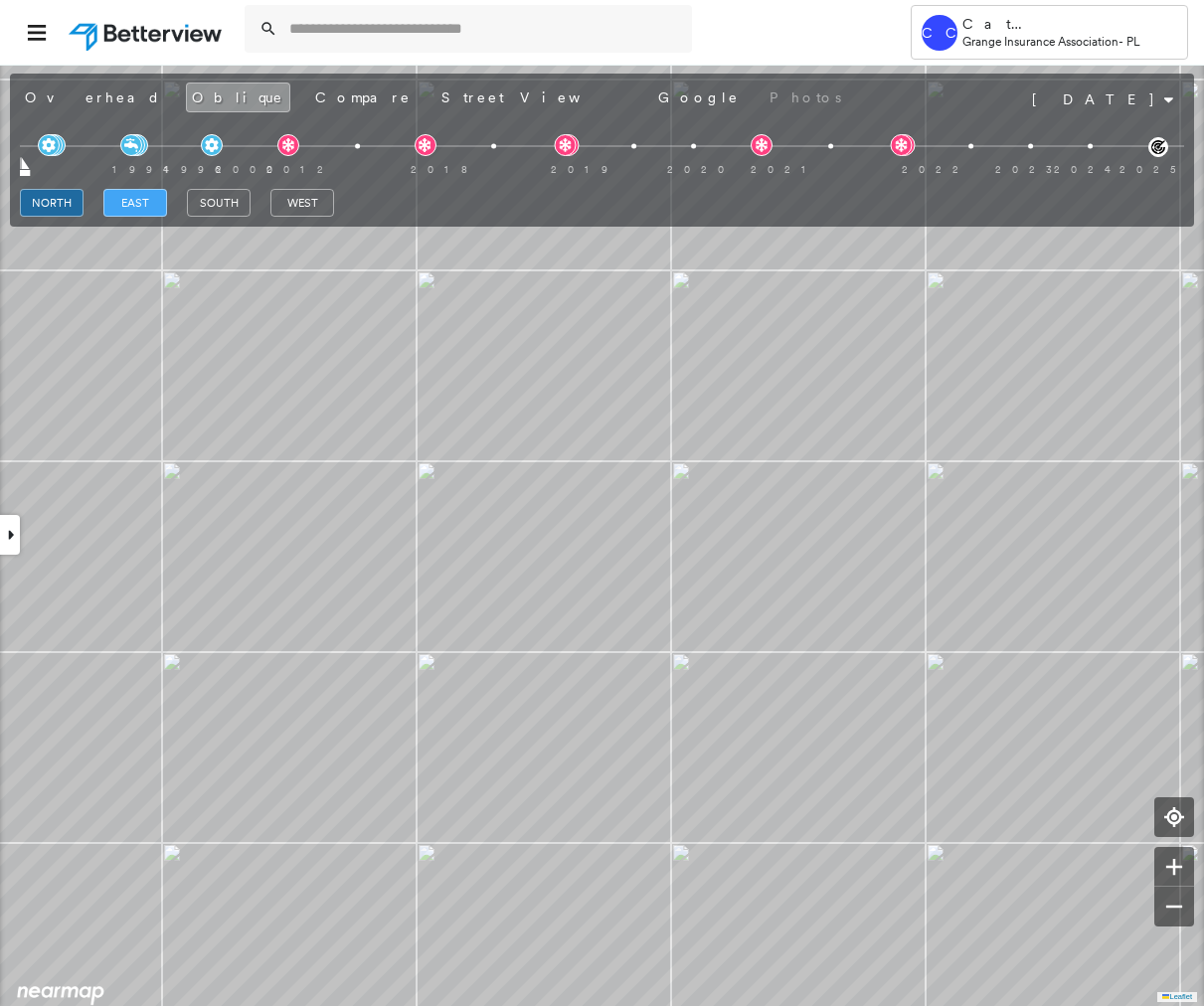 click on "east" at bounding box center [135, 203] 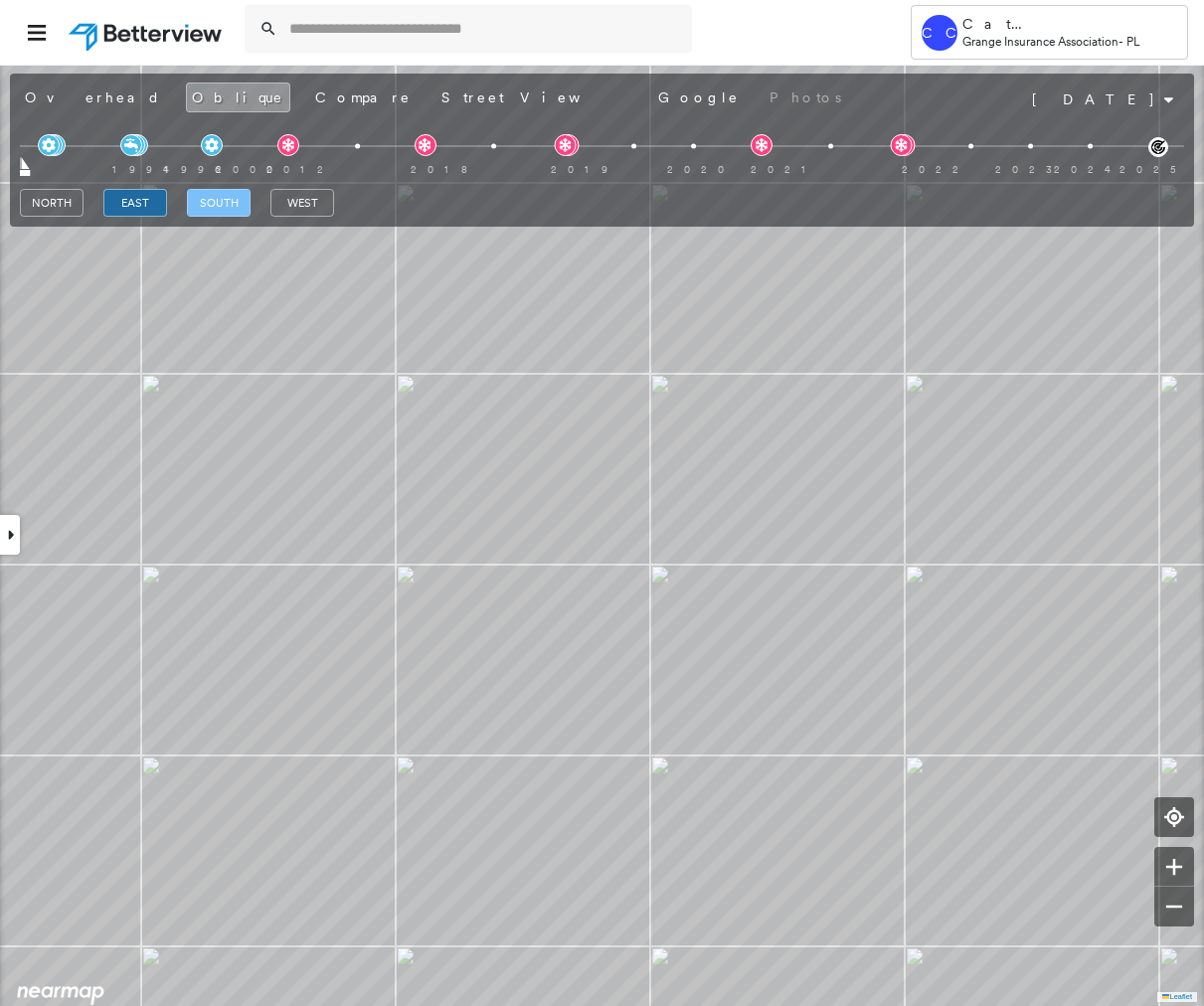 click on "south" at bounding box center (219, 203) 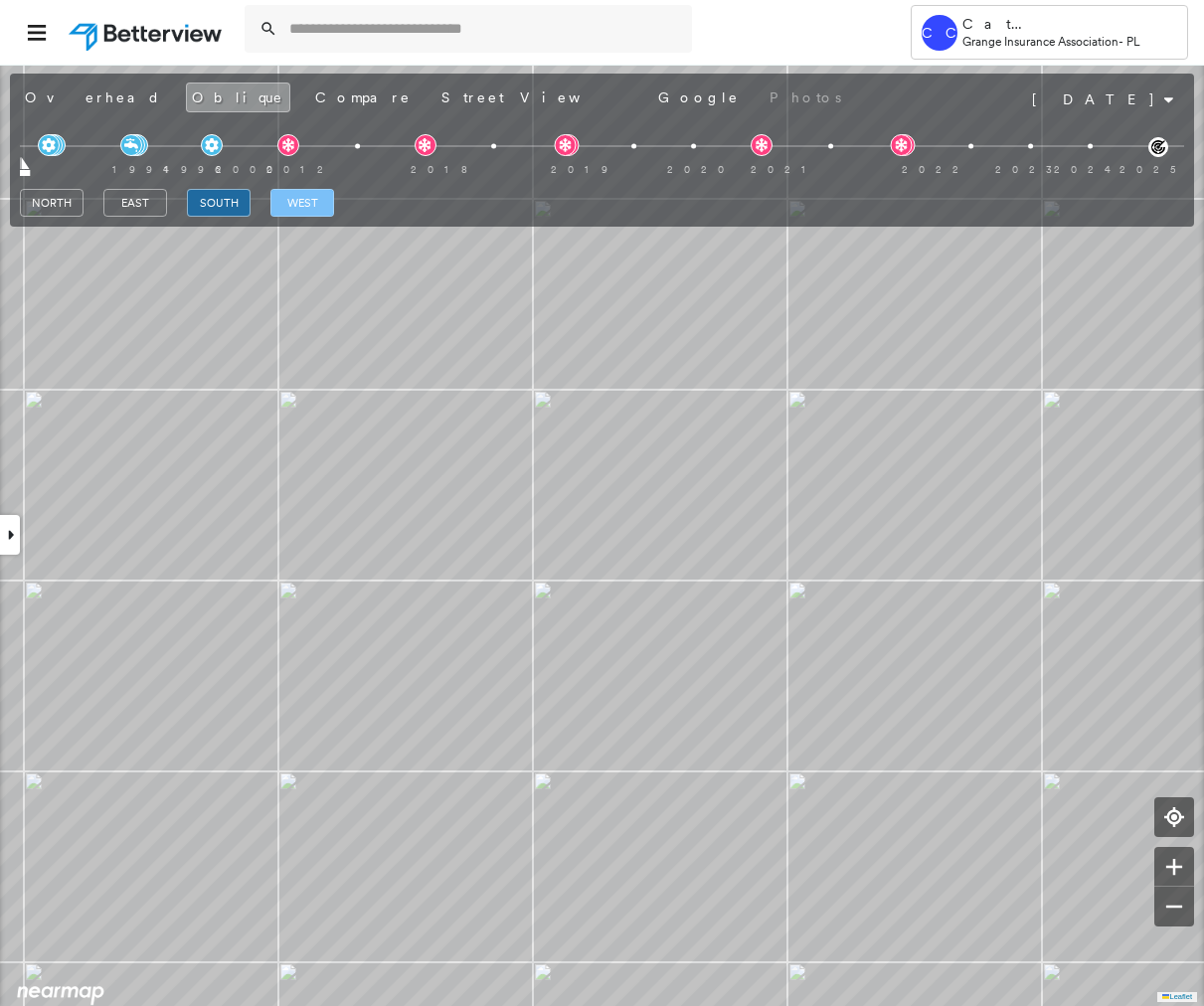 click on "west" at bounding box center (302, 203) 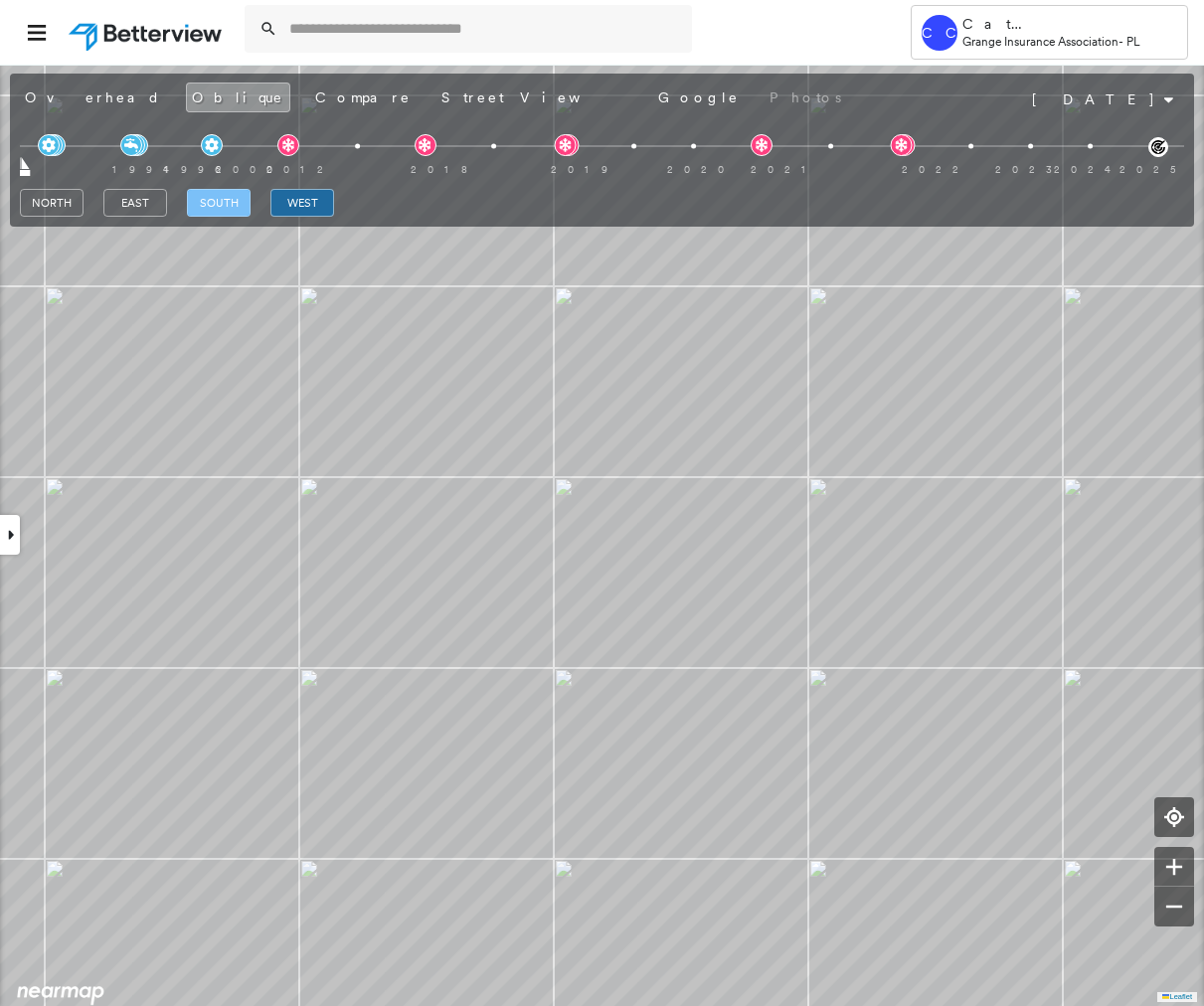 click on "south" at bounding box center [219, 203] 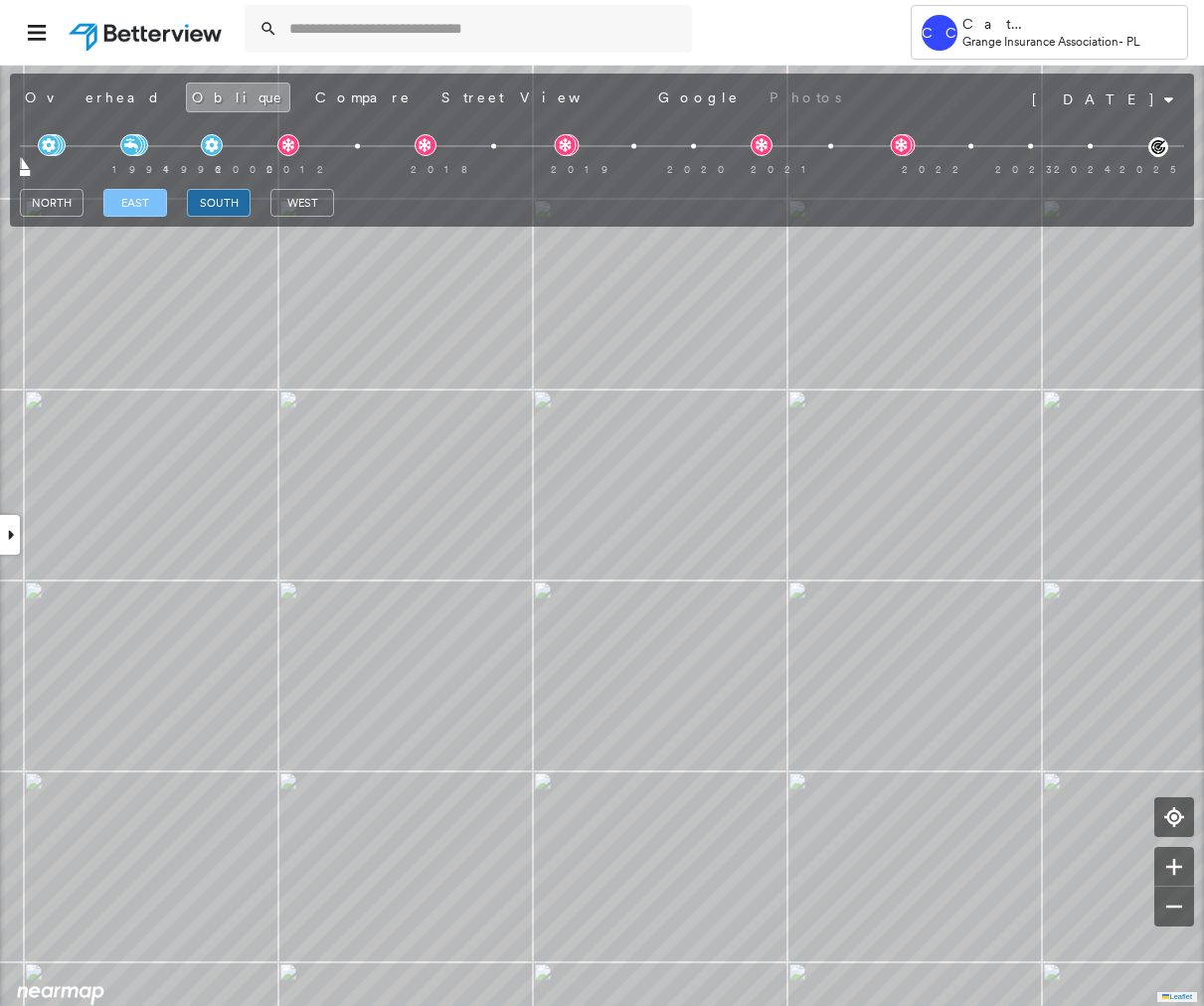 click on "east" at bounding box center [135, 203] 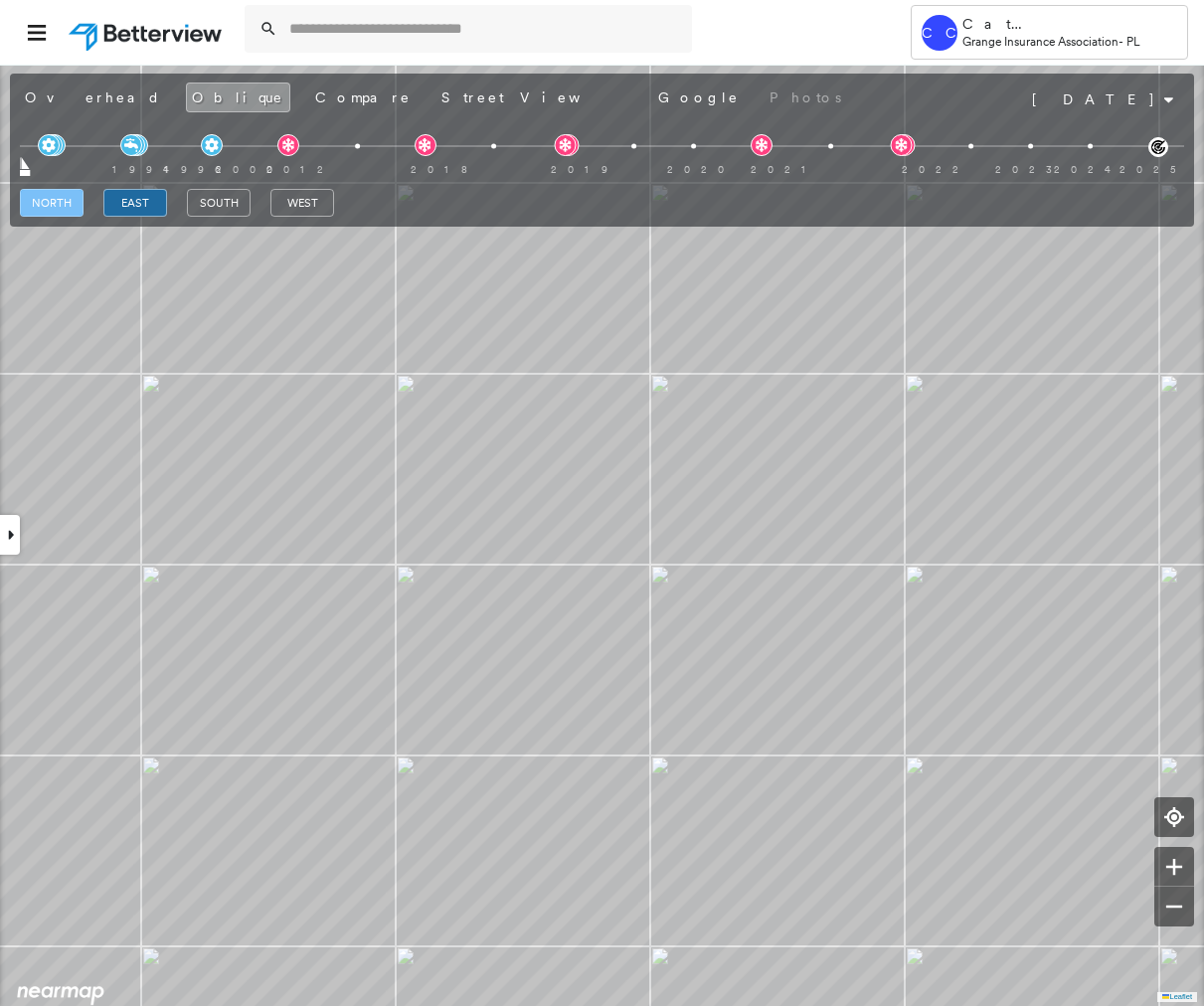 click on "north" at bounding box center (52, 203) 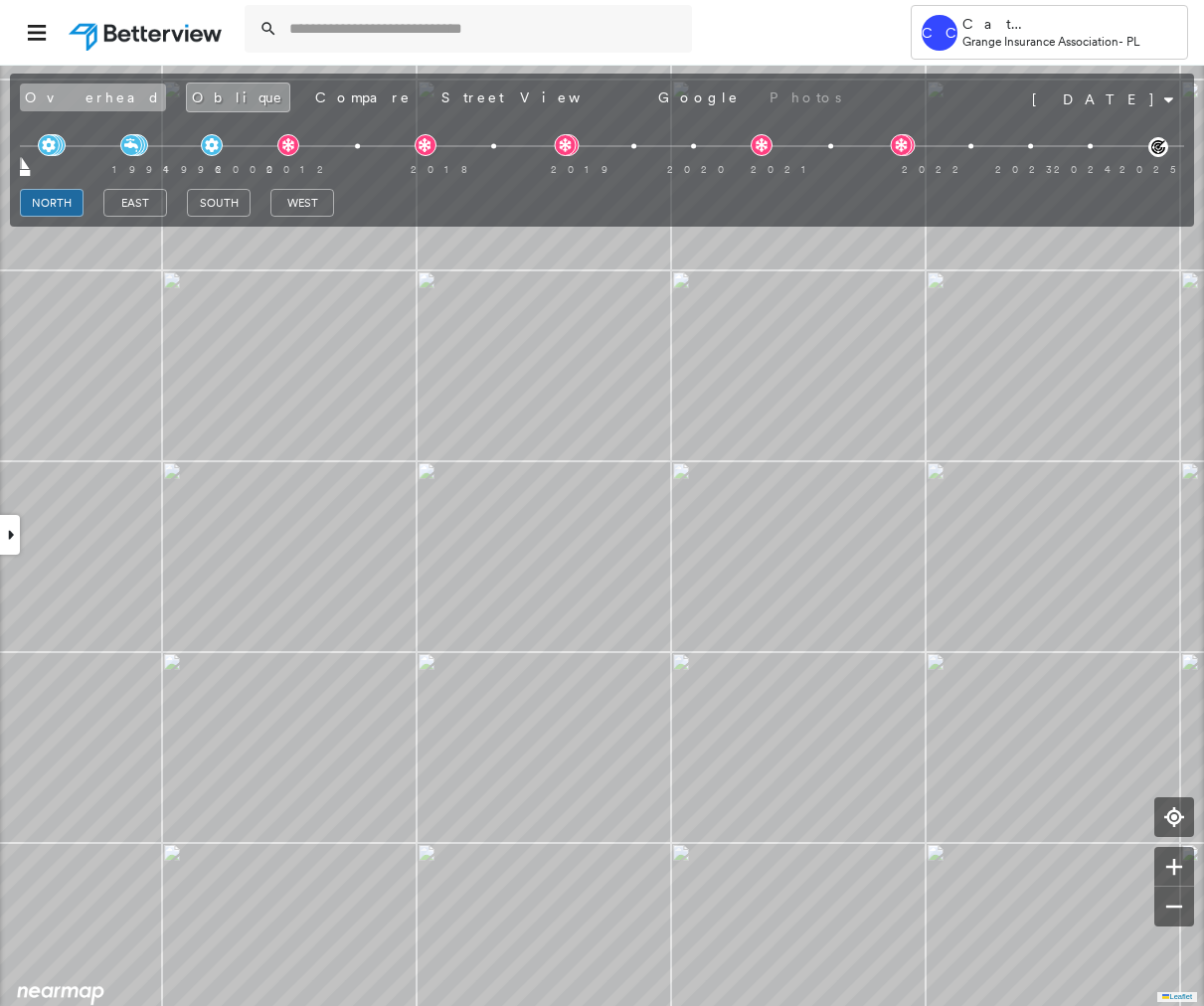 click on "Overhead" at bounding box center (92, 97) 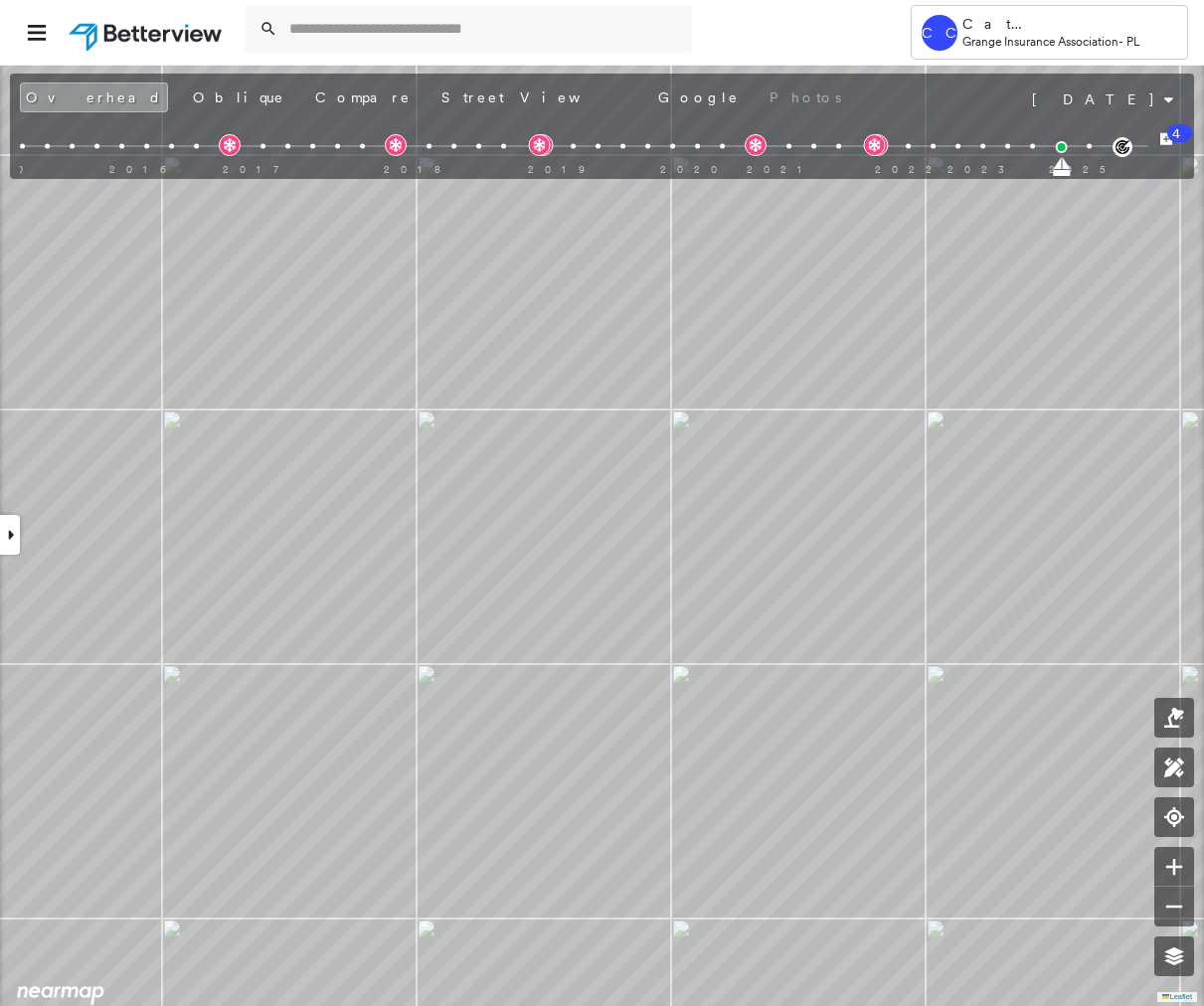click at bounding box center (10, 535) 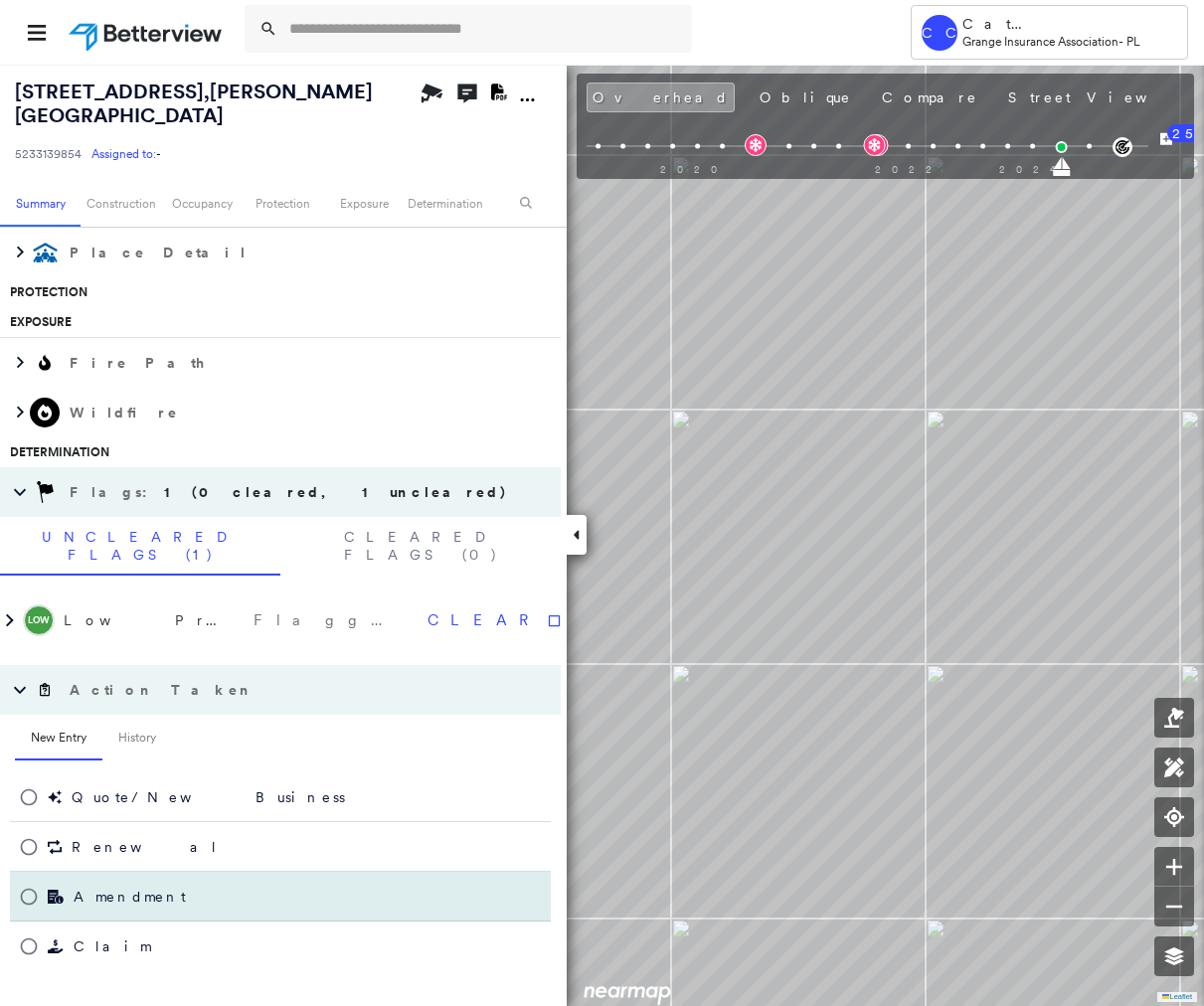 scroll, scrollTop: 859, scrollLeft: 0, axis: vertical 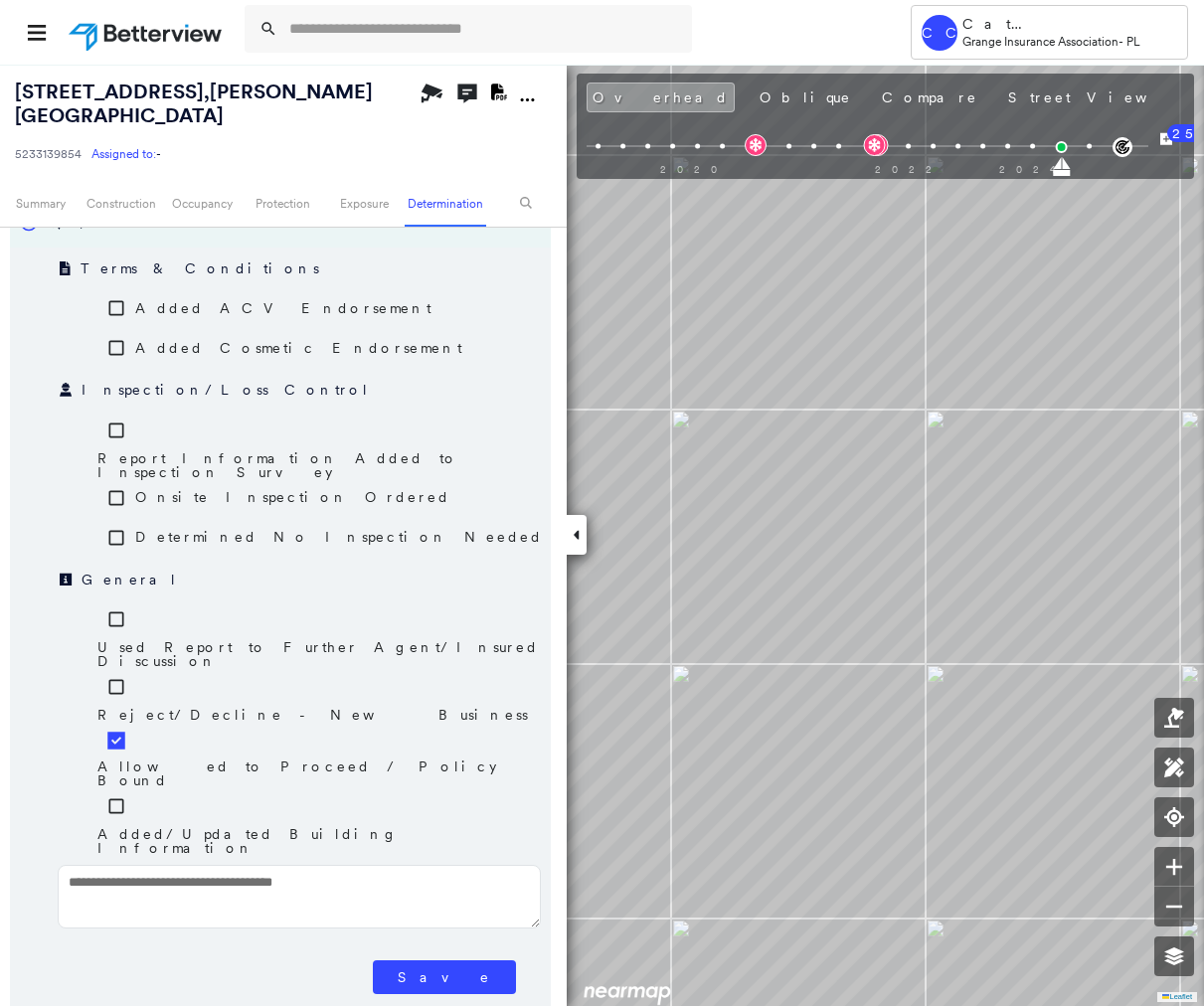 click on "Save" at bounding box center [444, 977] 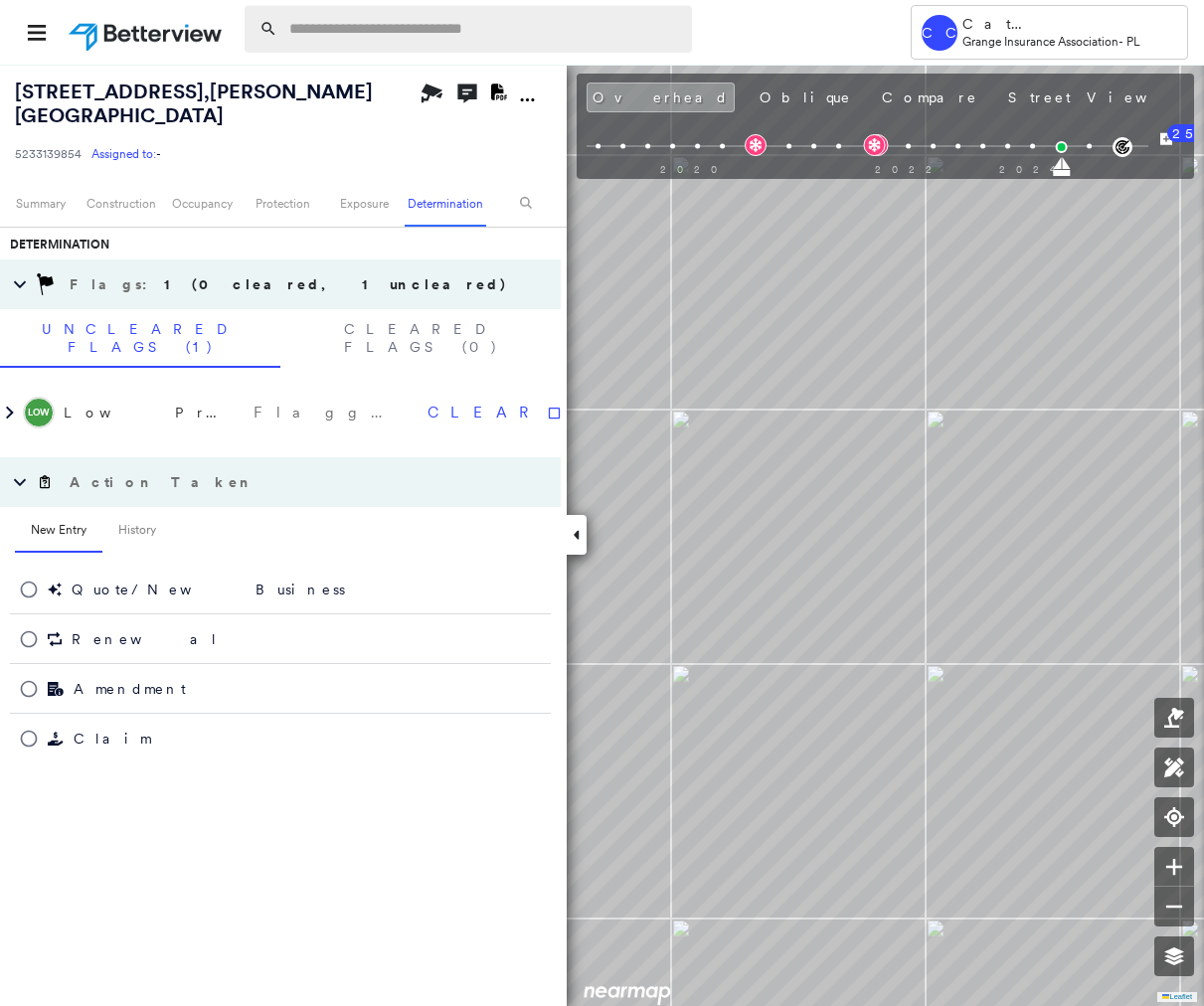 scroll, scrollTop: 916, scrollLeft: 0, axis: vertical 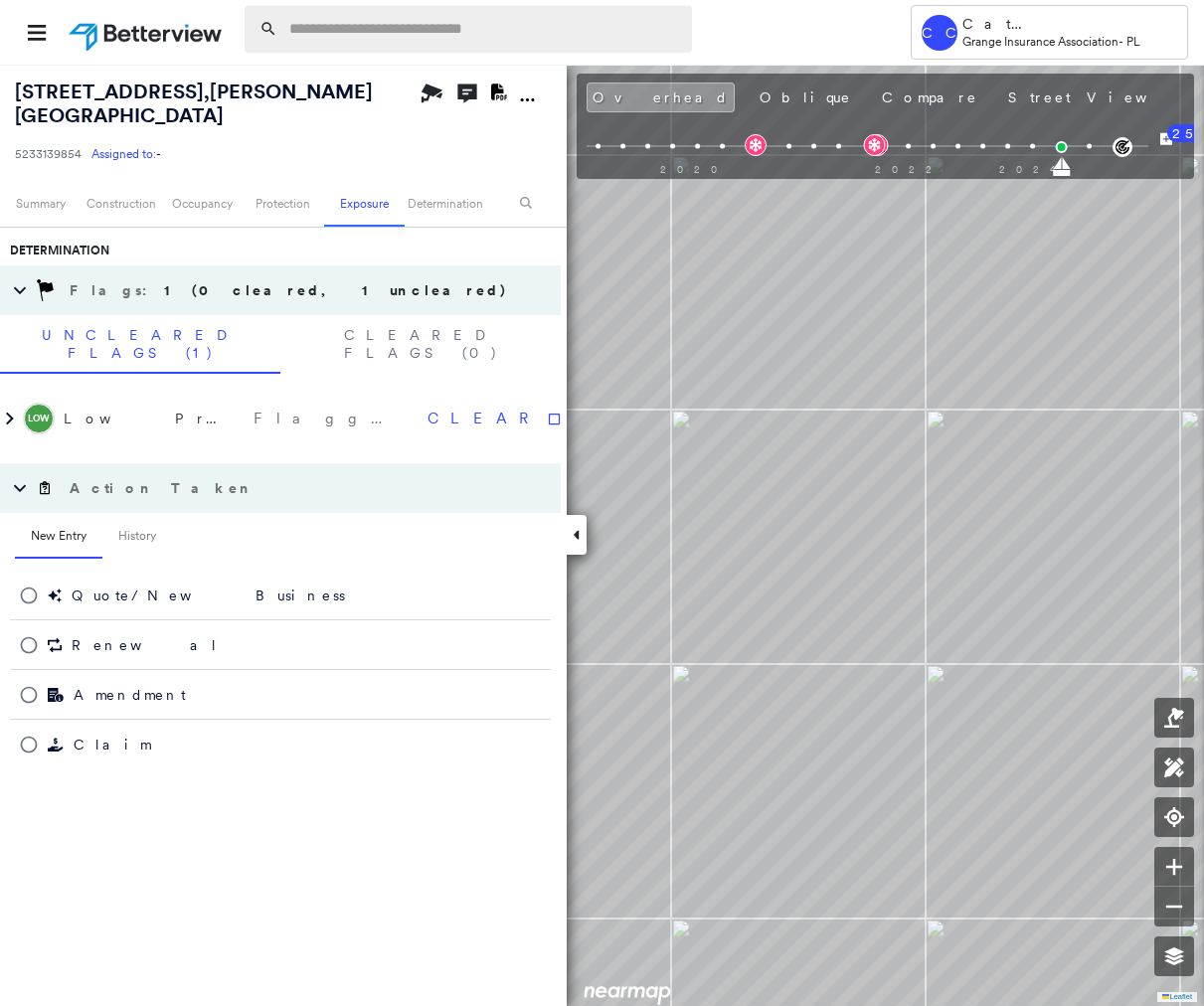 click at bounding box center [484, 29] 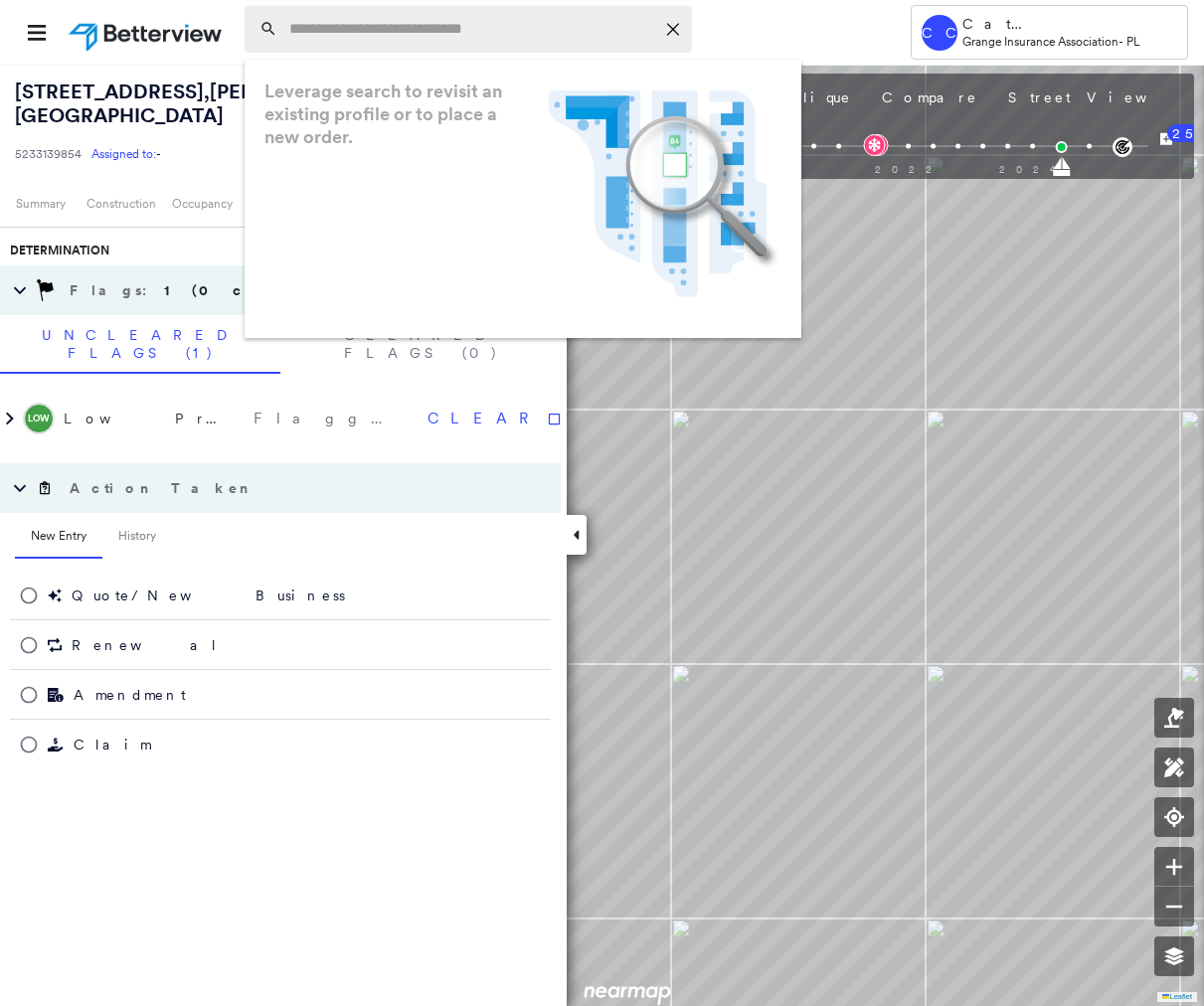 click at bounding box center [471, 29] 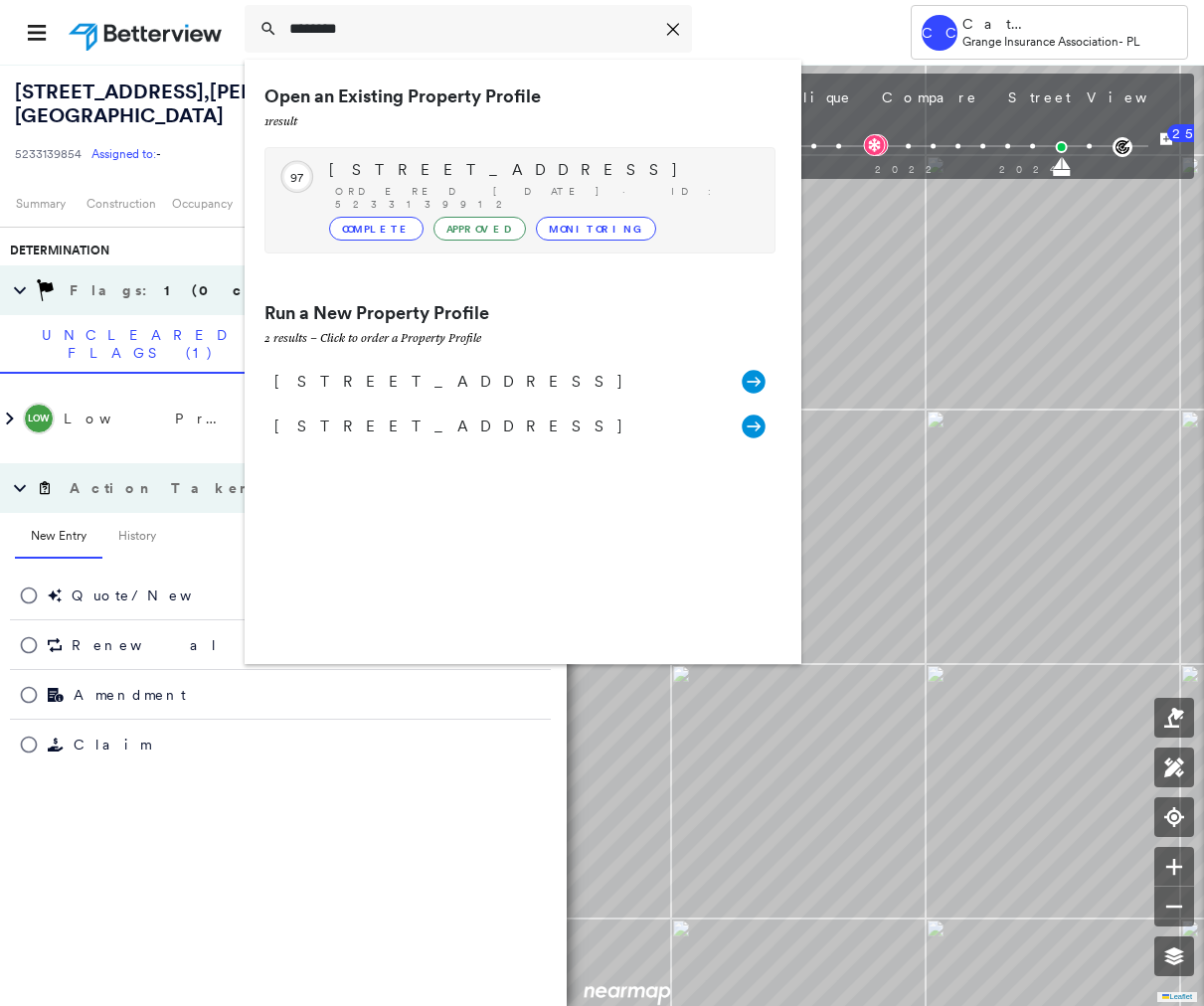 type on "********" 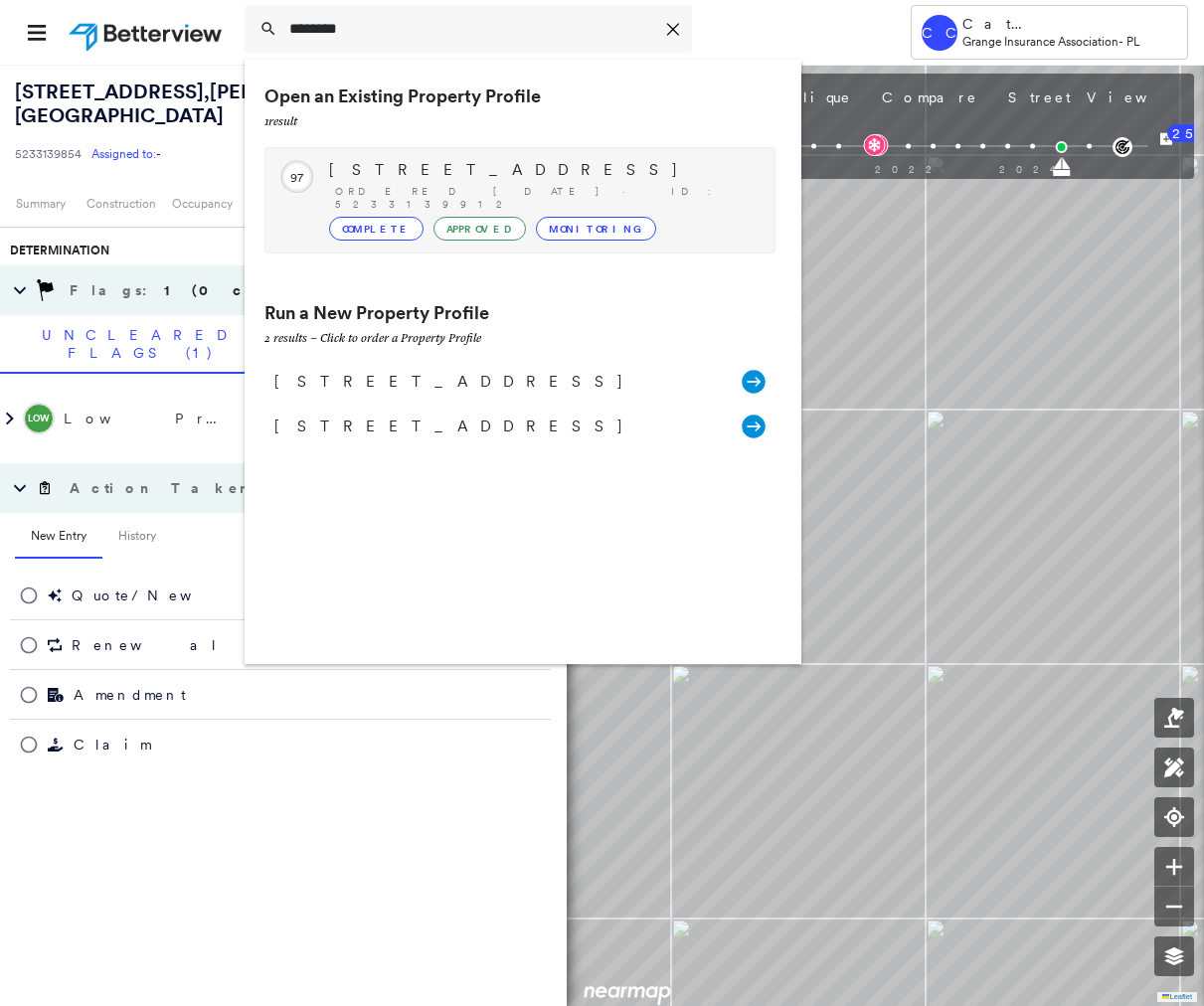 click on "Complete" at bounding box center [376, 229] 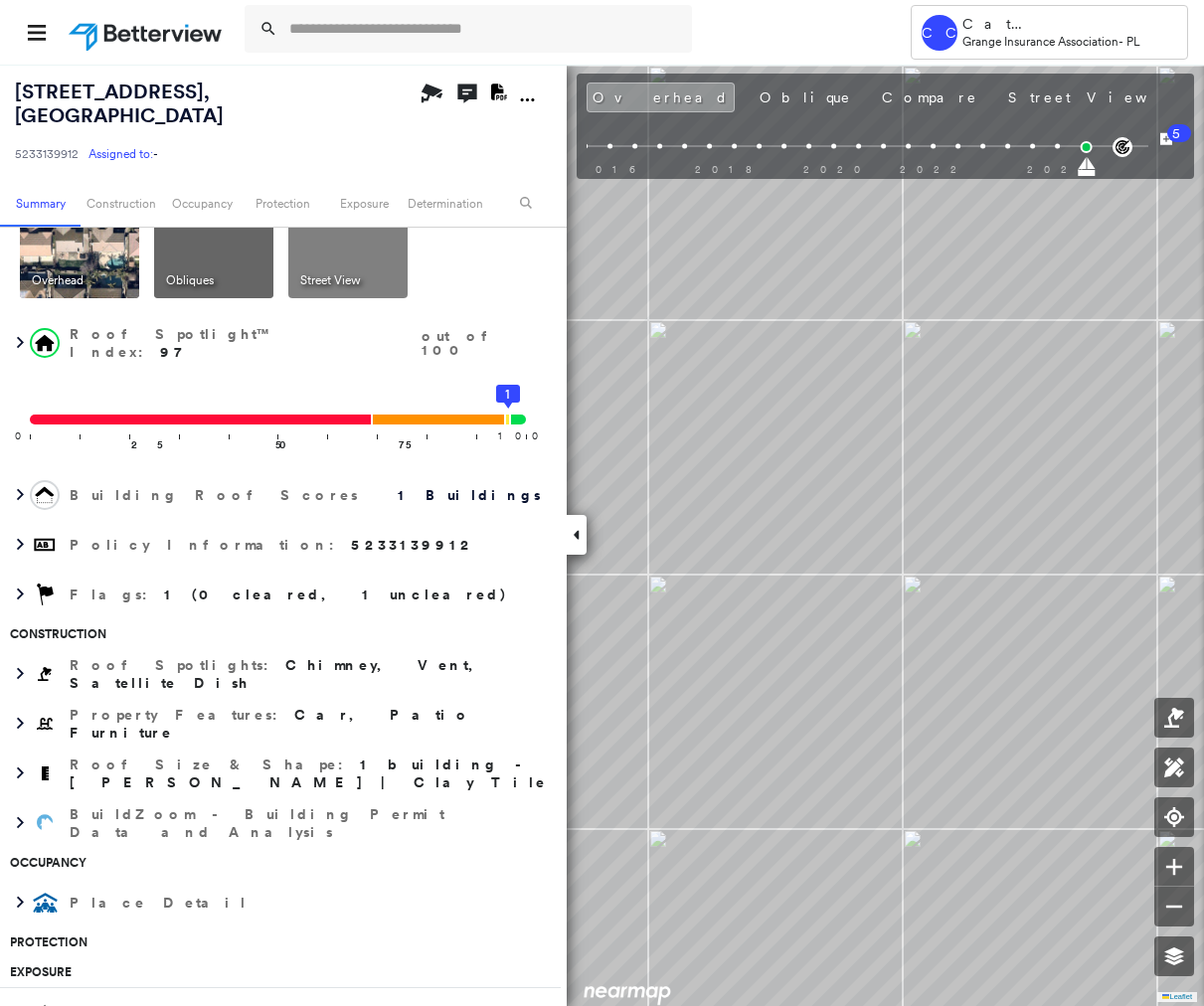 scroll, scrollTop: 0, scrollLeft: 0, axis: both 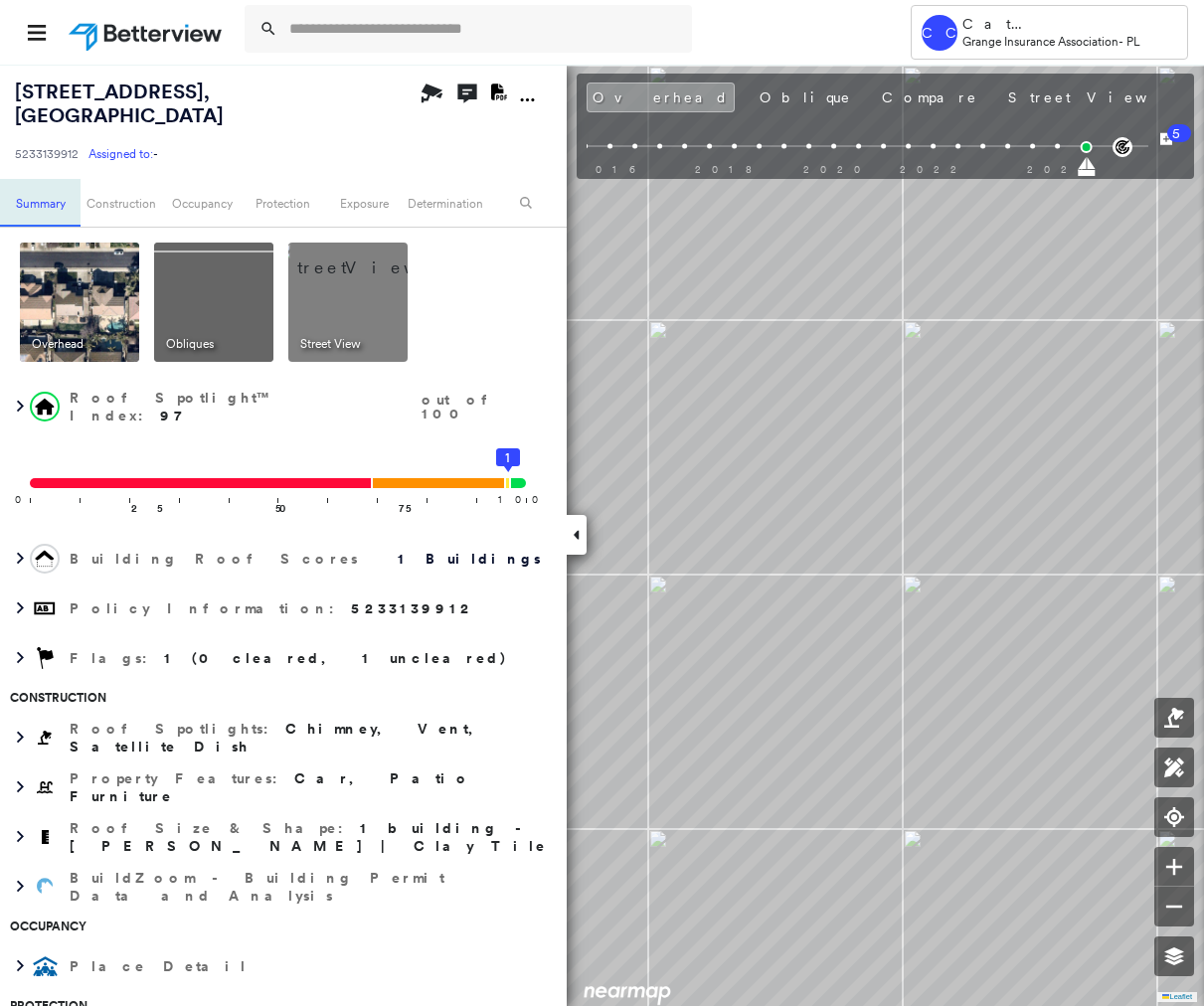 click on "Summary" at bounding box center [40, 203] 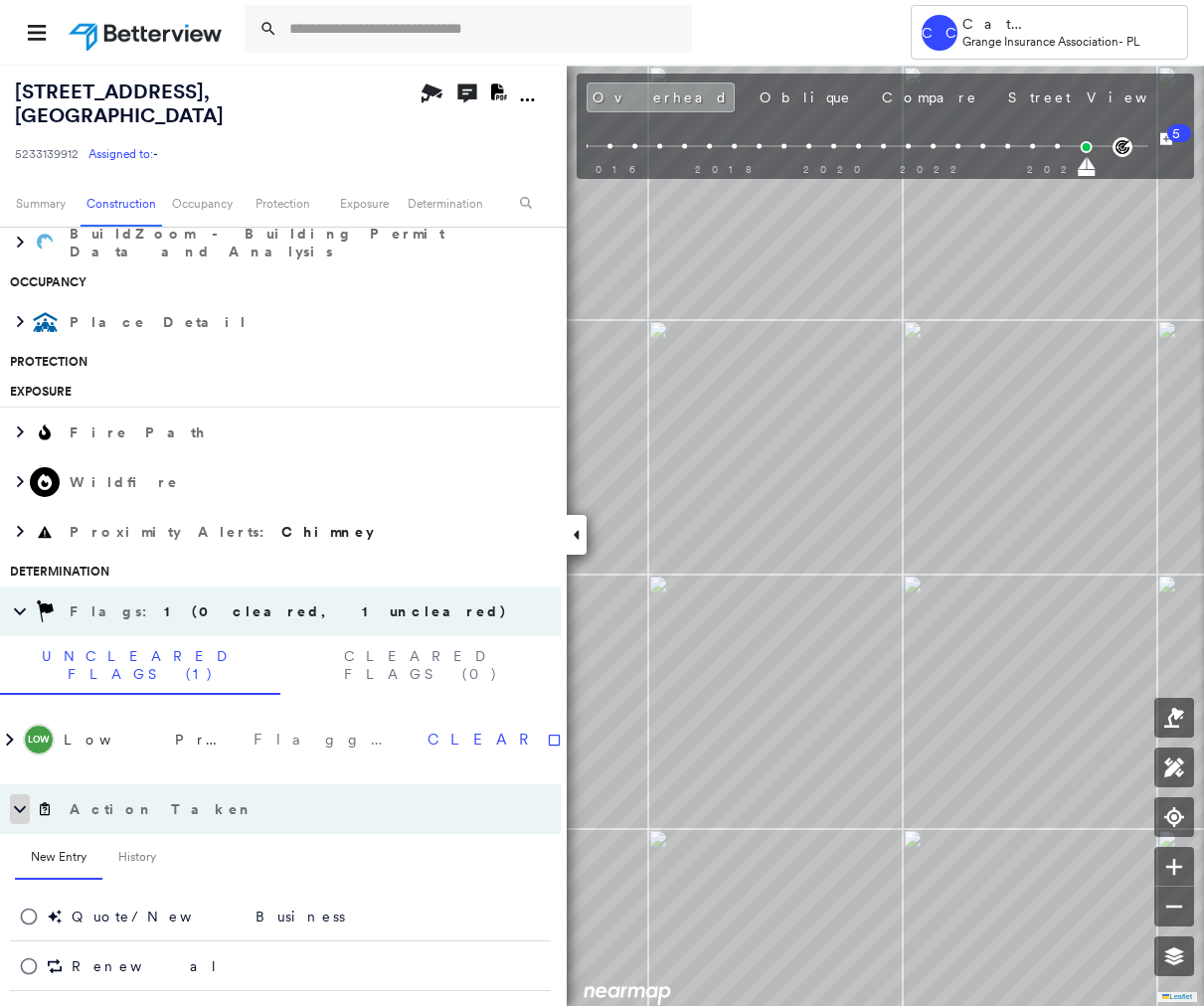 scroll, scrollTop: 965, scrollLeft: 0, axis: vertical 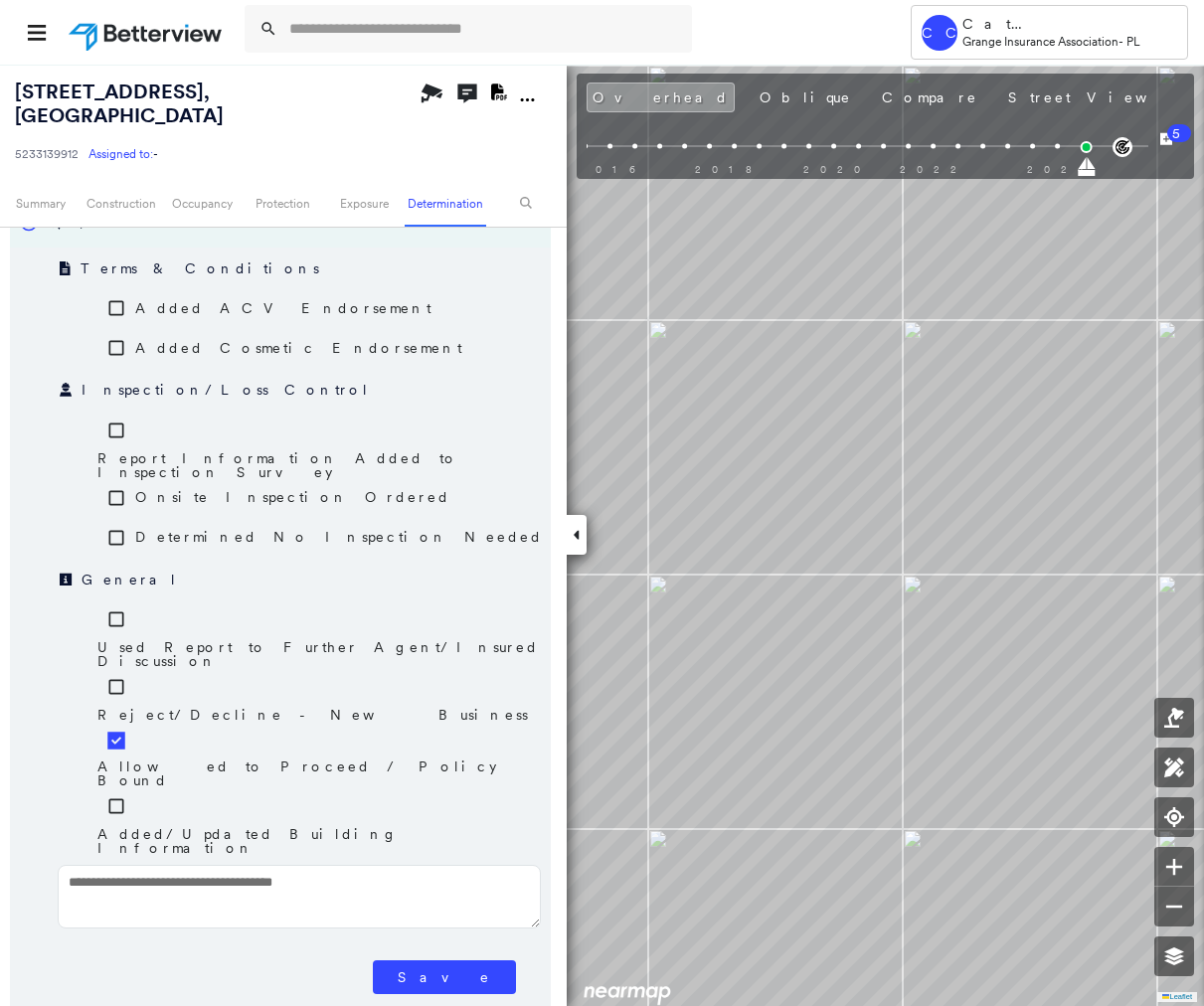 click on "Save" at bounding box center (444, 977) 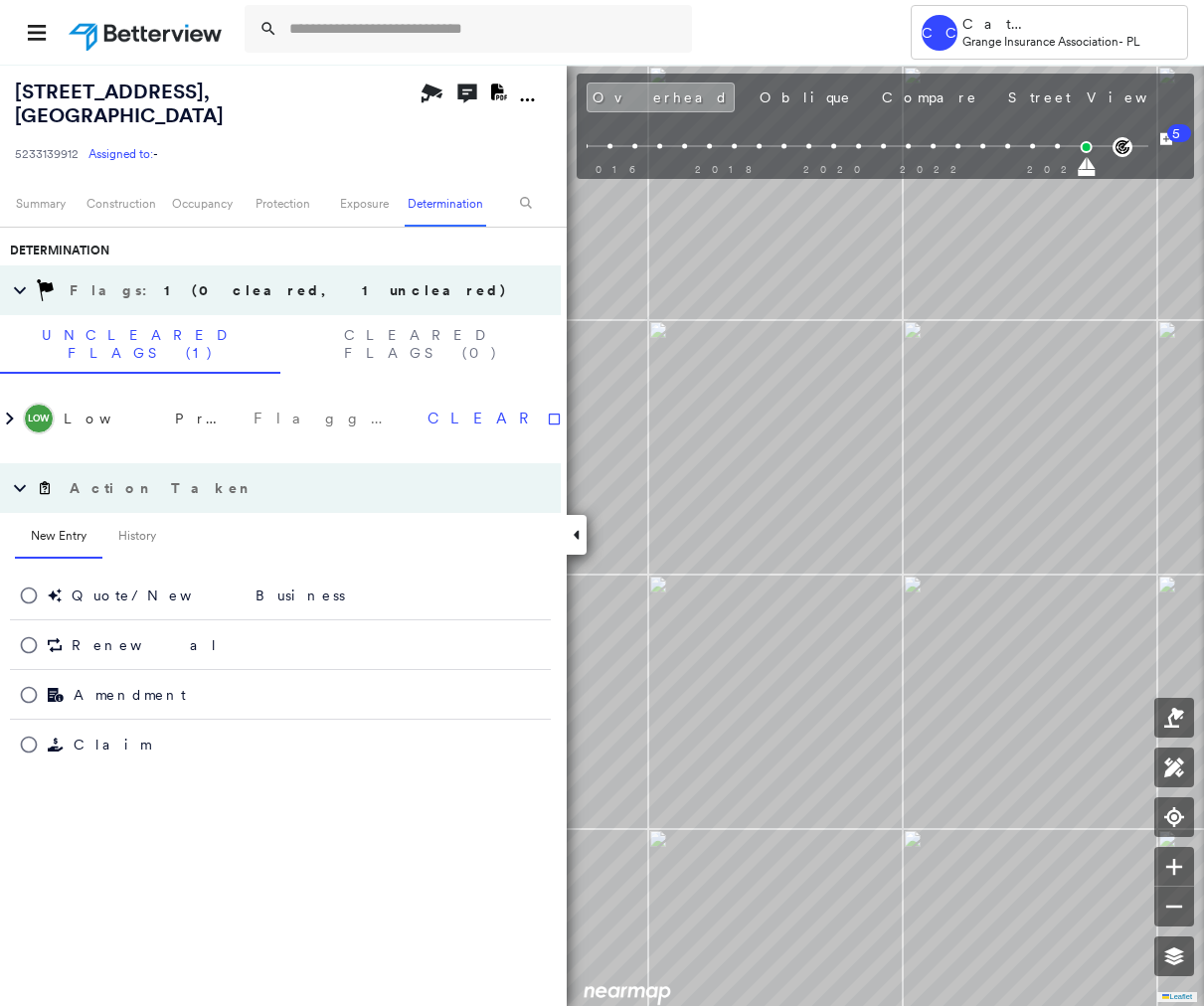 scroll, scrollTop: 965, scrollLeft: 0, axis: vertical 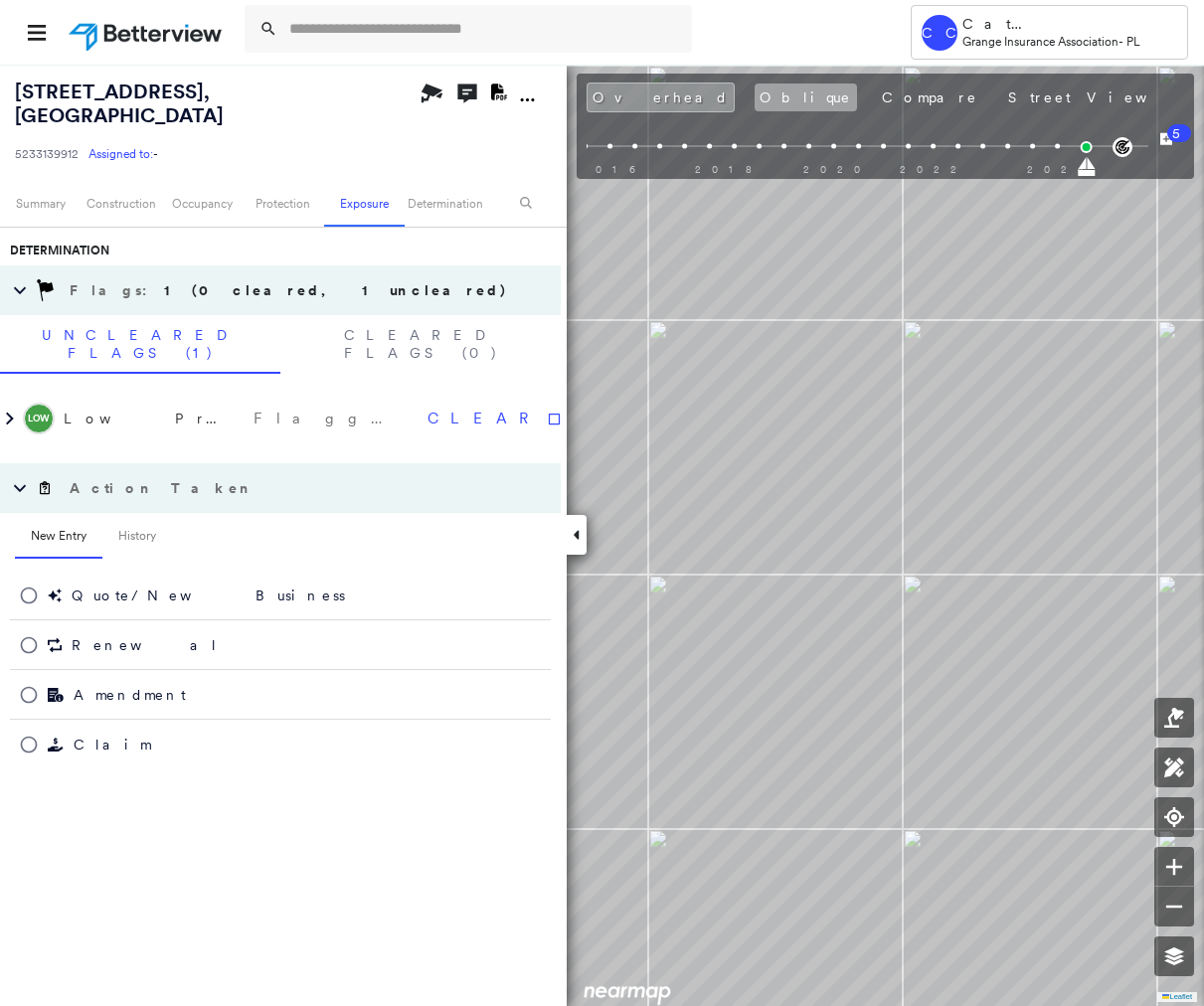 click on "Oblique" at bounding box center [805, 97] 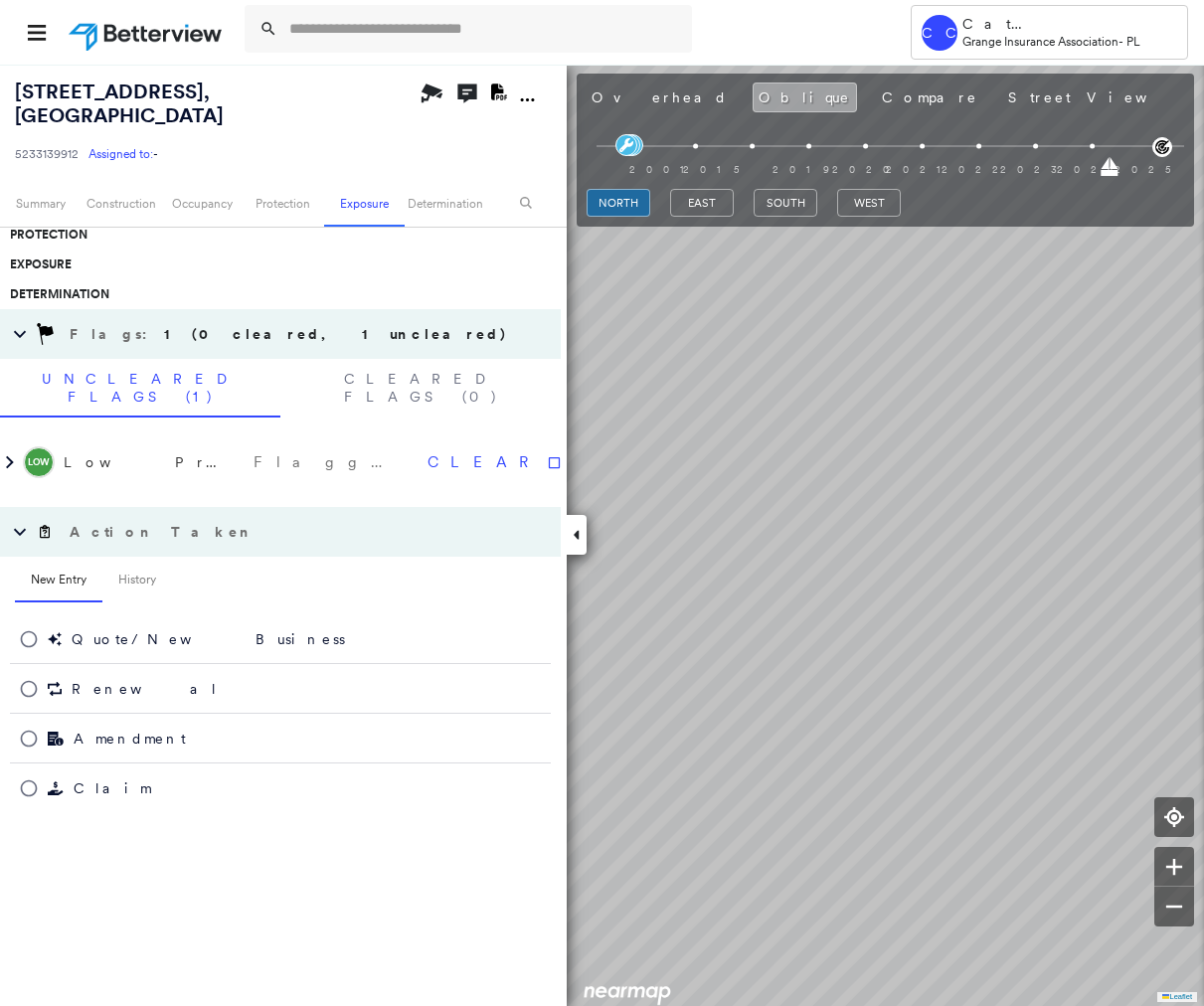 scroll, scrollTop: 716, scrollLeft: 0, axis: vertical 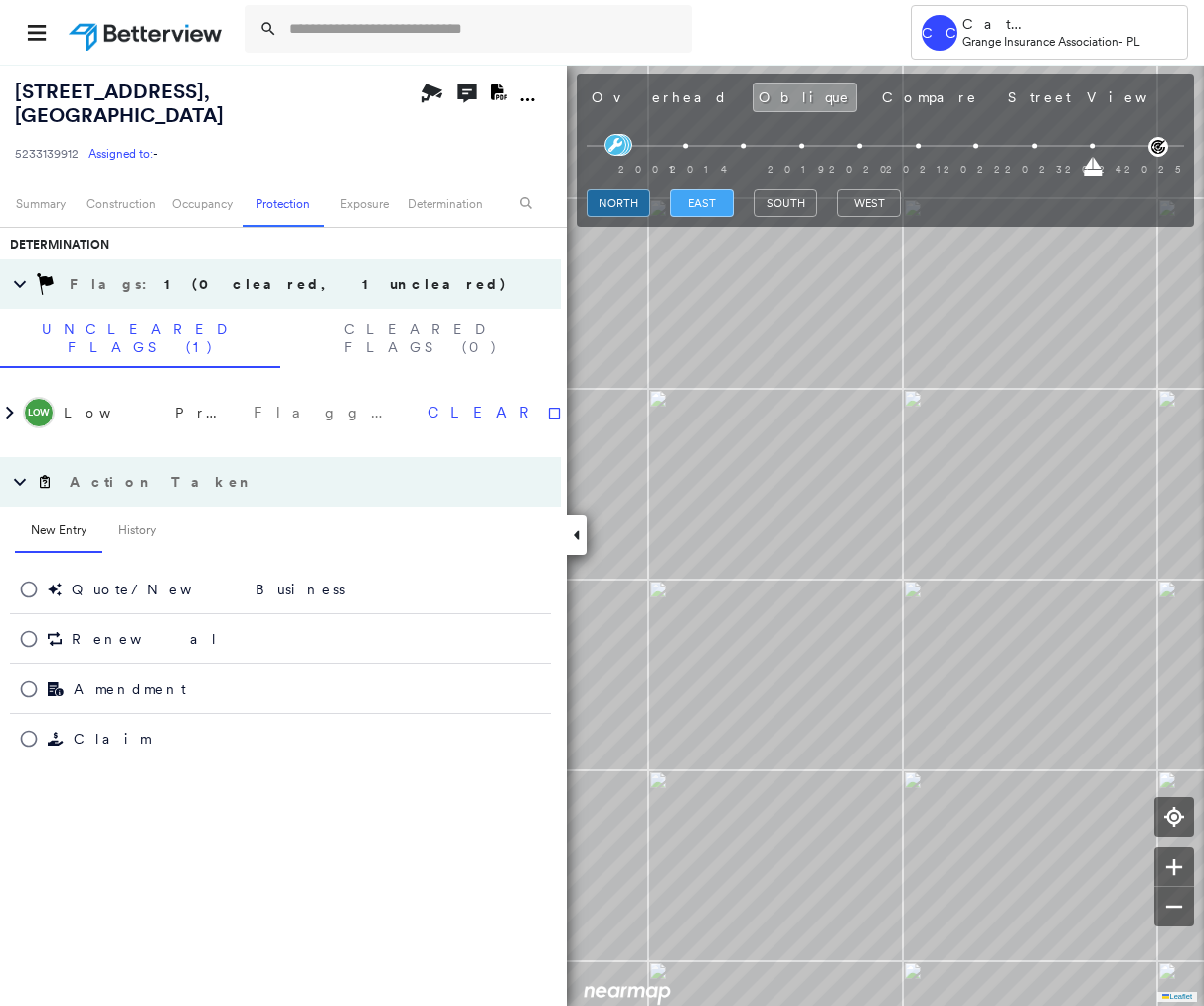 click on "east" at bounding box center (702, 203) 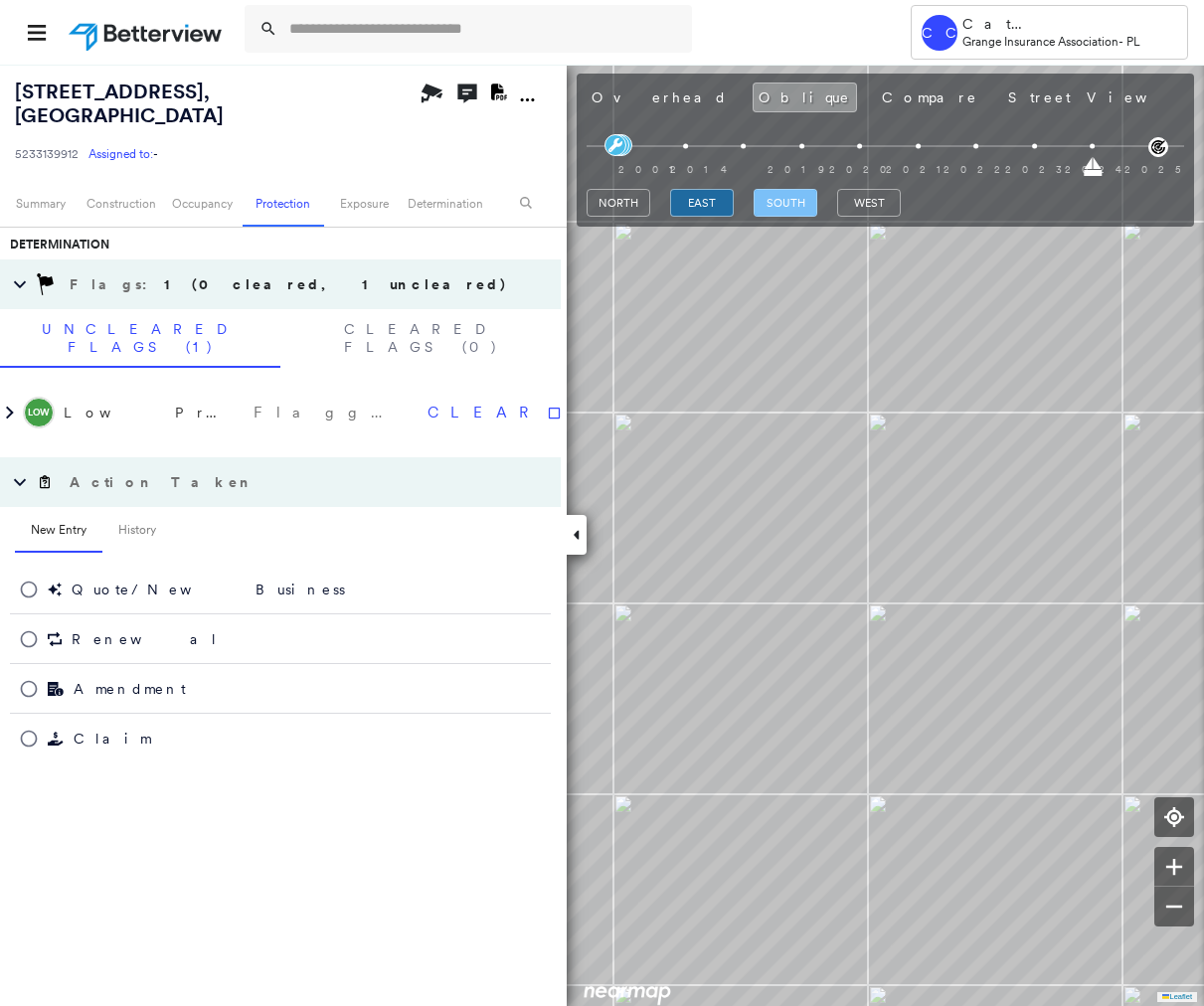 click on "south" at bounding box center [785, 203] 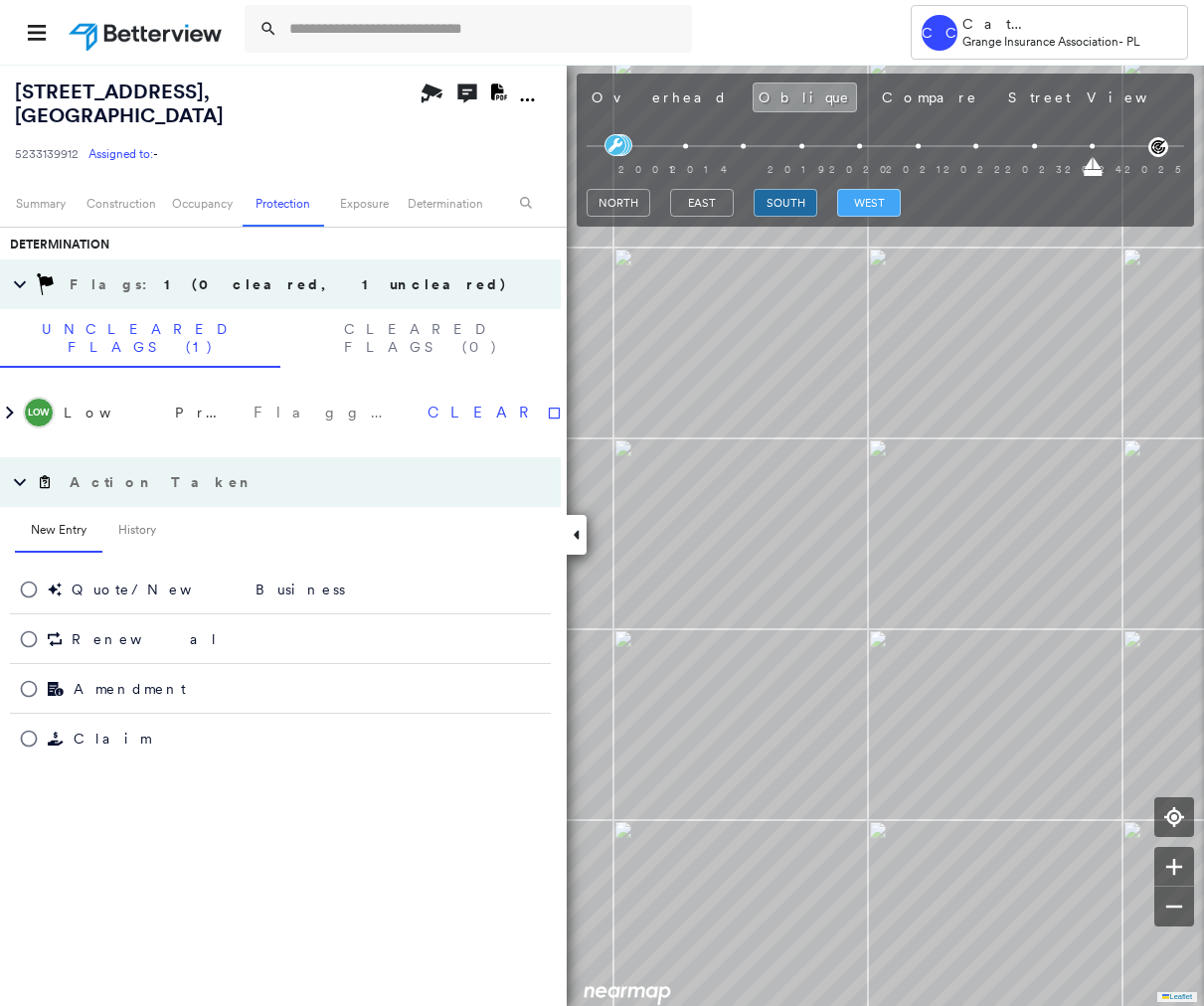 click on "west" at bounding box center [869, 203] 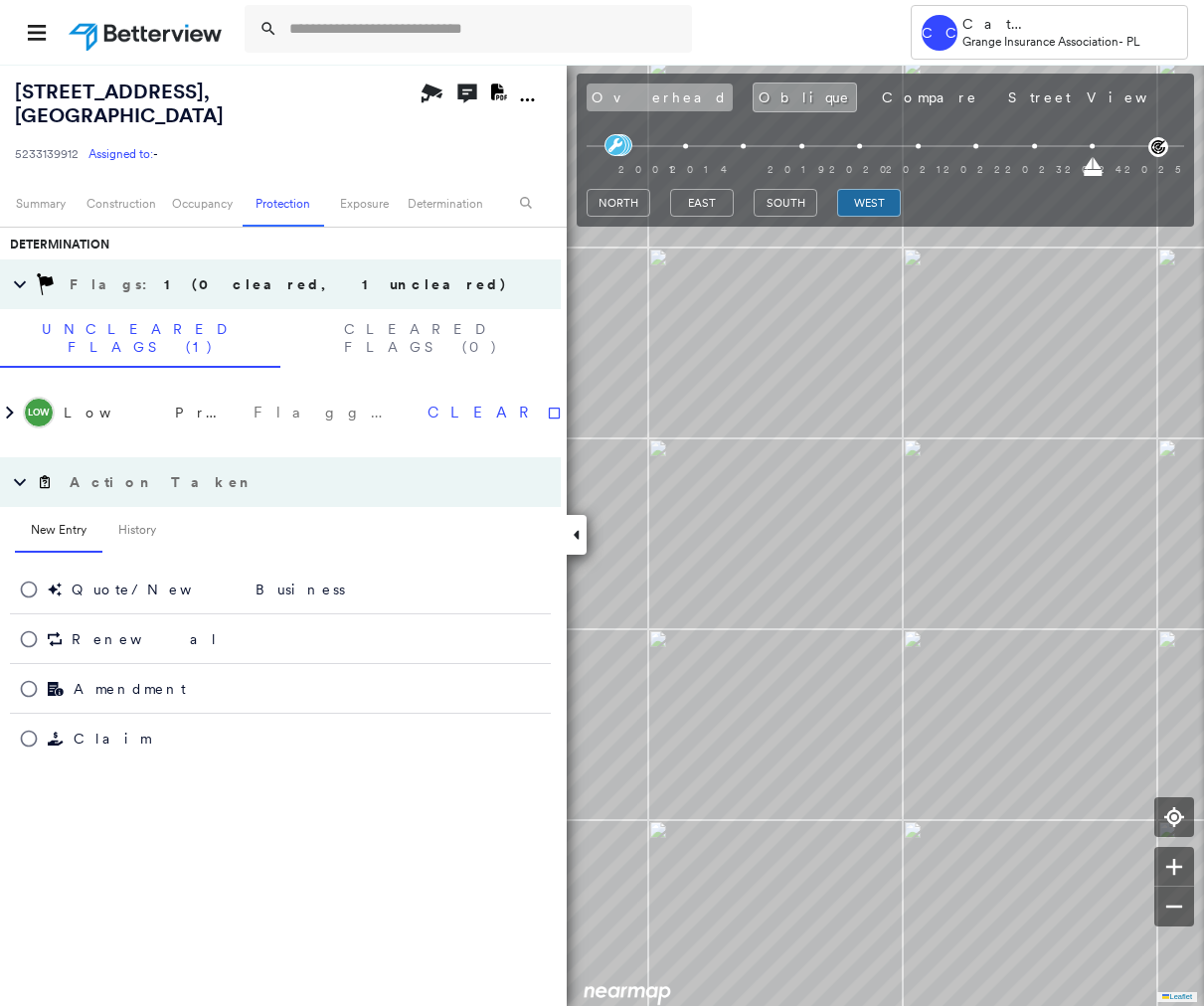 click on "Overhead" at bounding box center [659, 97] 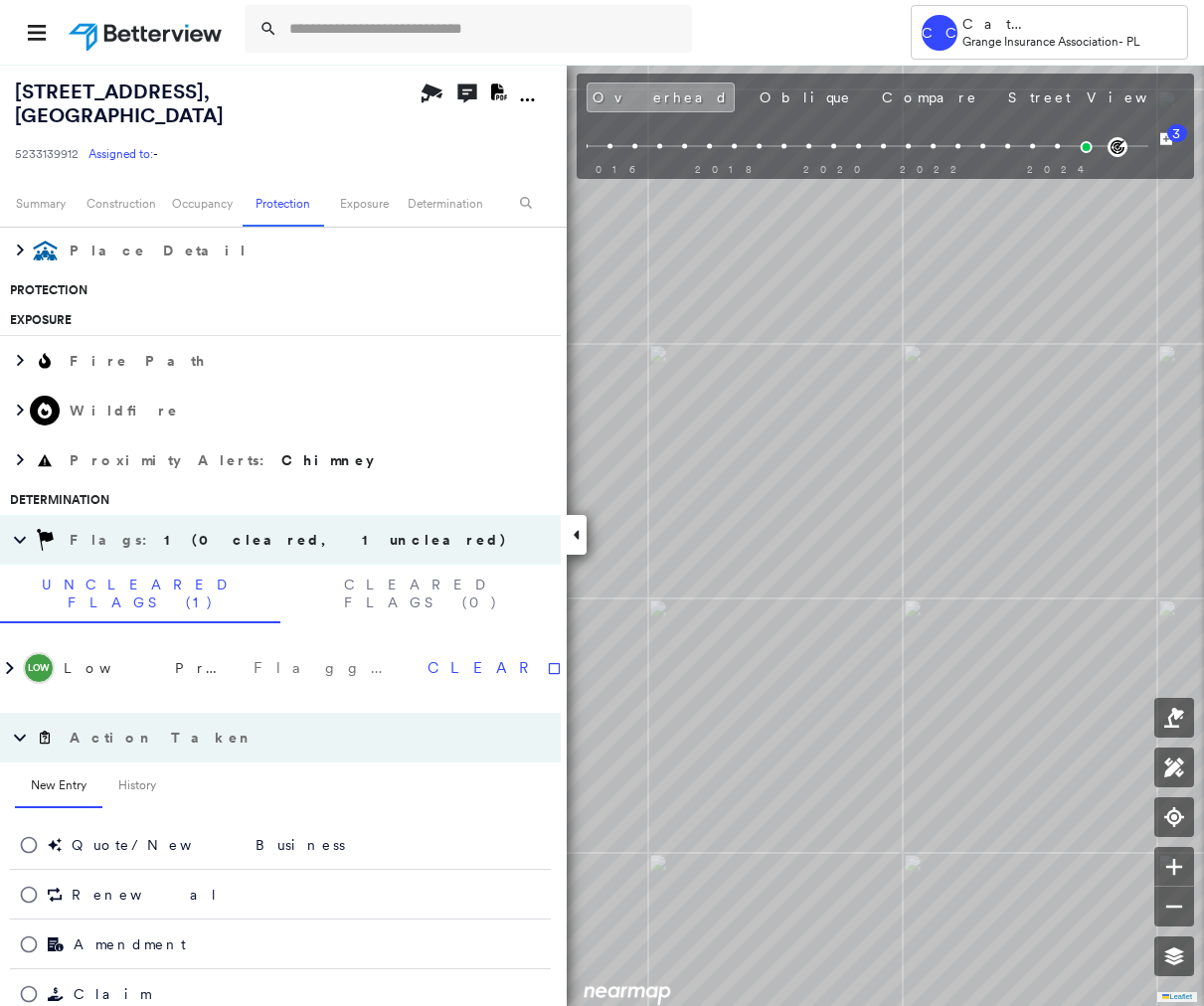 scroll, scrollTop: 815, scrollLeft: 0, axis: vertical 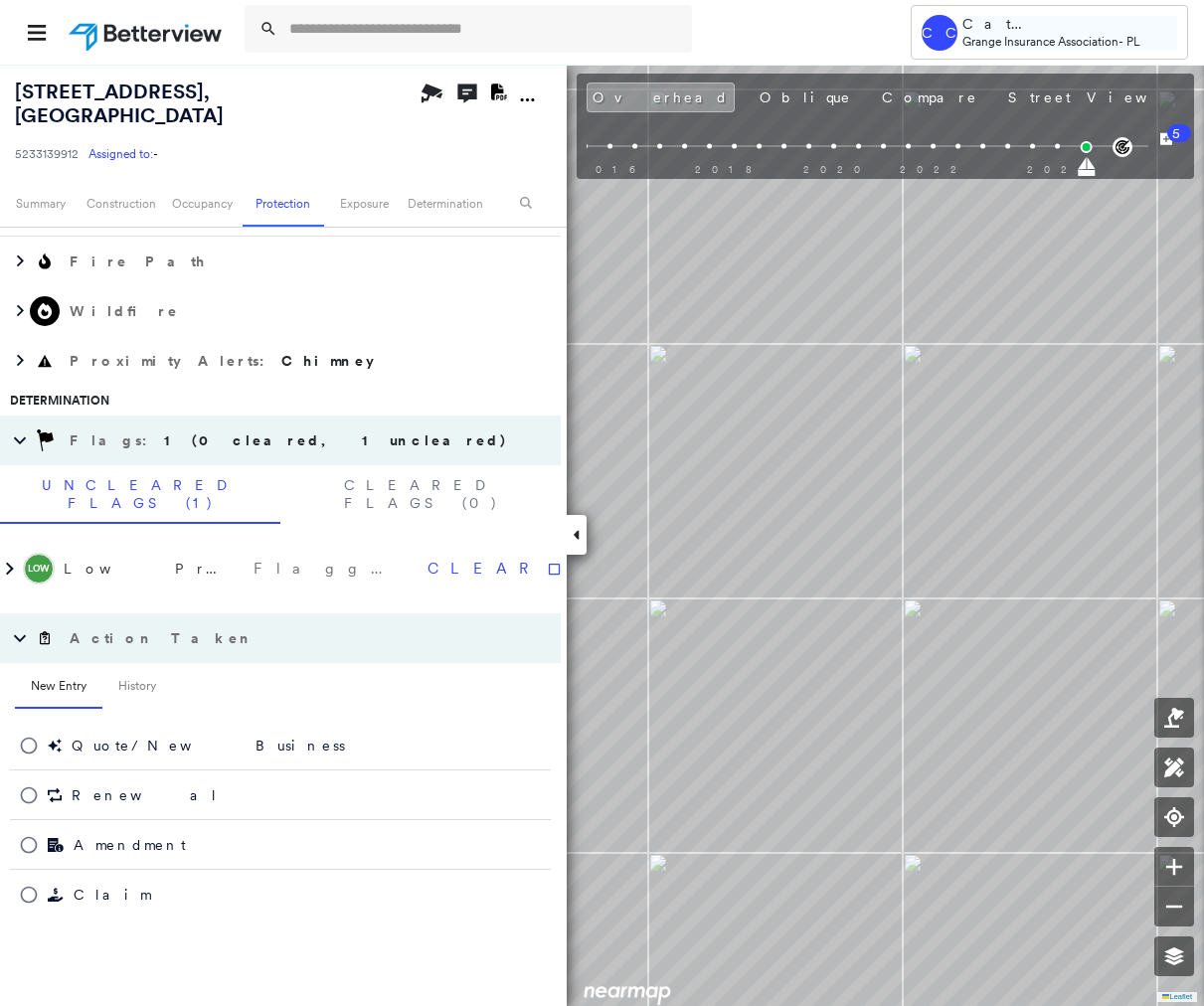 click on "Cat [PERSON_NAME]" at bounding box center [1070, 24] 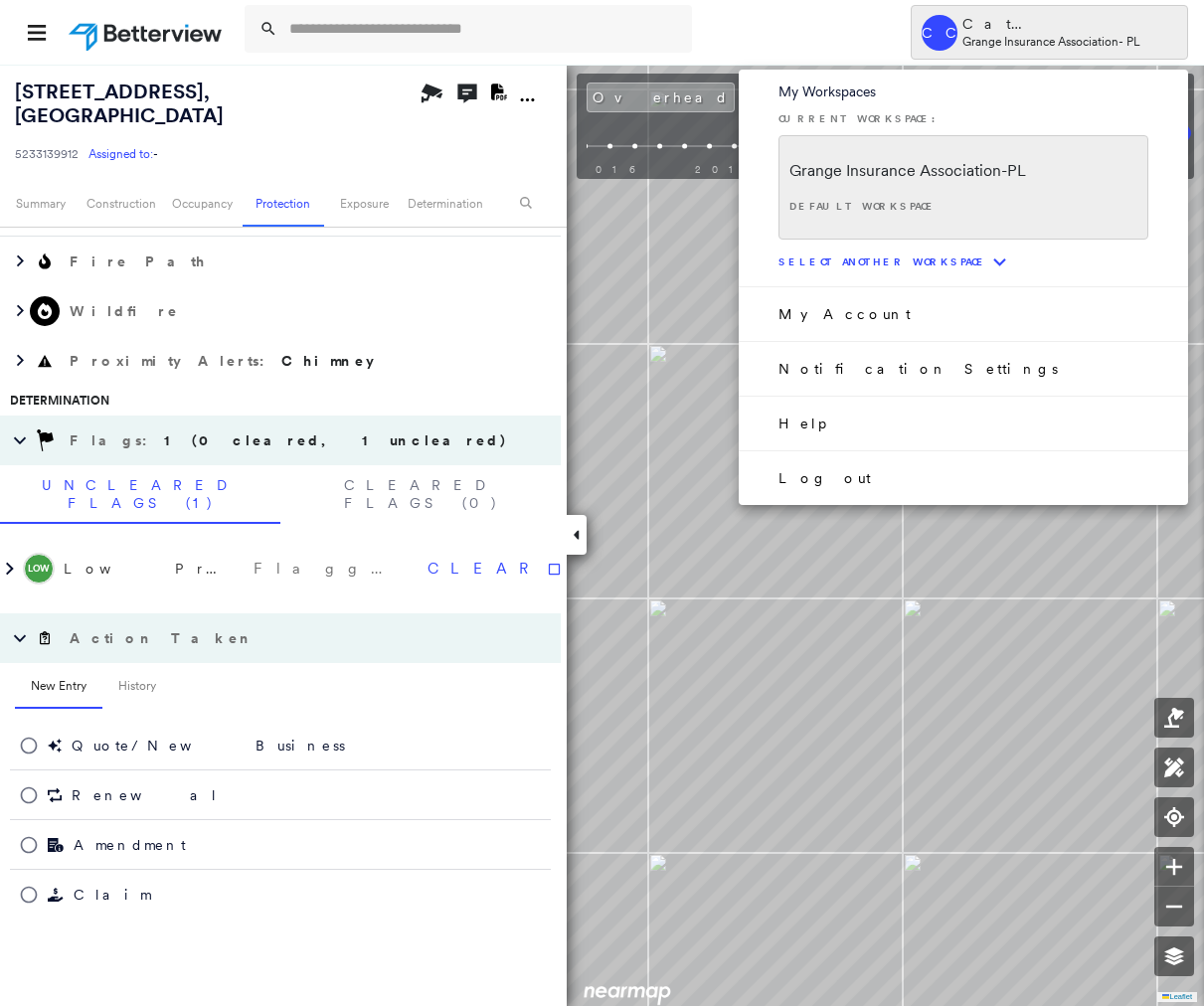 click on "Log out" at bounding box center (824, 478) 